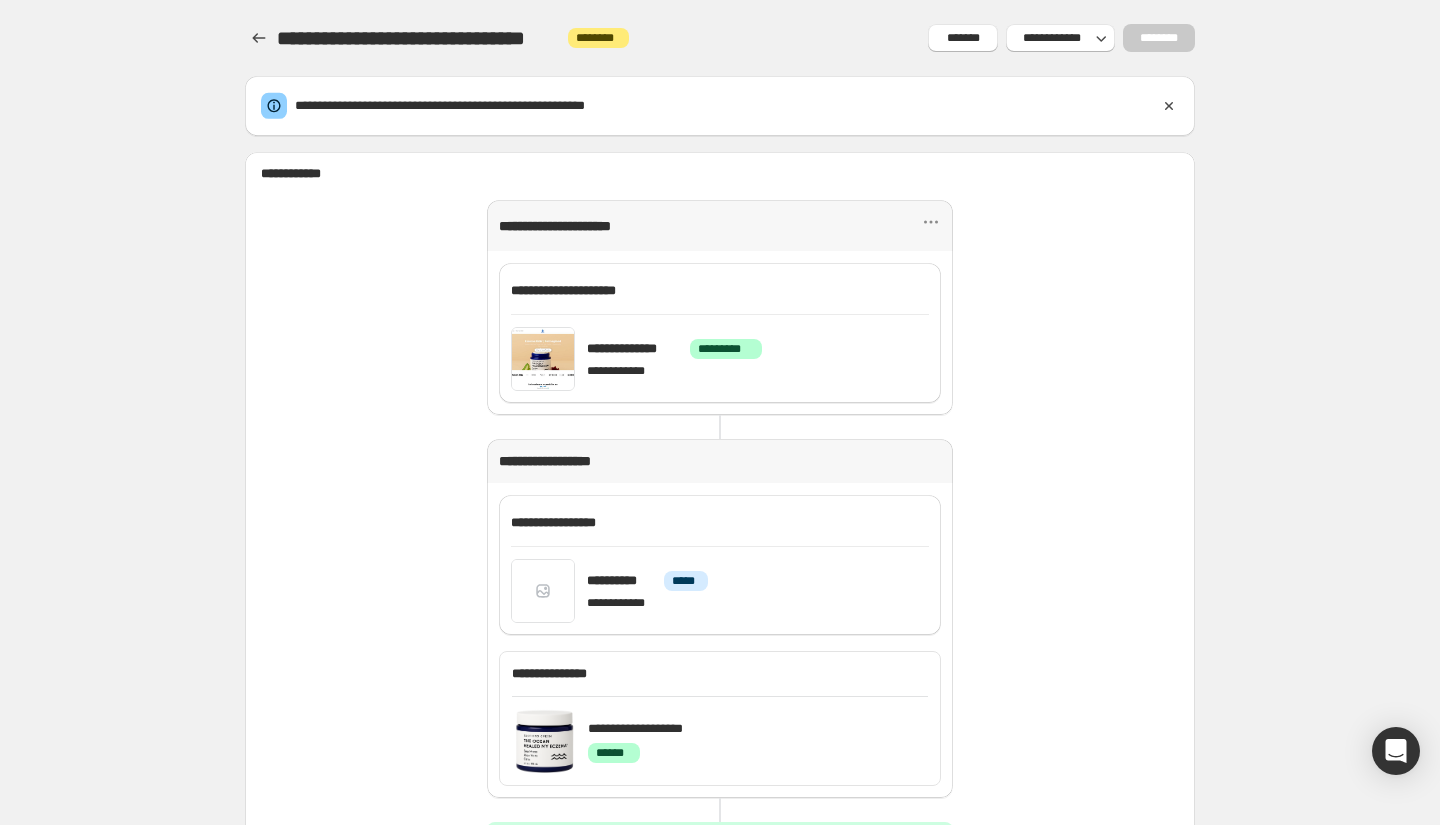 scroll, scrollTop: 110, scrollLeft: 0, axis: vertical 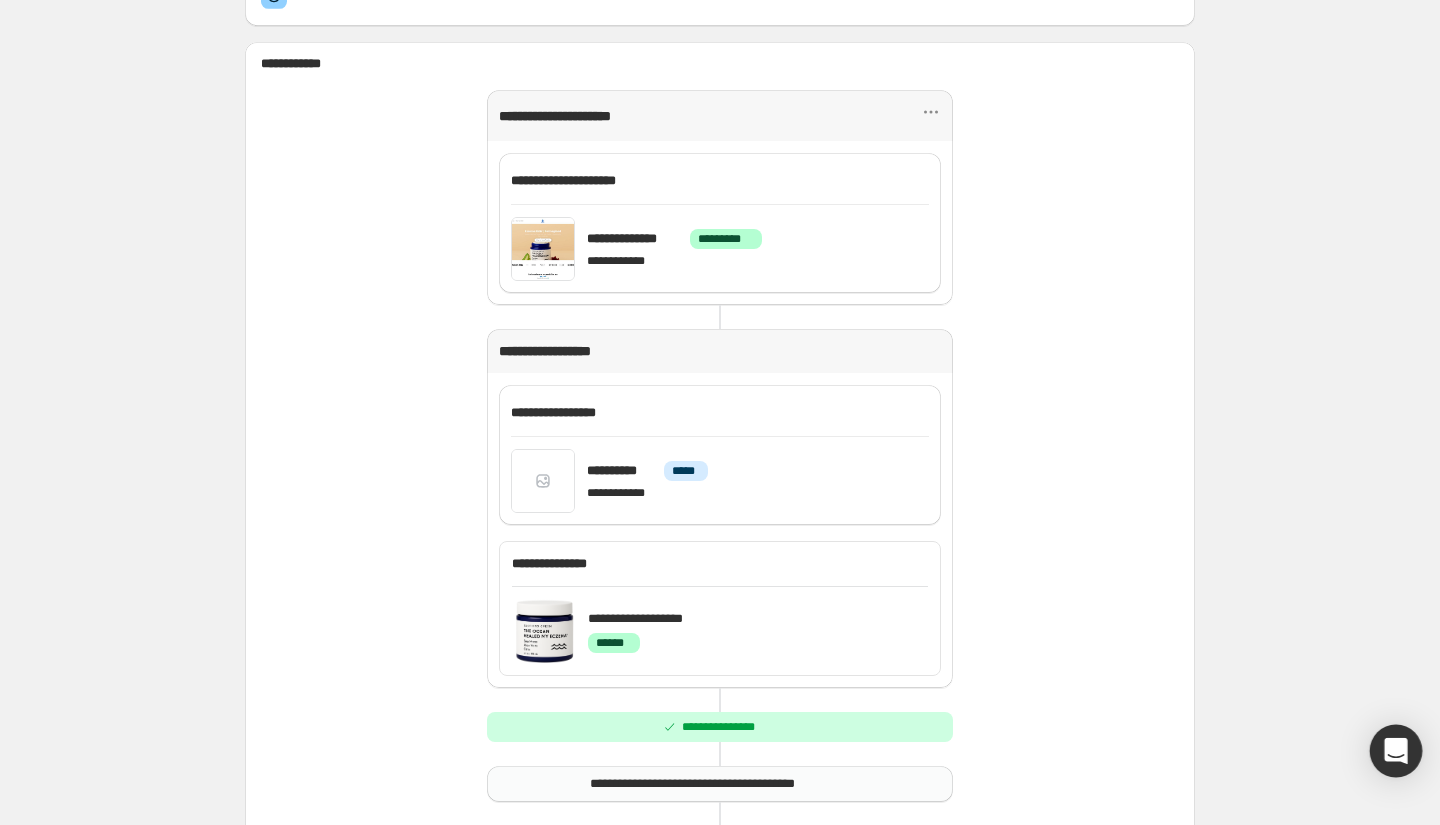click at bounding box center [1396, 751] 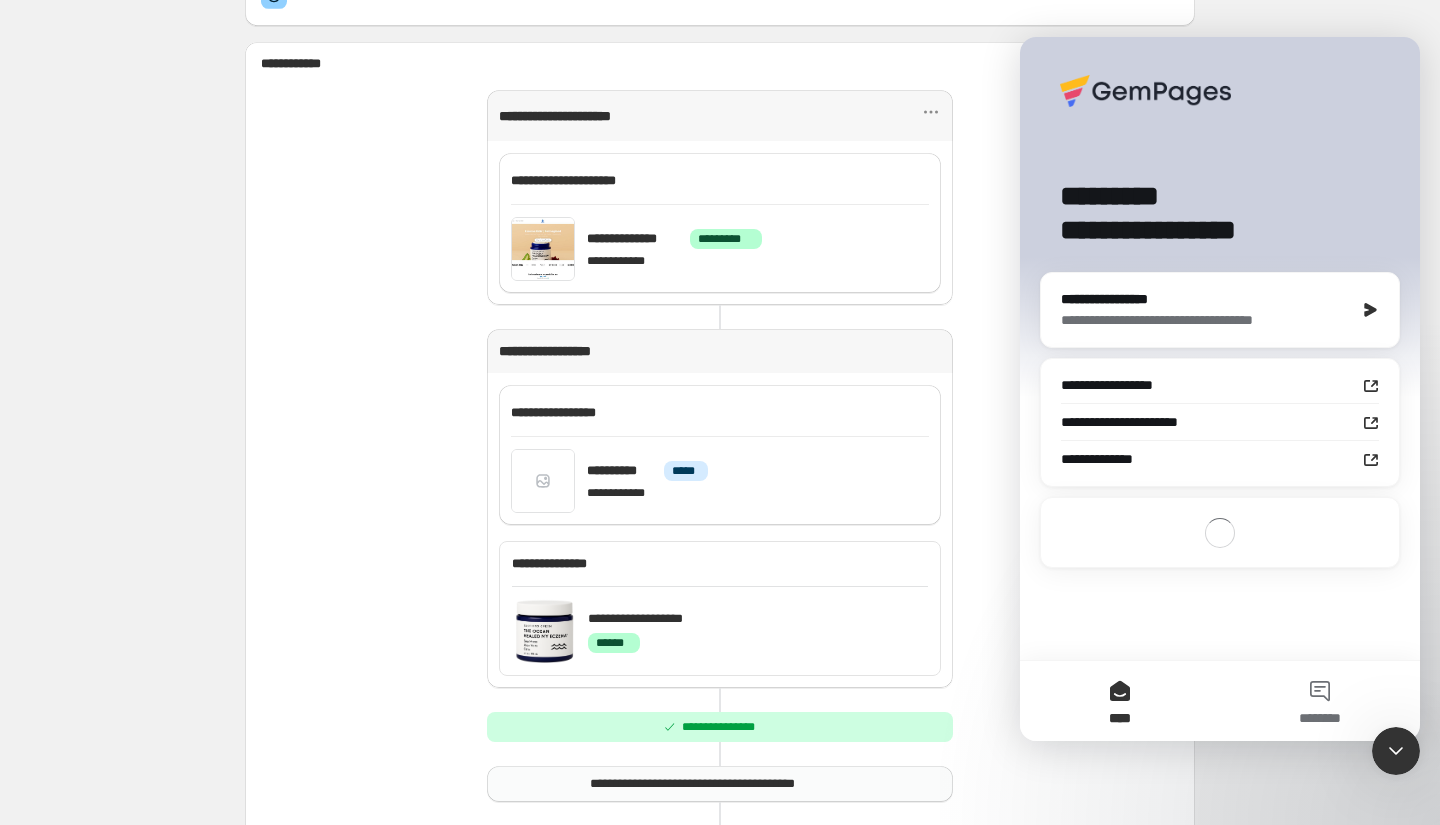 scroll, scrollTop: 0, scrollLeft: 0, axis: both 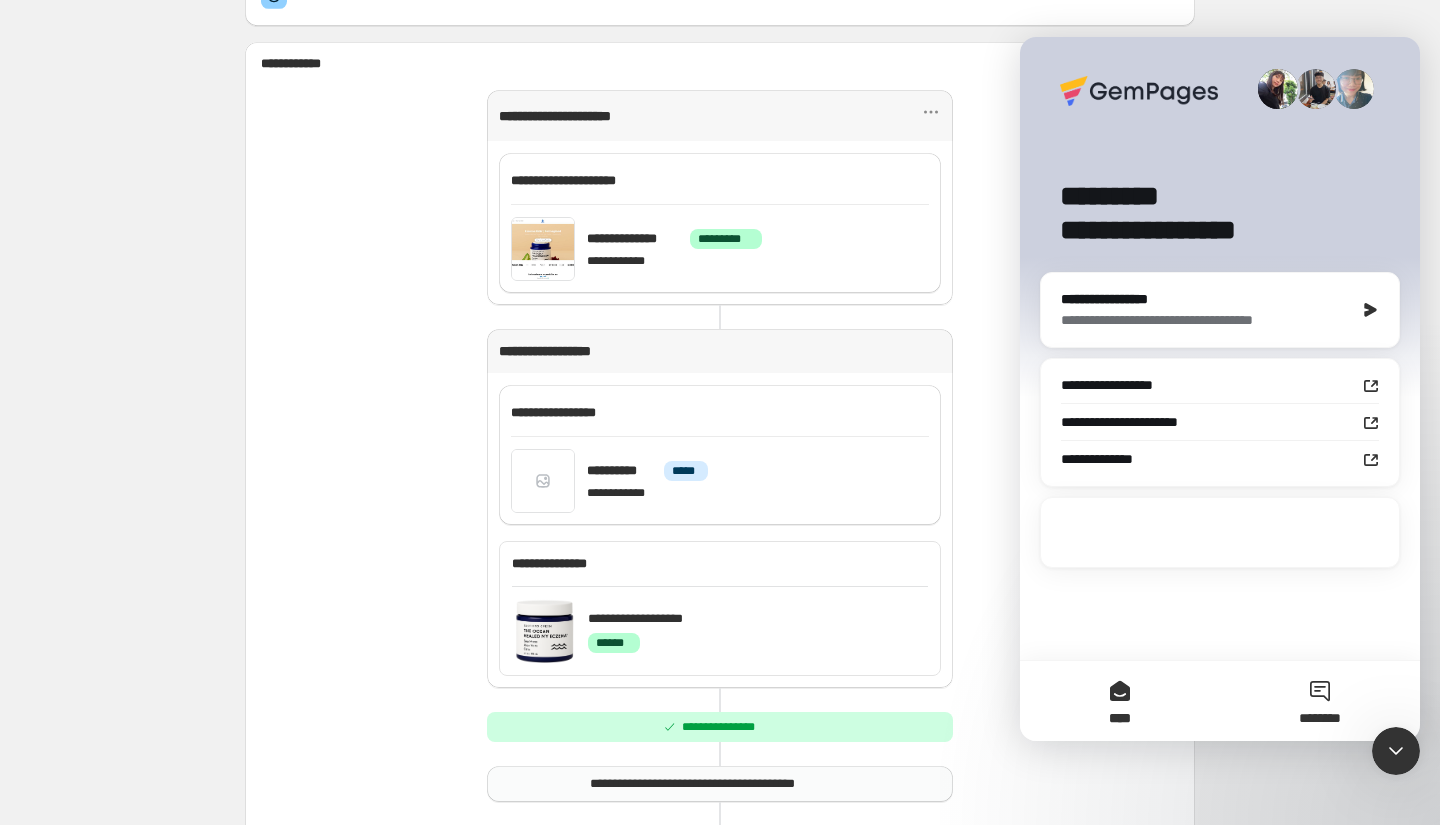 click on "********" at bounding box center [1320, 701] 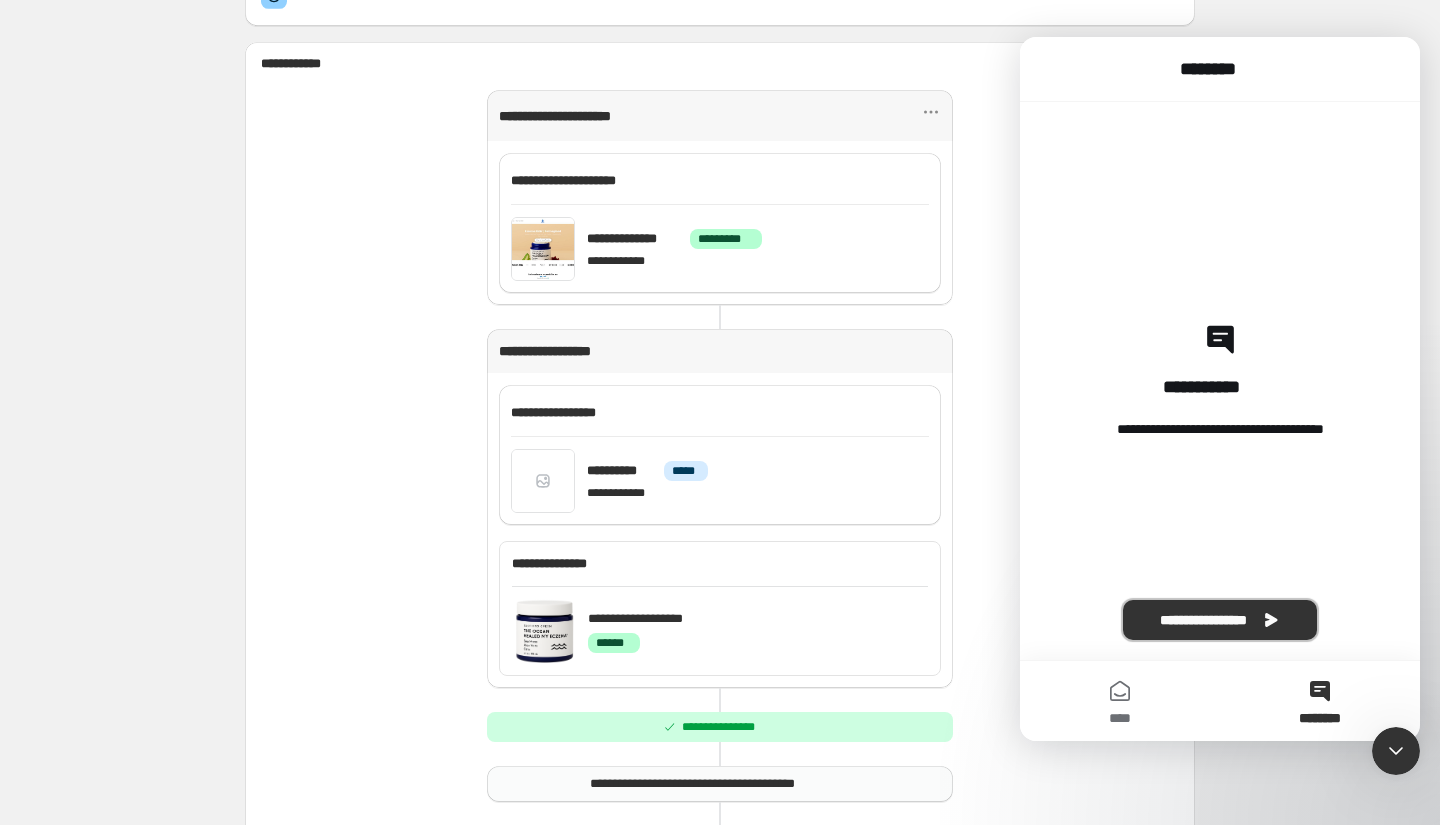 click on "**********" at bounding box center [1220, 620] 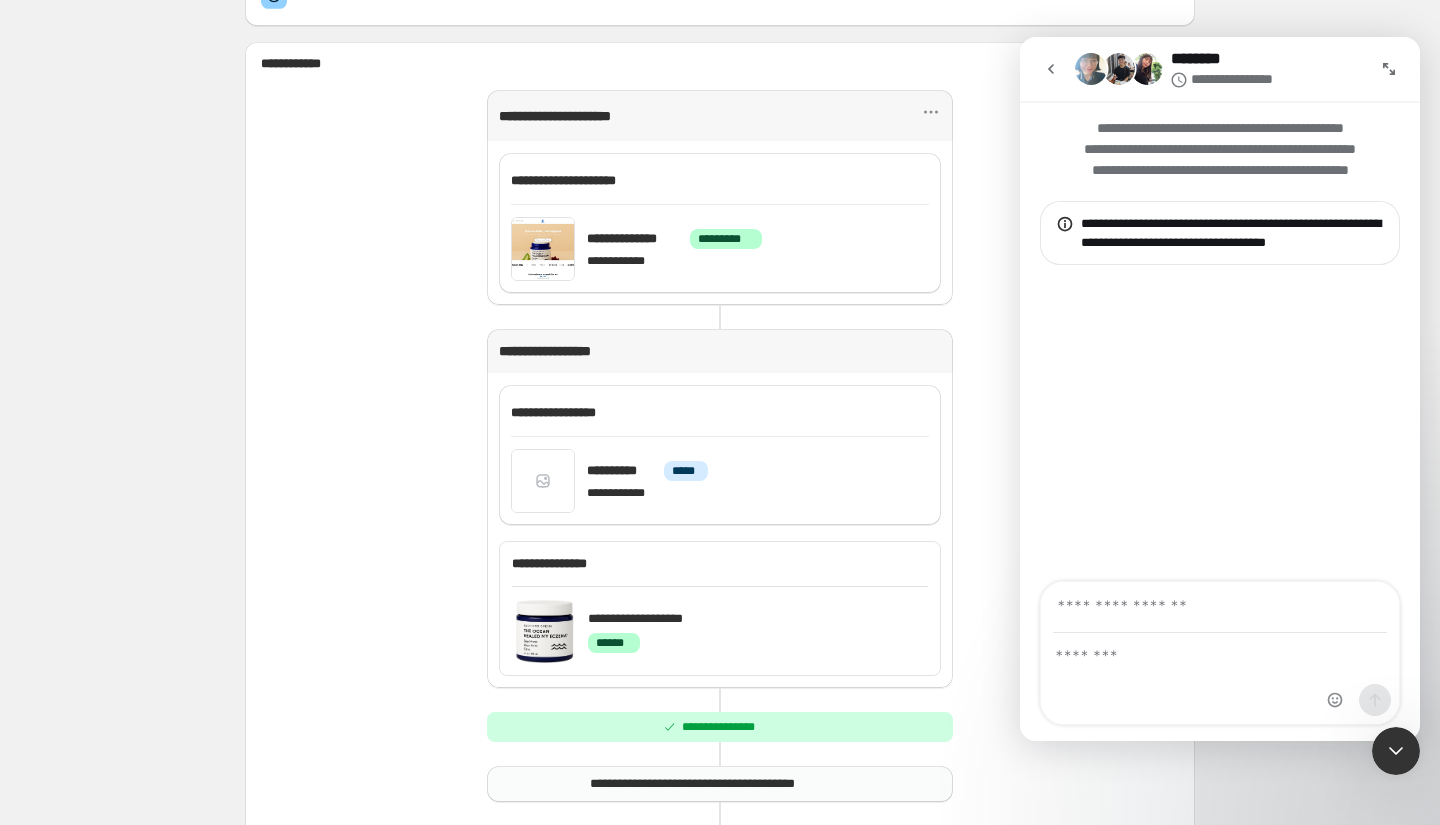 click at bounding box center (1220, 607) 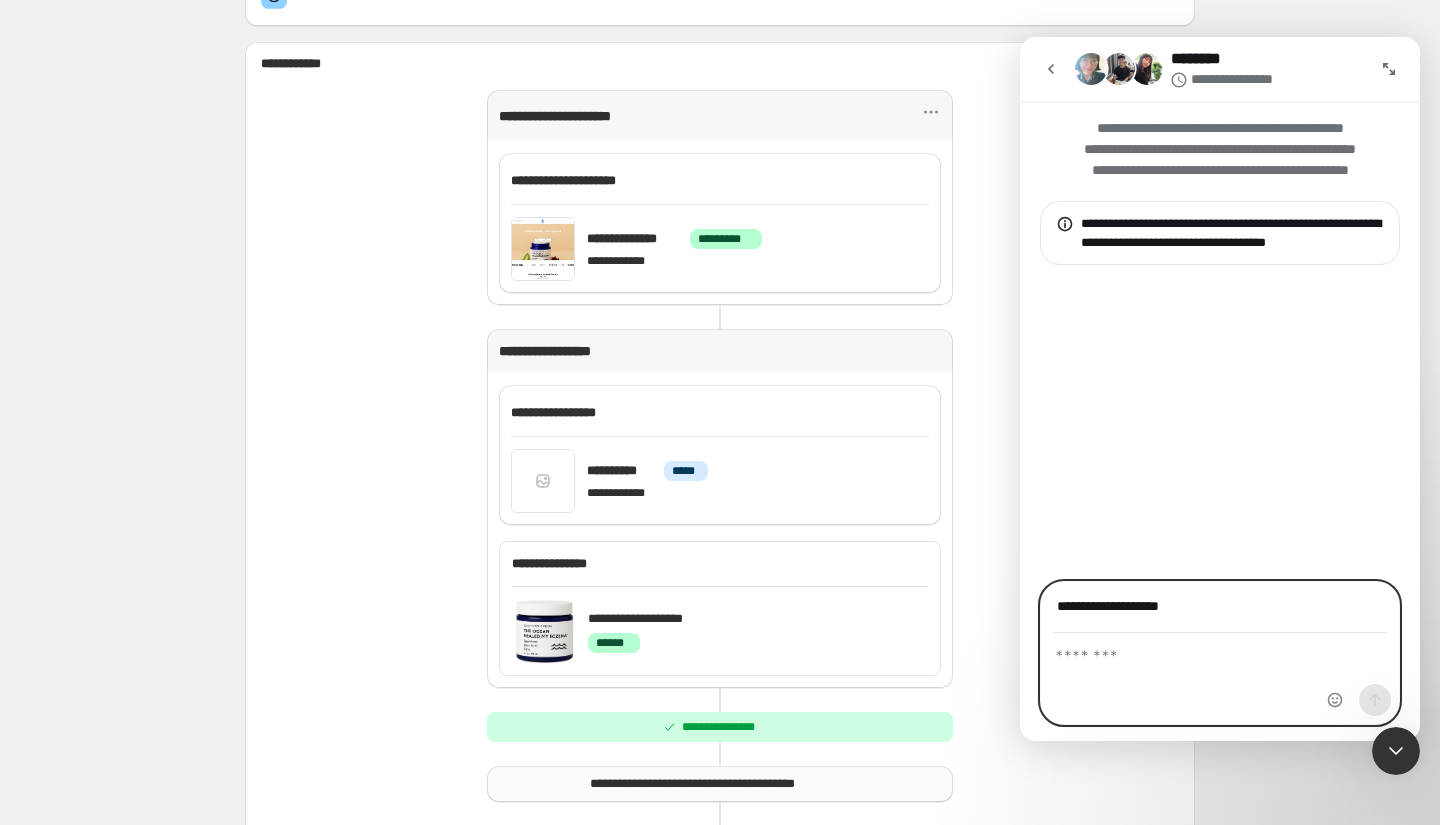 click at bounding box center [1220, 651] 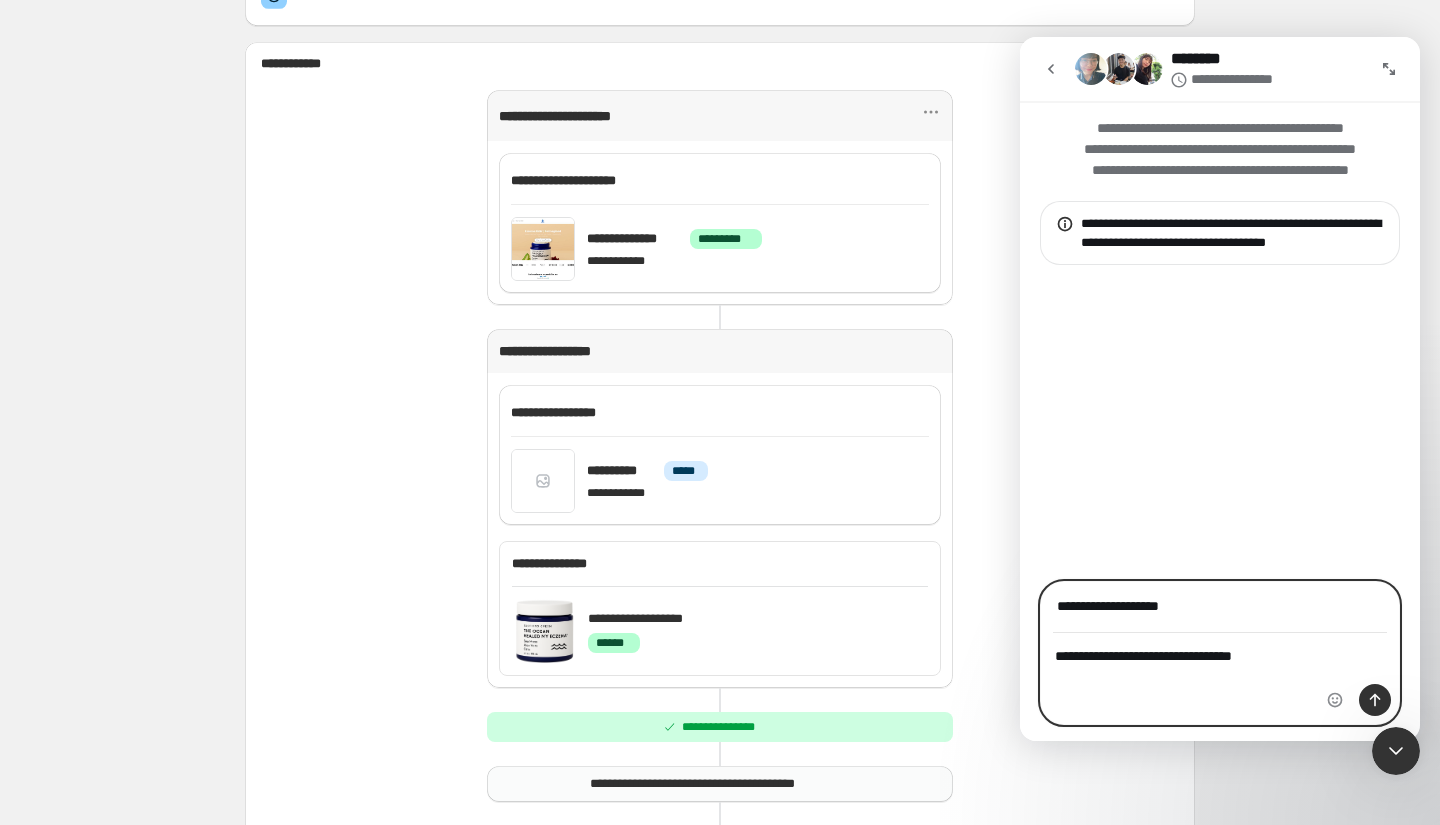 type on "**********" 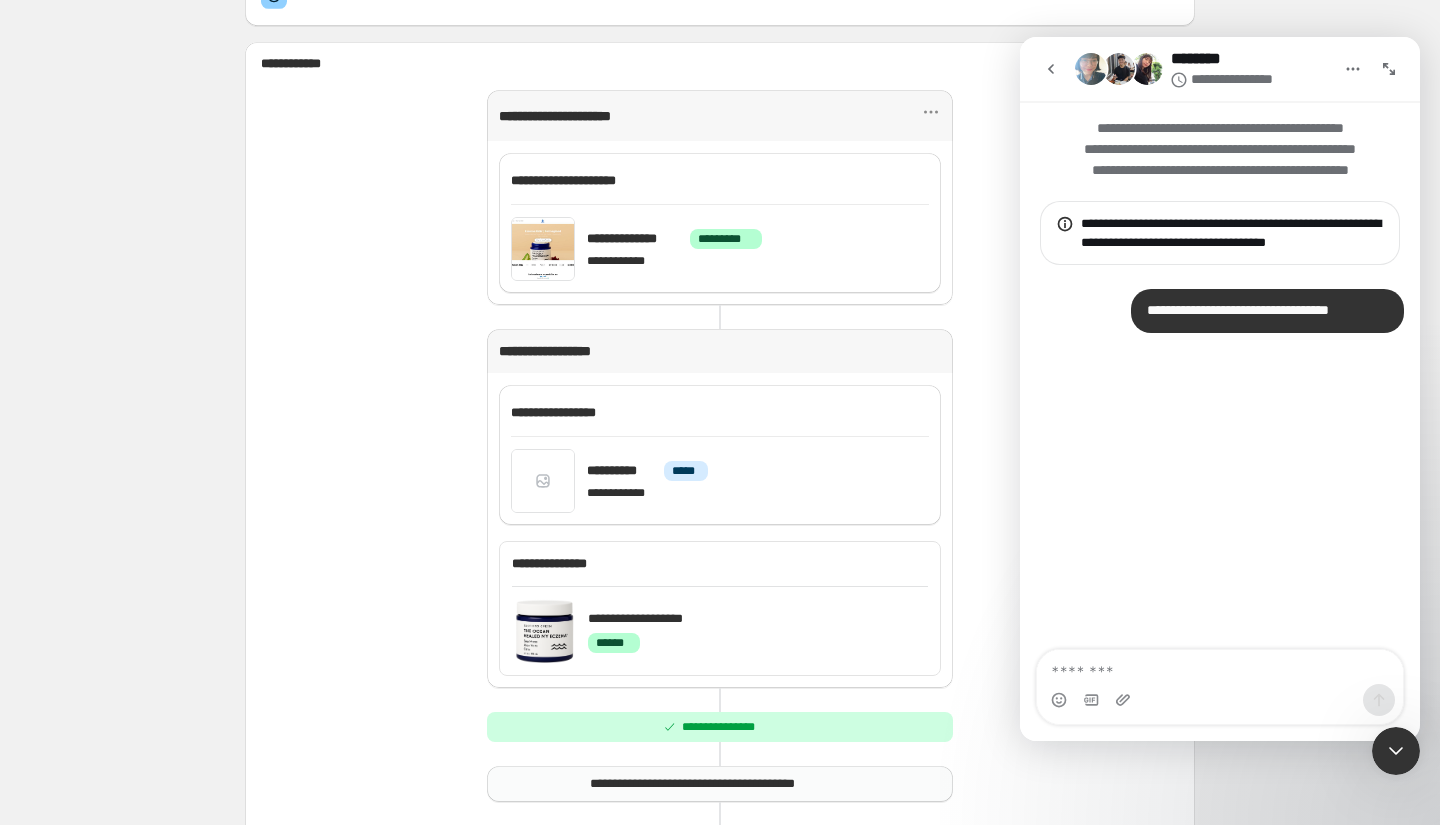 click on "**********" at bounding box center [1220, 458] 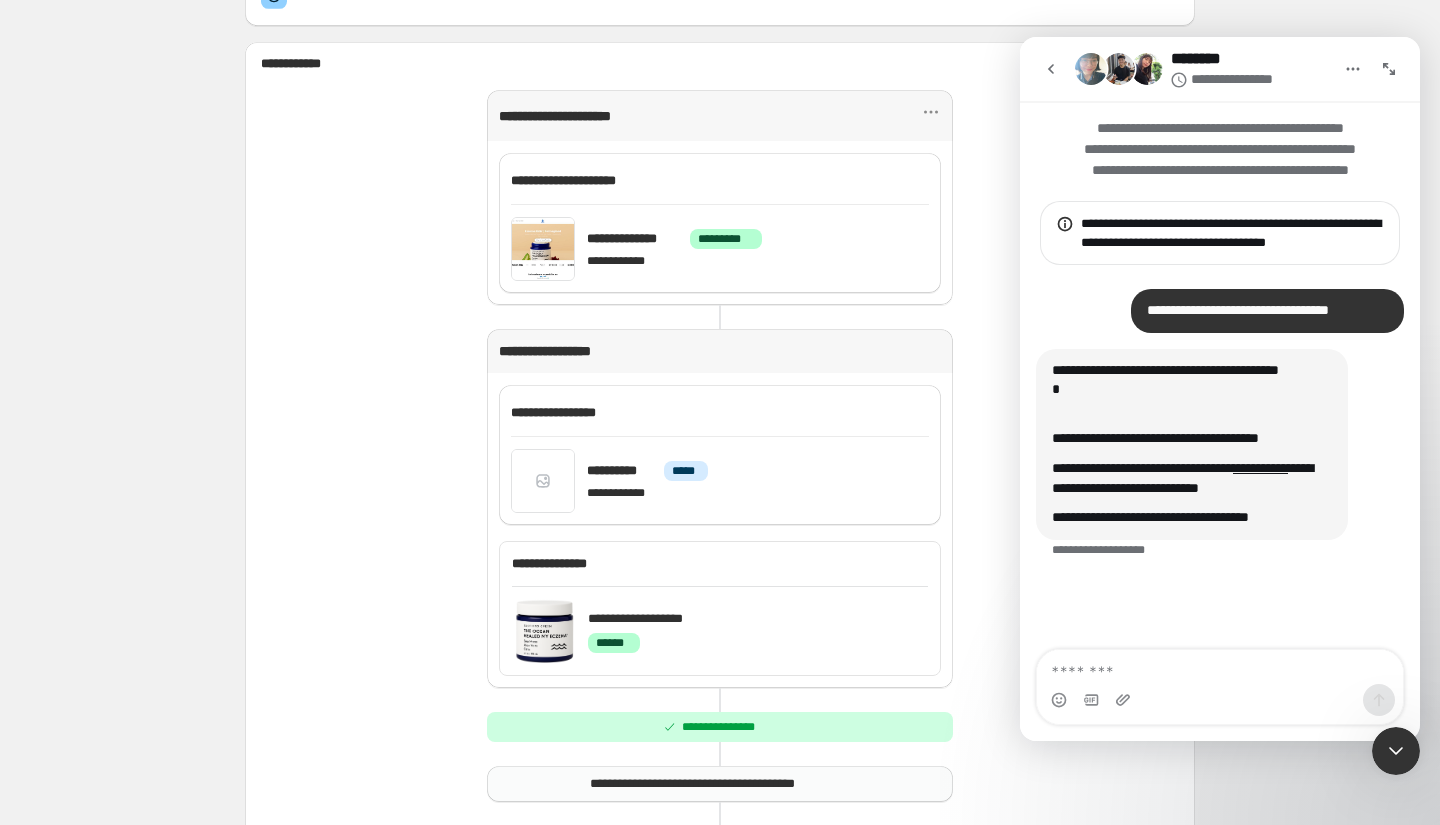 click at bounding box center (1220, 687) 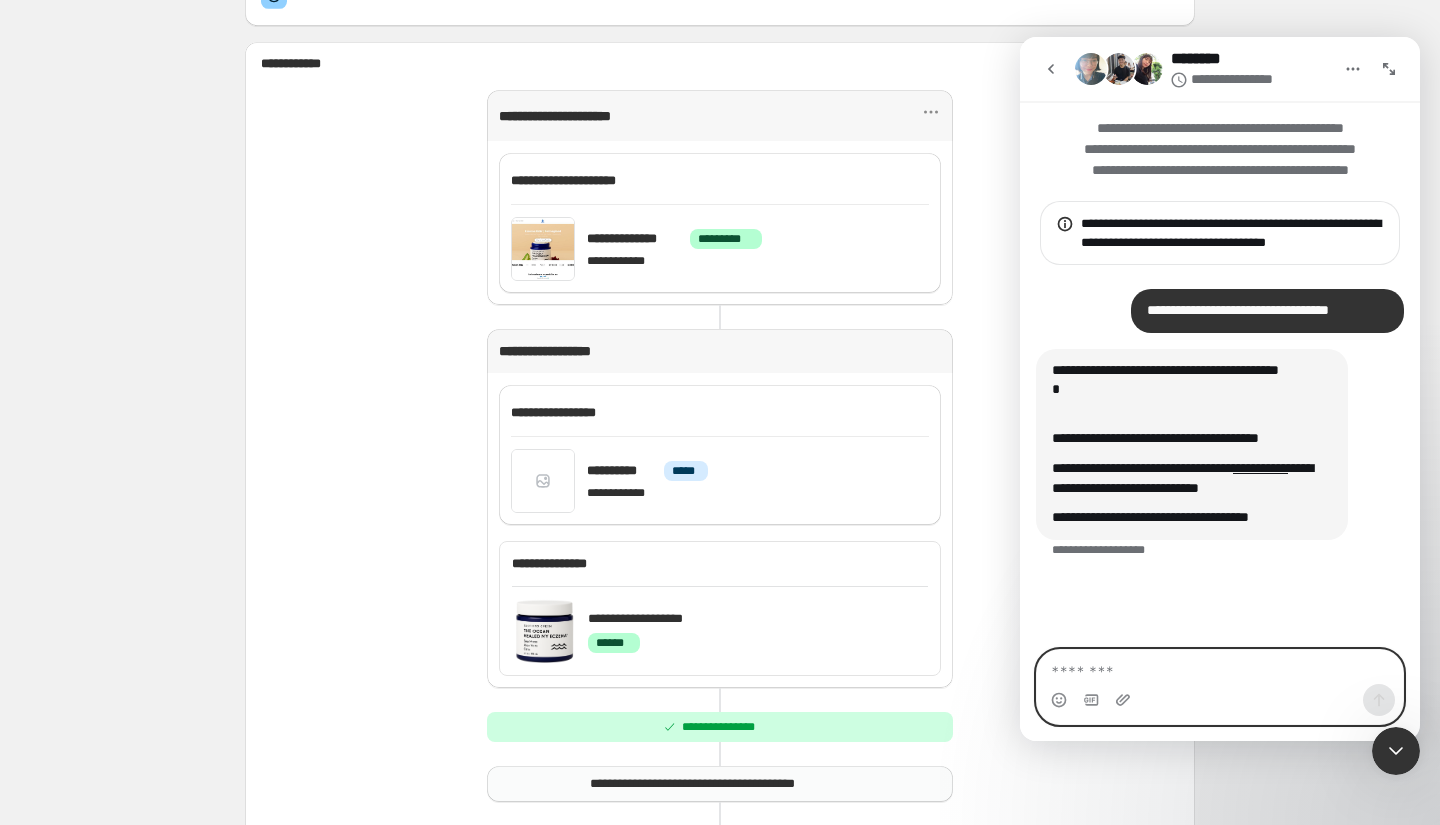 click at bounding box center [1220, 667] 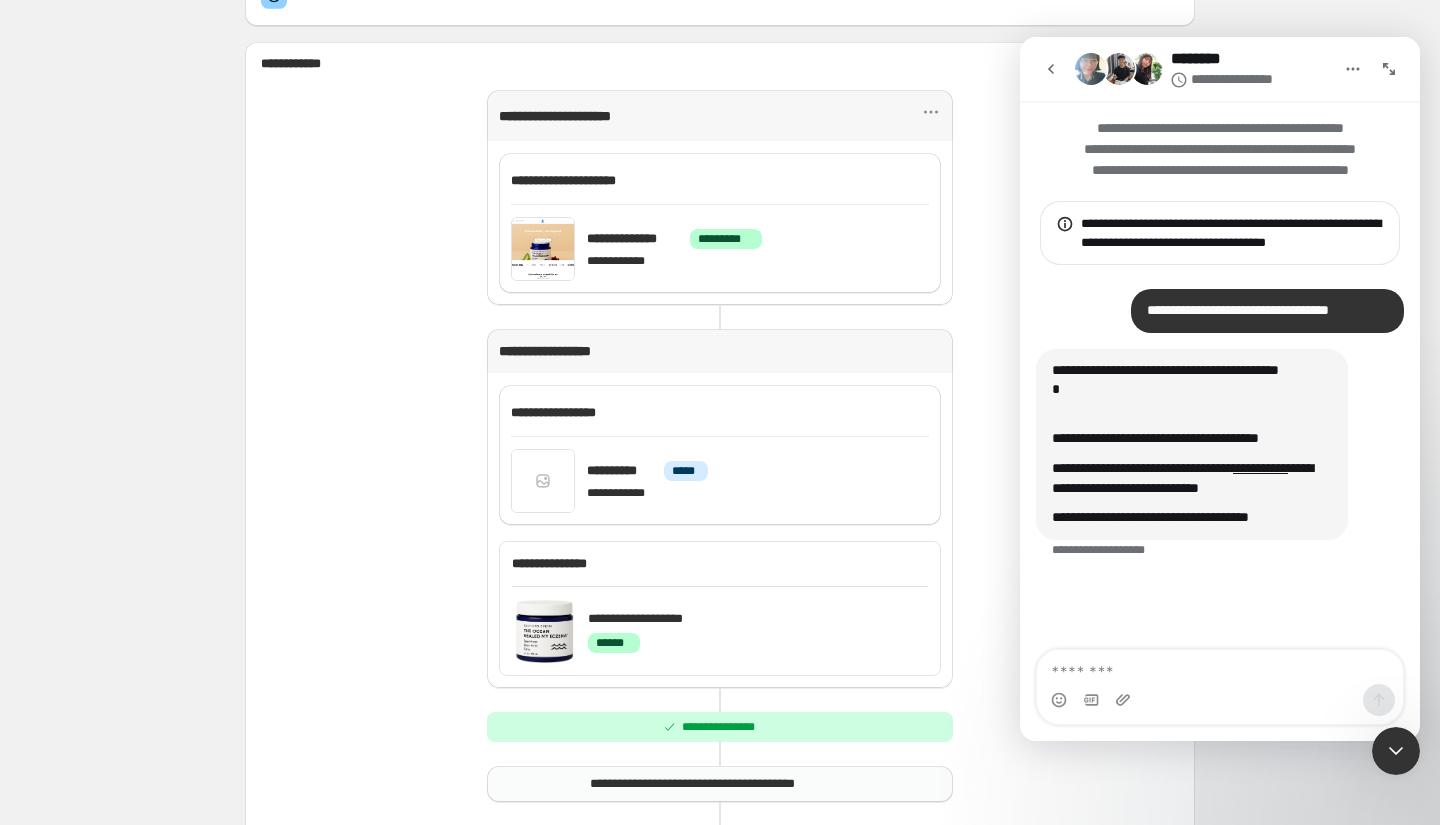 click on "**********" at bounding box center (1220, 458) 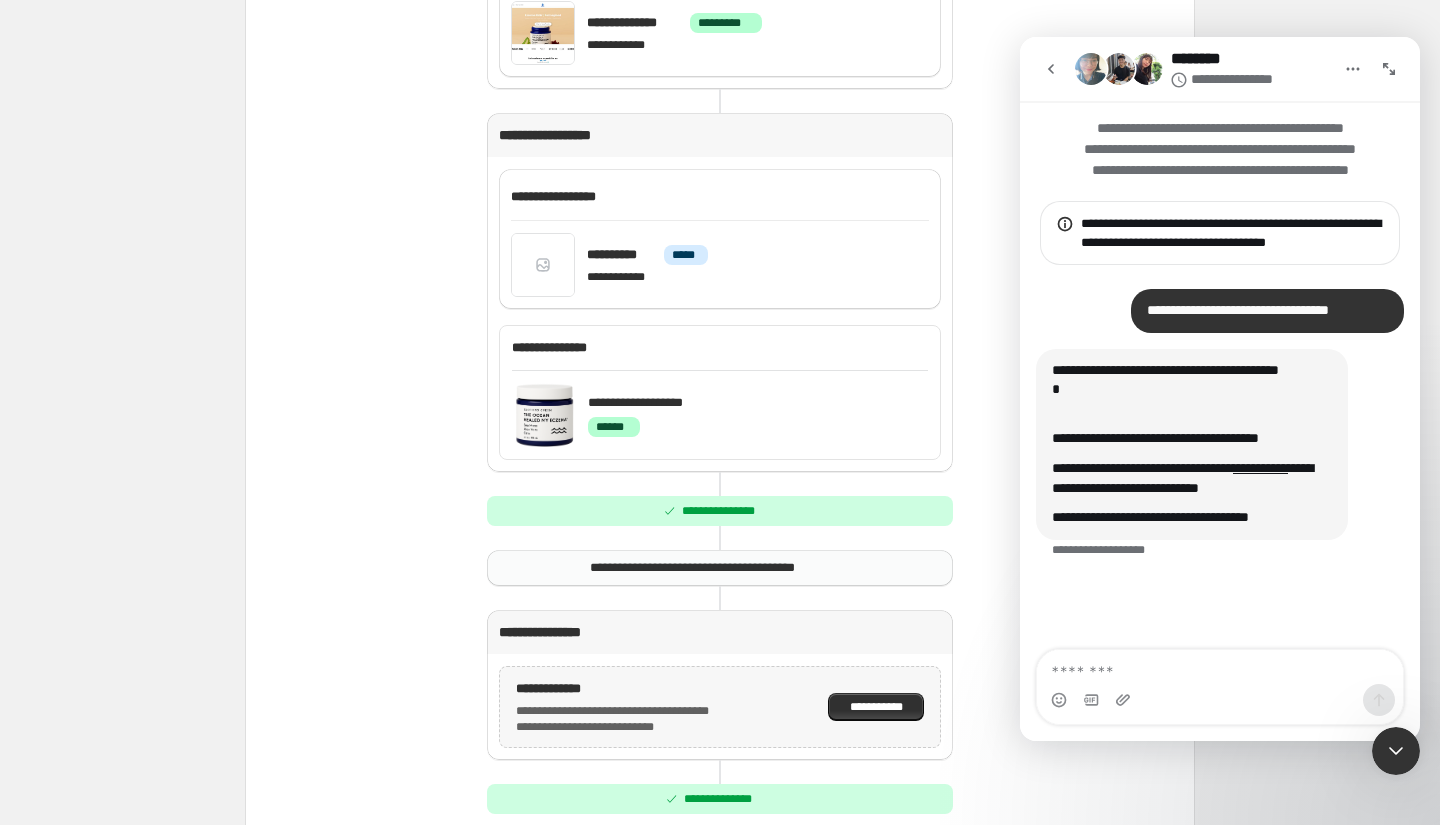 scroll, scrollTop: 312, scrollLeft: 0, axis: vertical 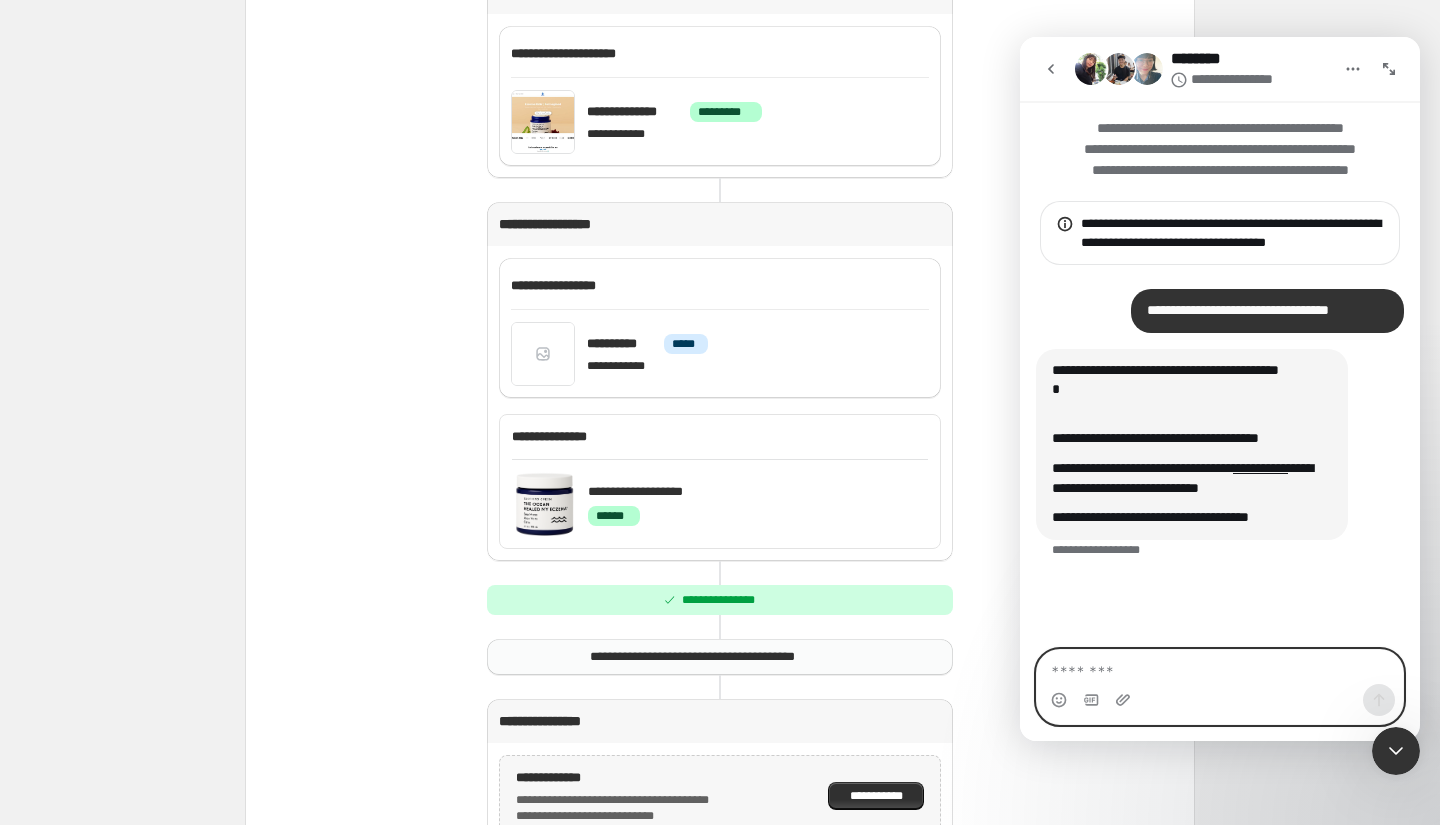 click at bounding box center [1220, 667] 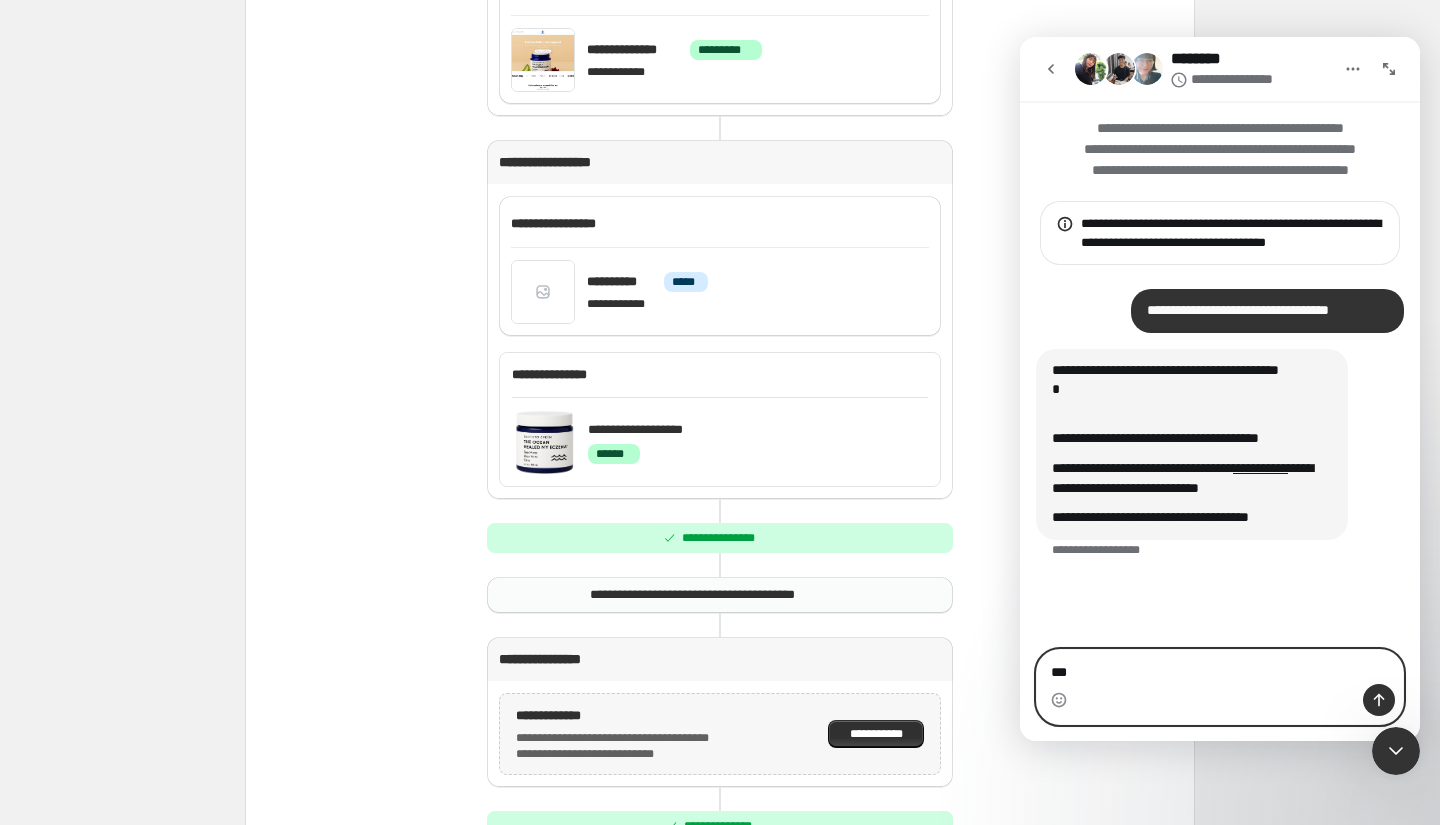 type on "****" 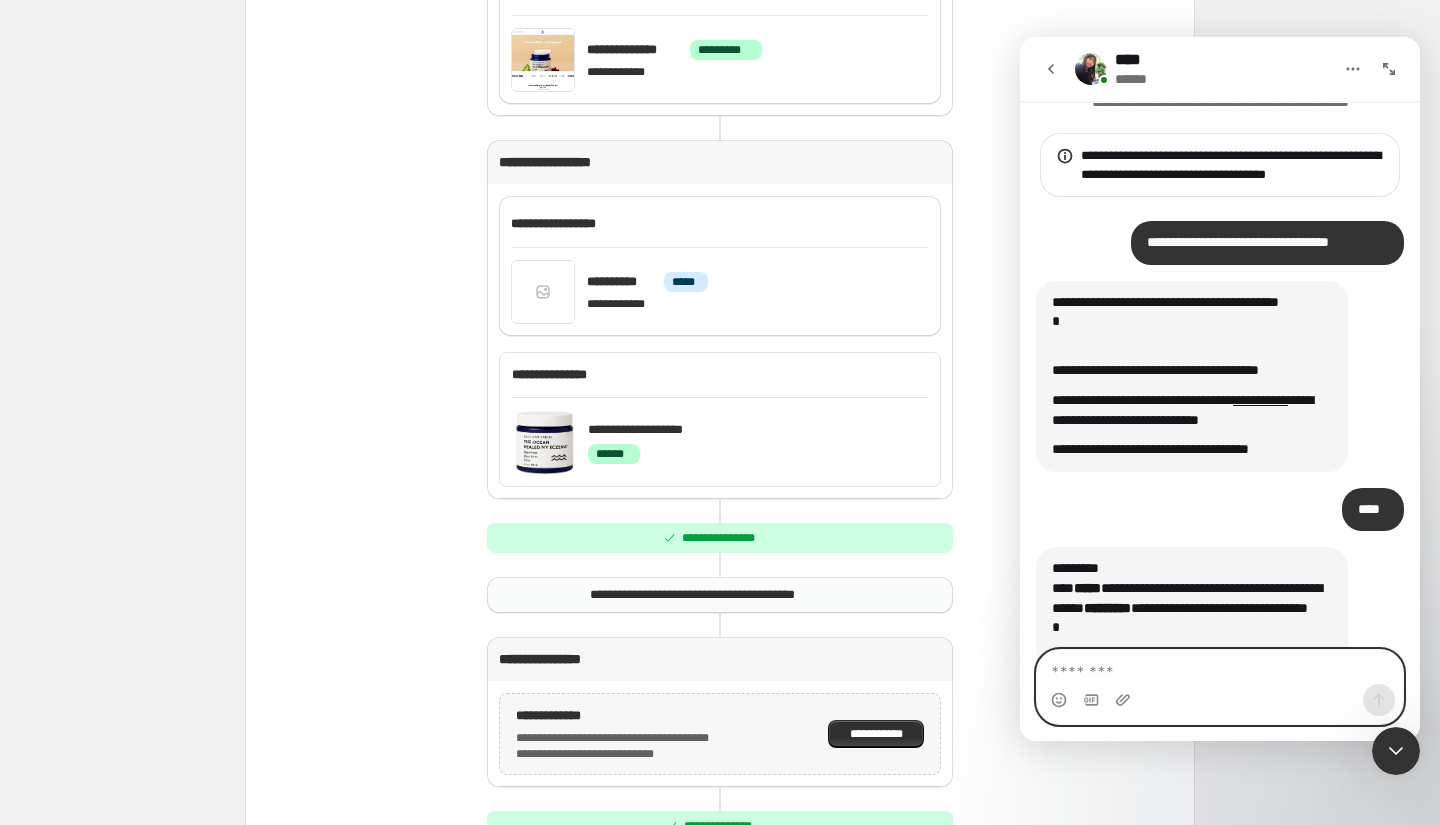 scroll, scrollTop: 129, scrollLeft: 0, axis: vertical 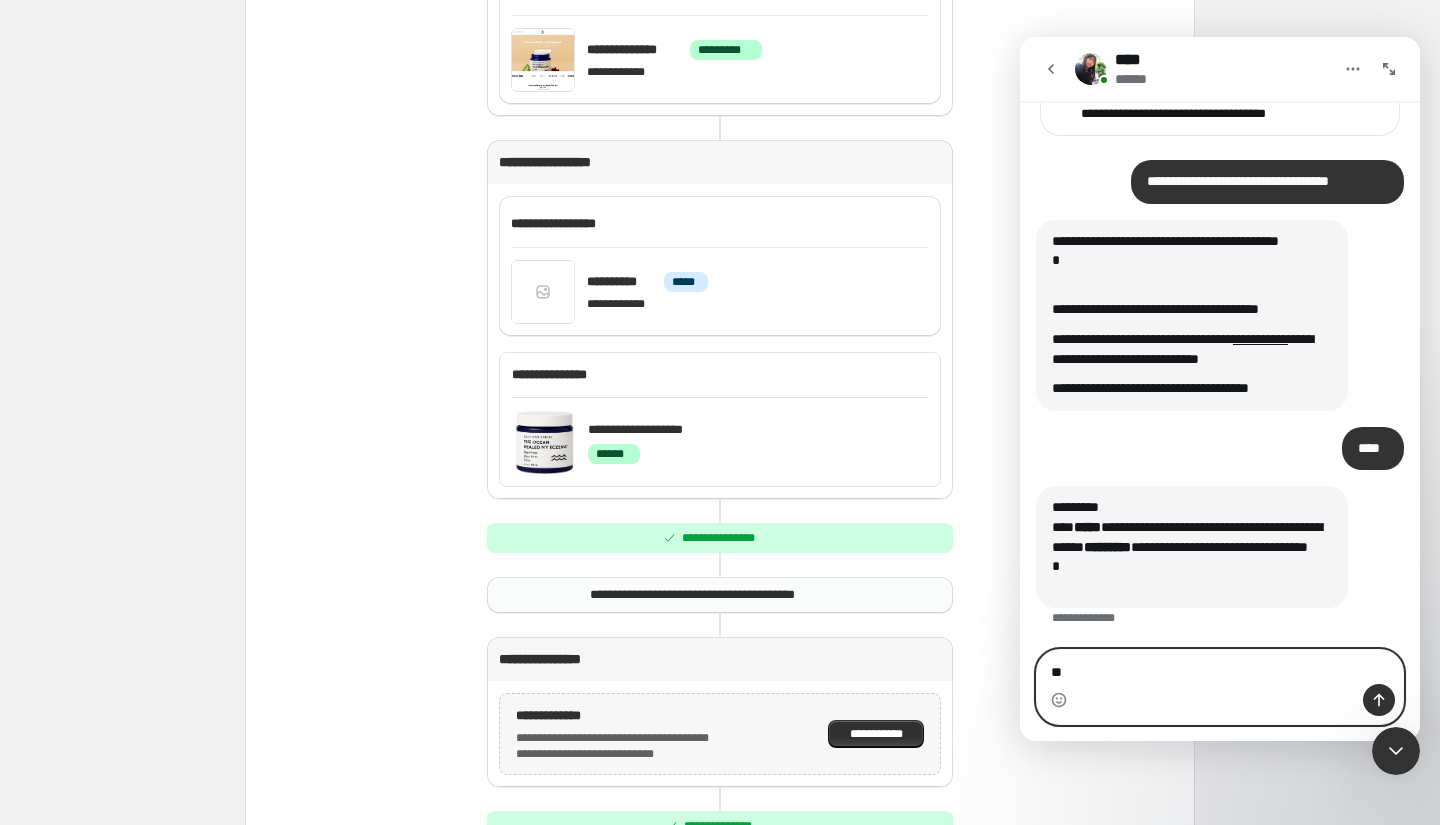 type on "***" 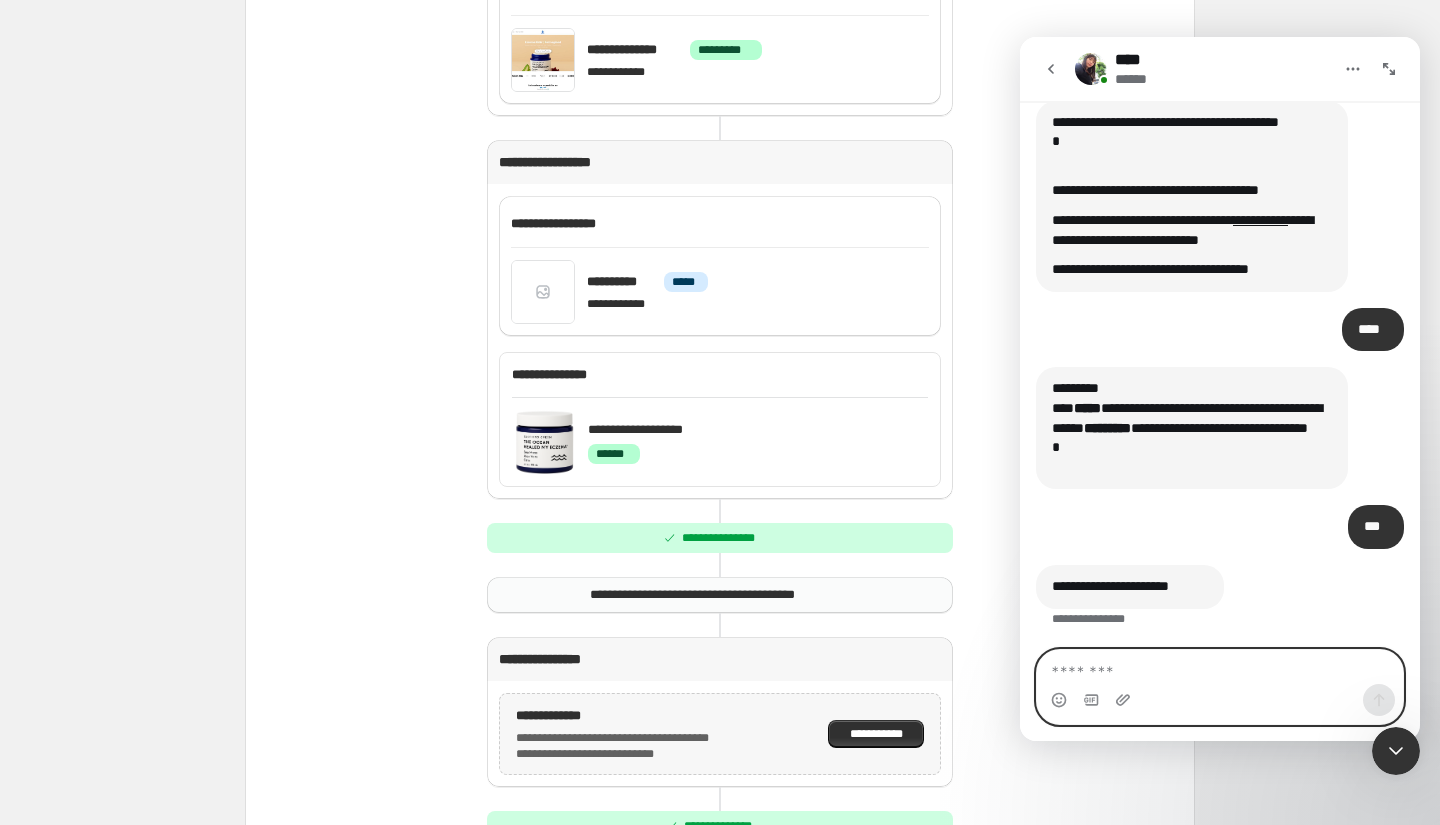 scroll, scrollTop: 266, scrollLeft: 0, axis: vertical 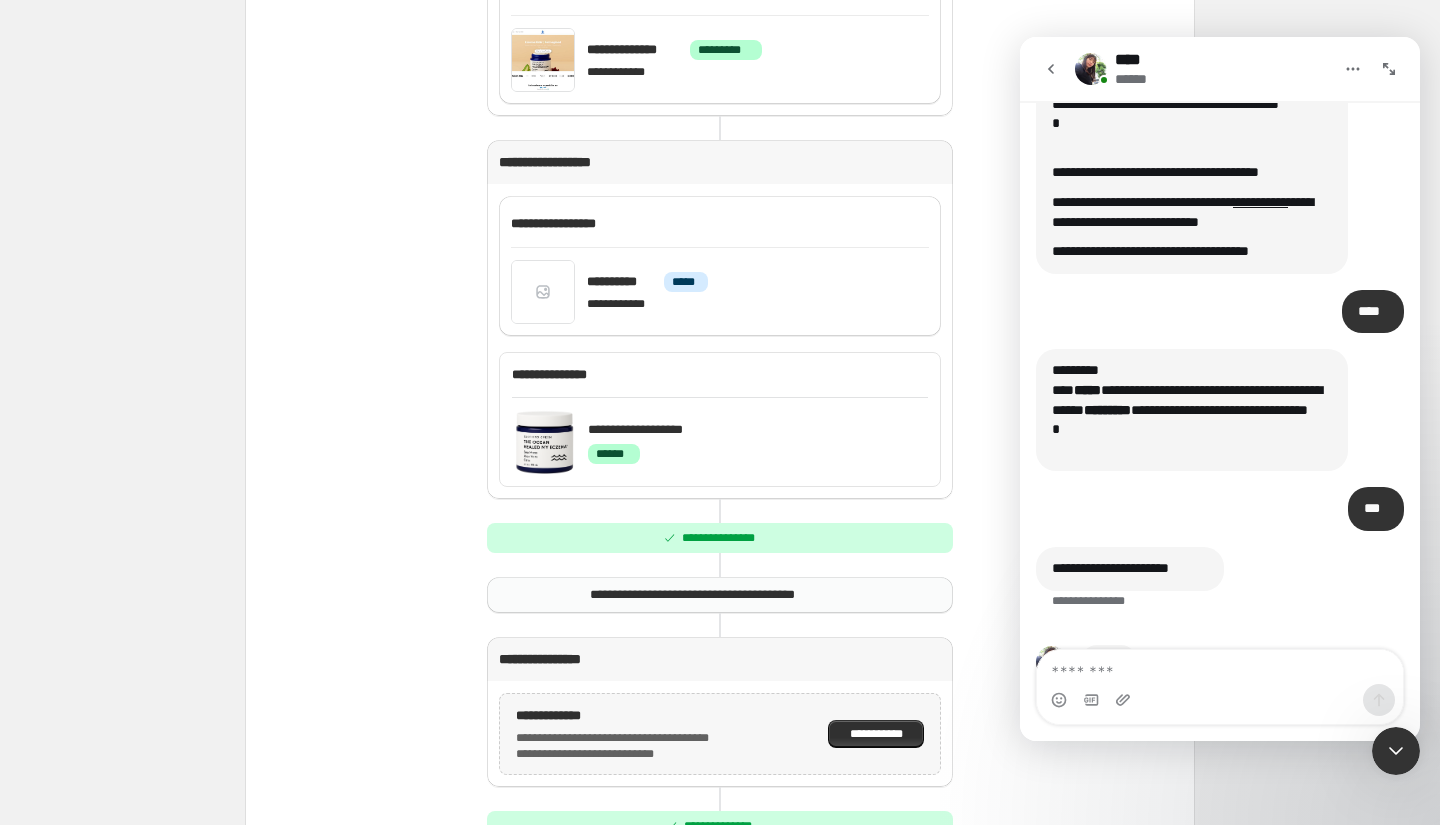 click at bounding box center [1091, 69] 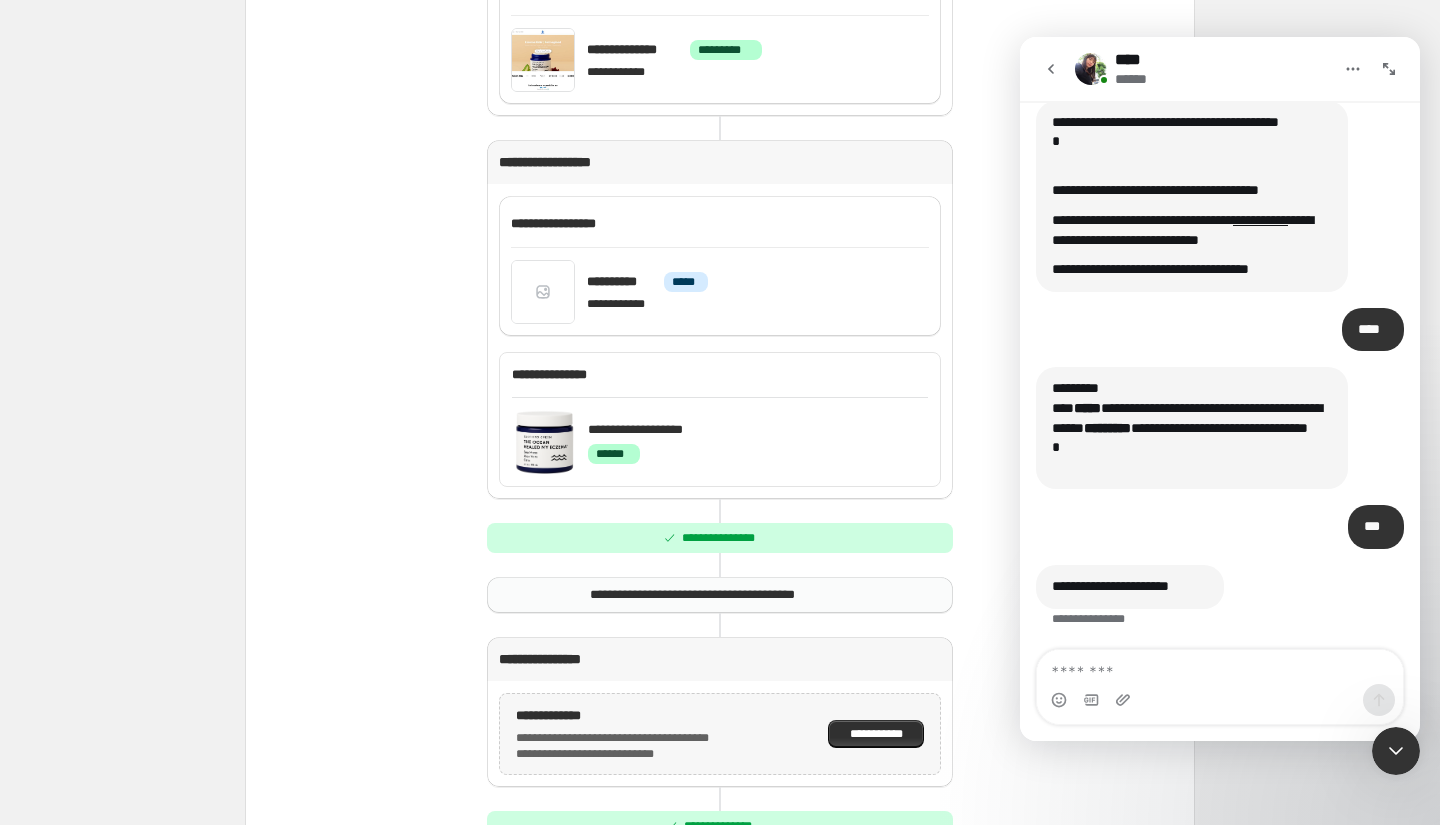 scroll, scrollTop: 325, scrollLeft: 0, axis: vertical 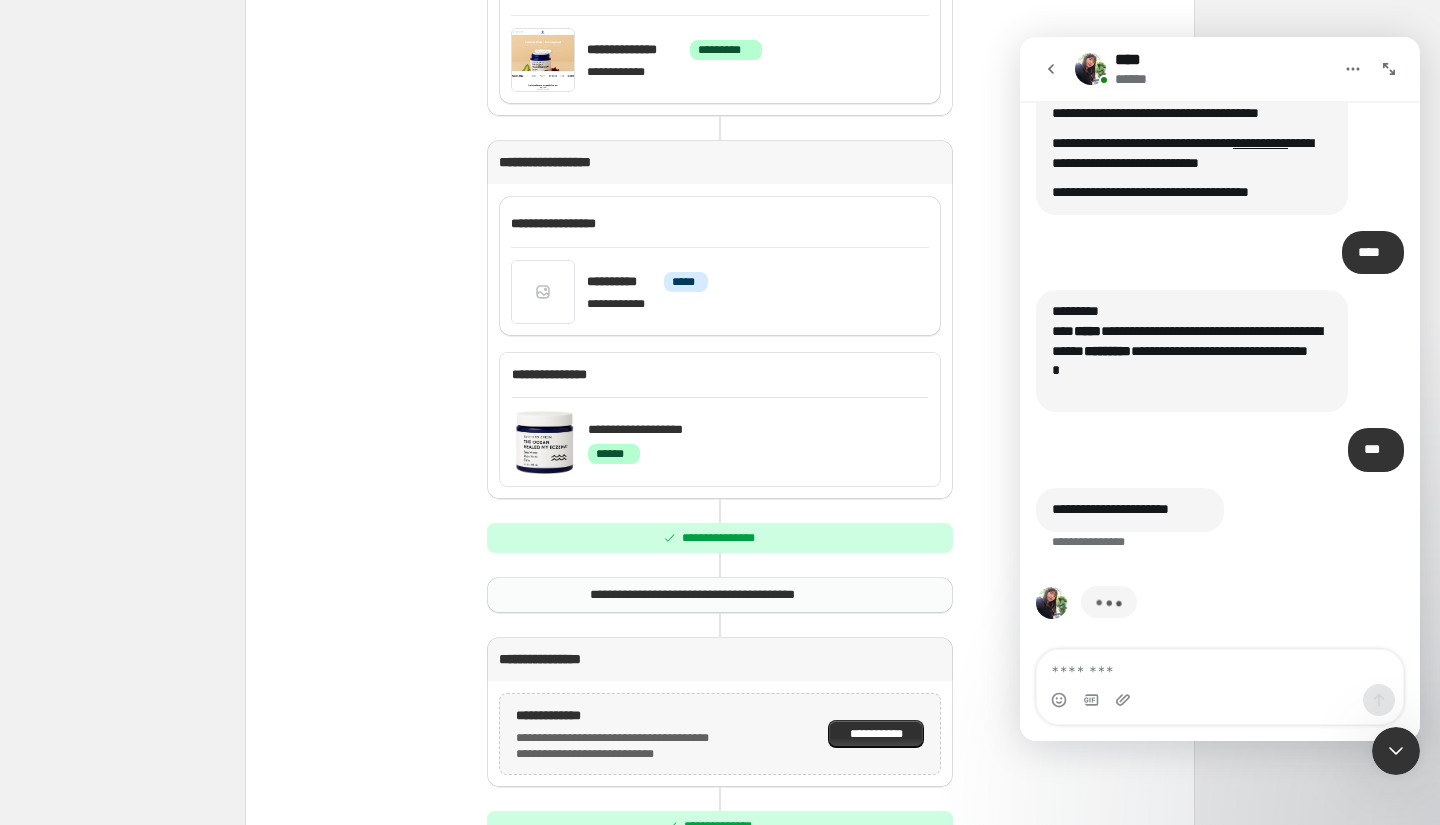 click on "******" at bounding box center (1220, 614) 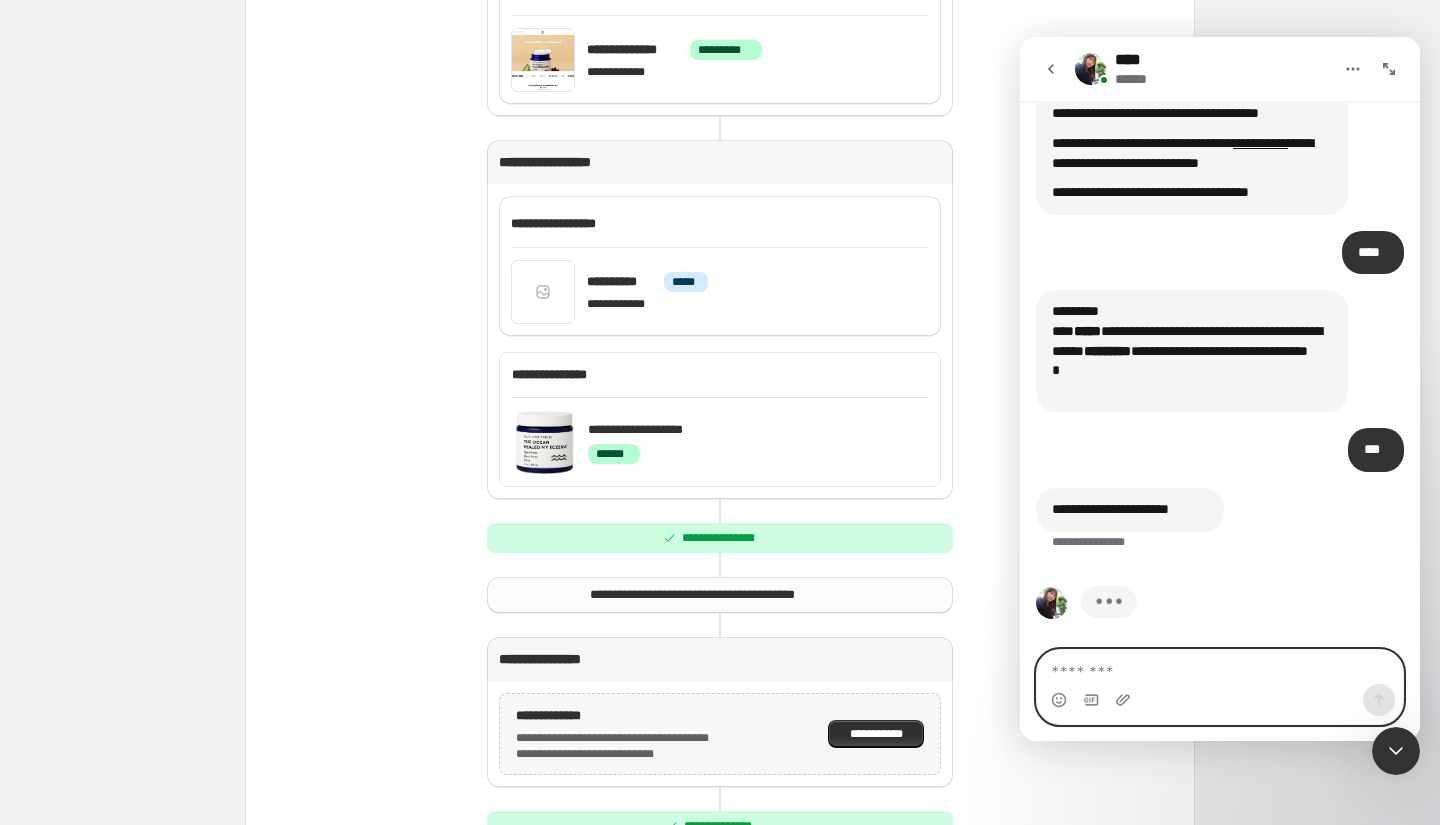 click at bounding box center (1220, 667) 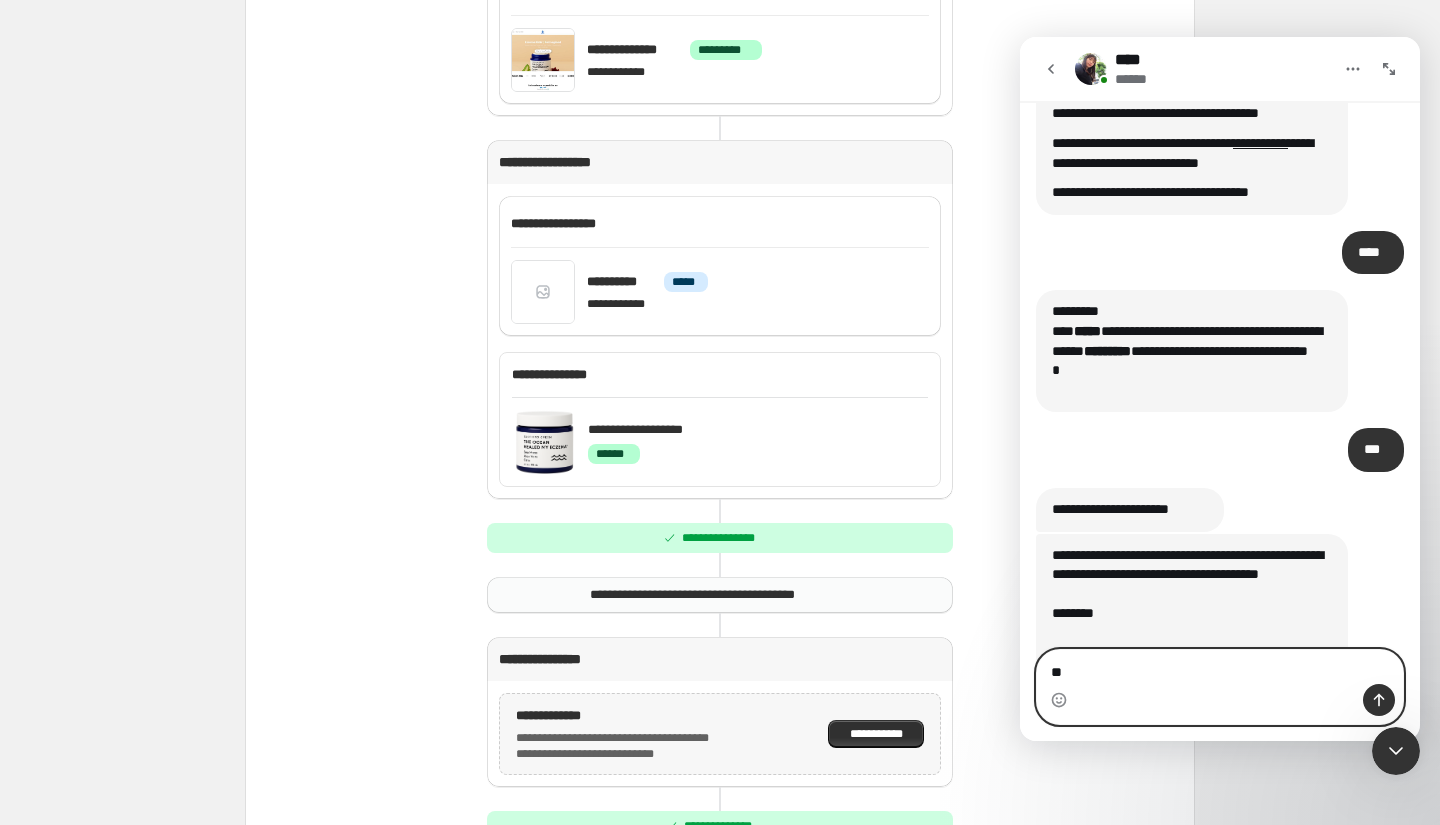 type on "*" 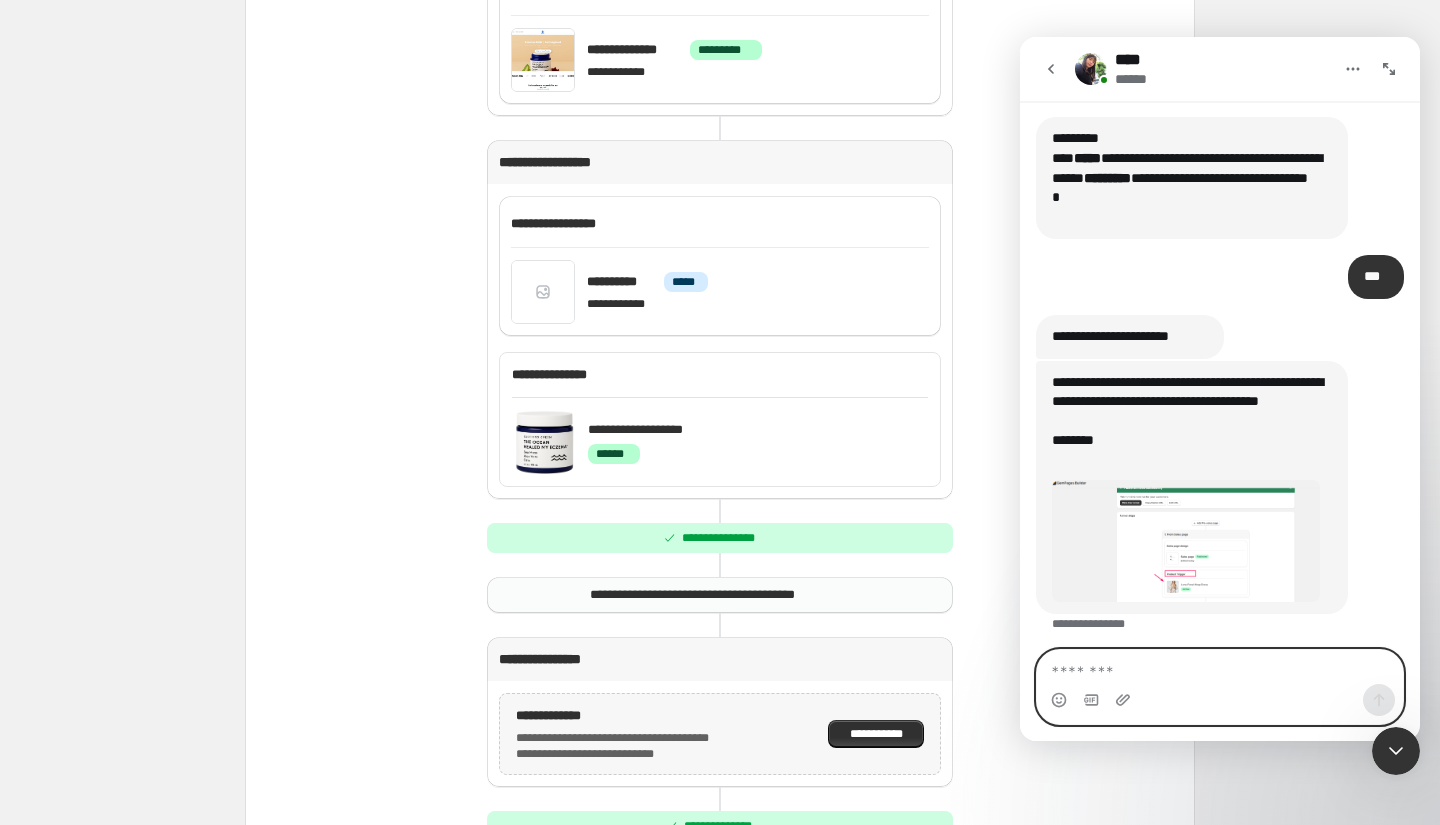 scroll, scrollTop: 503, scrollLeft: 0, axis: vertical 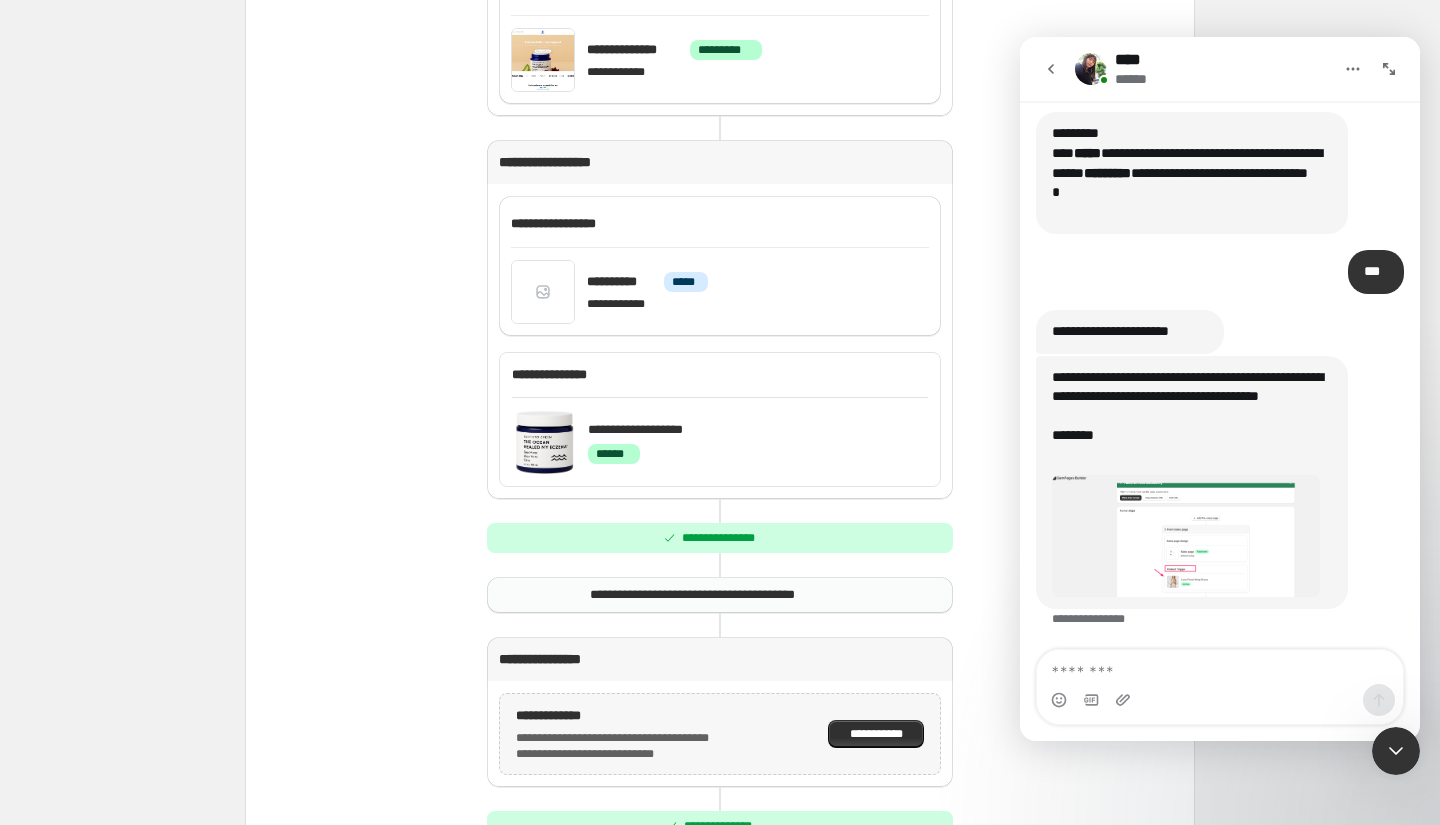 click at bounding box center [1186, 535] 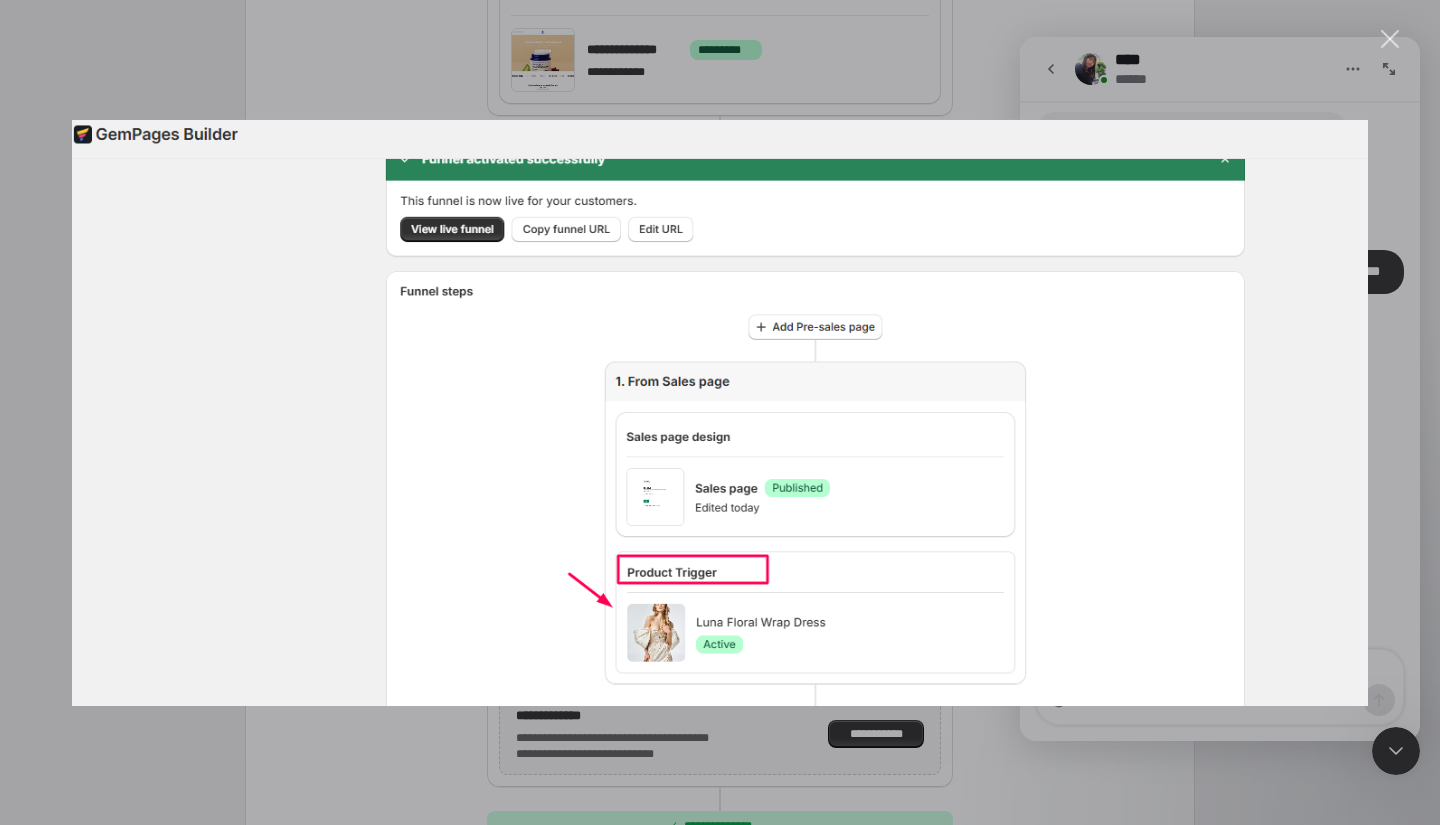 scroll, scrollTop: 0, scrollLeft: 0, axis: both 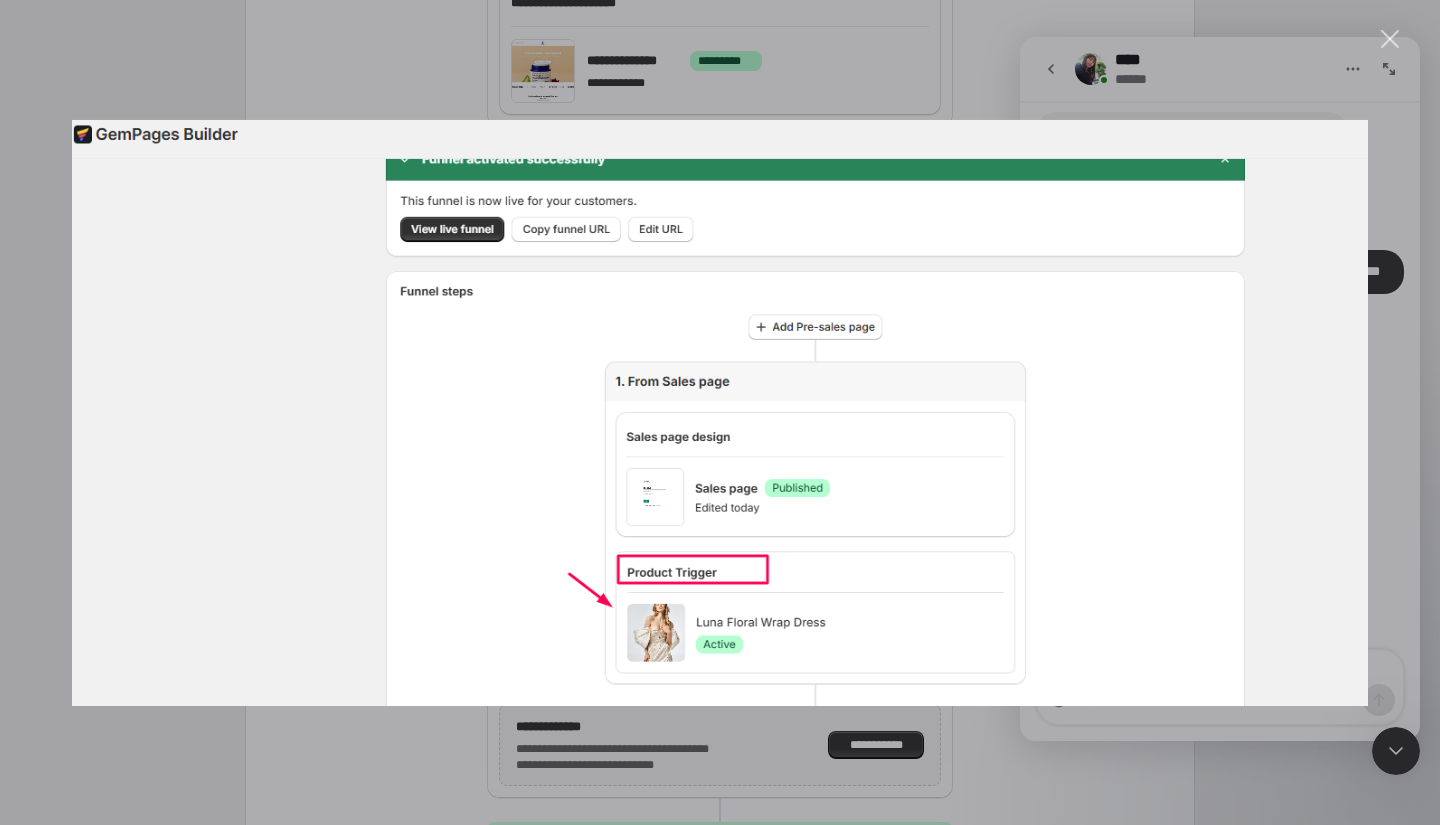 click at bounding box center [1390, 39] 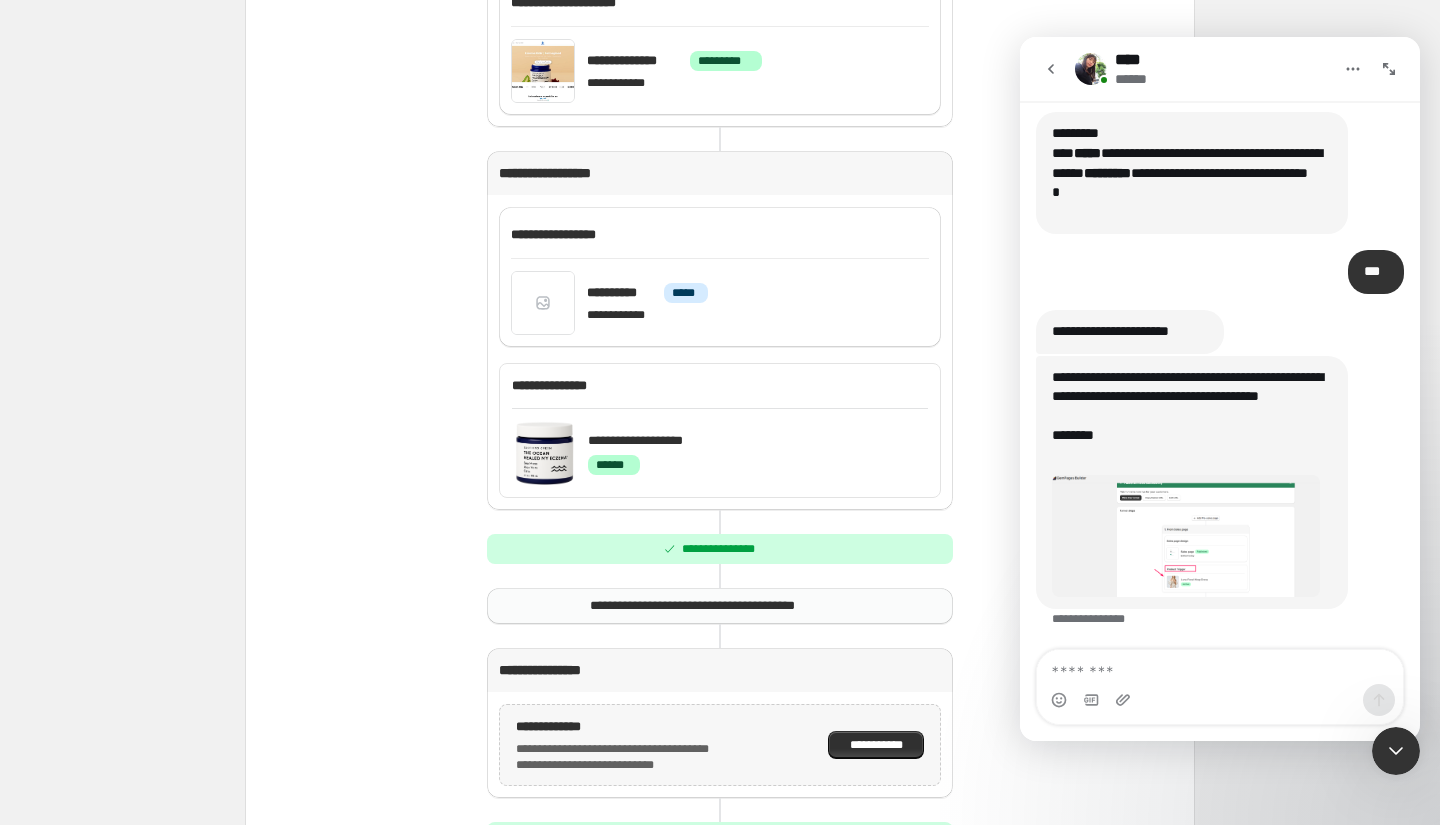 click at bounding box center (1186, 535) 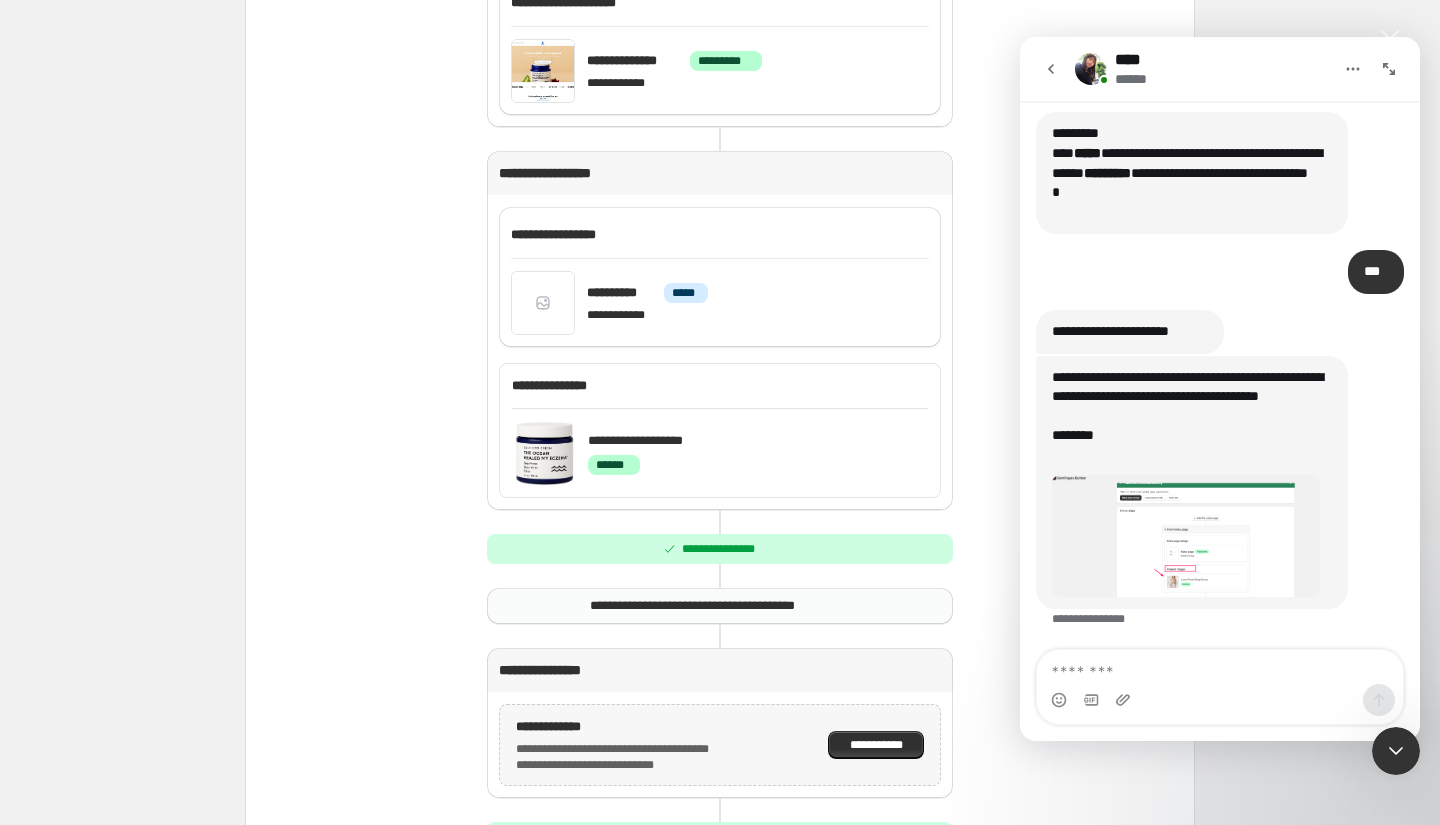 scroll, scrollTop: 0, scrollLeft: 0, axis: both 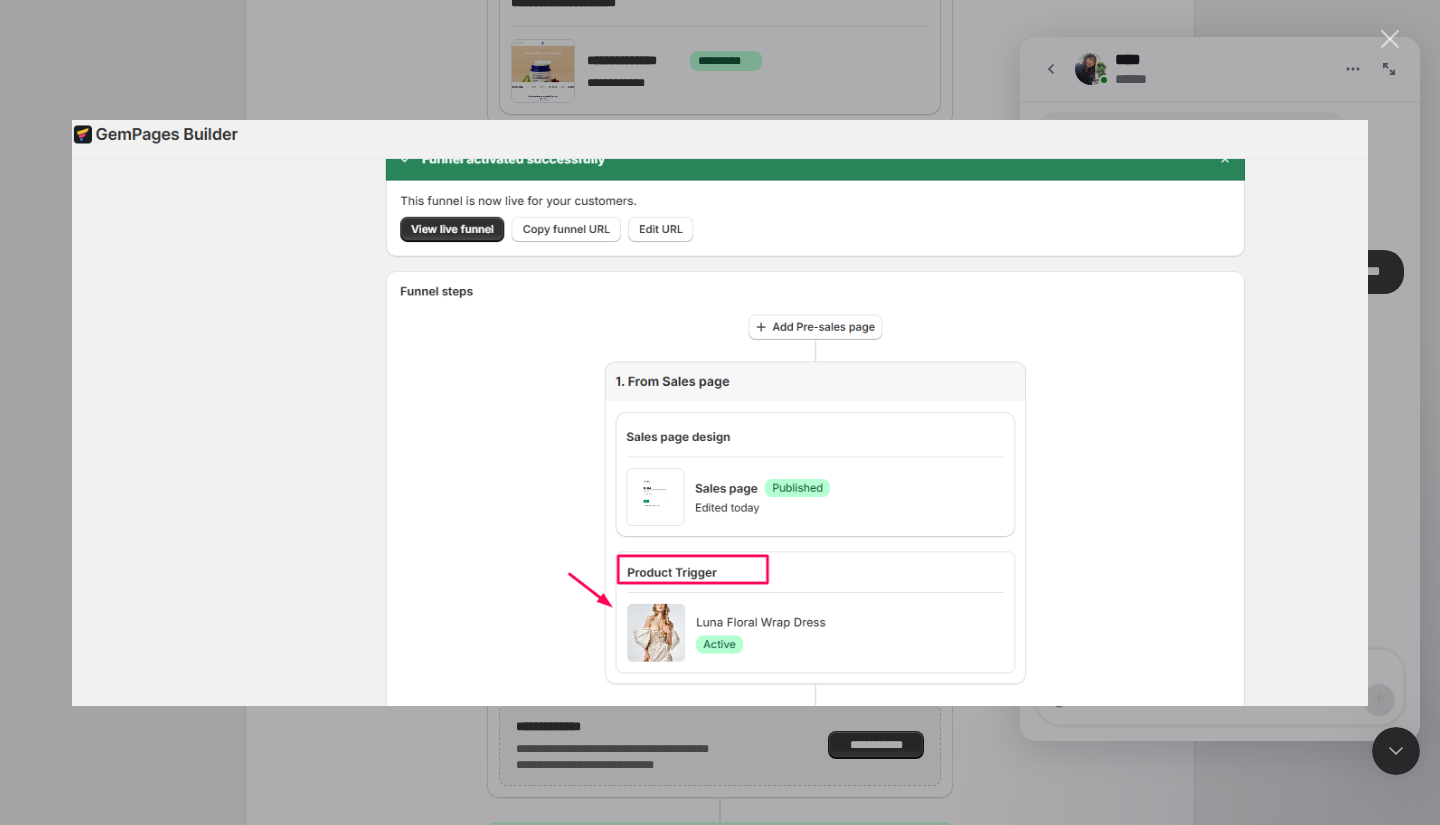 click at bounding box center [720, 412] 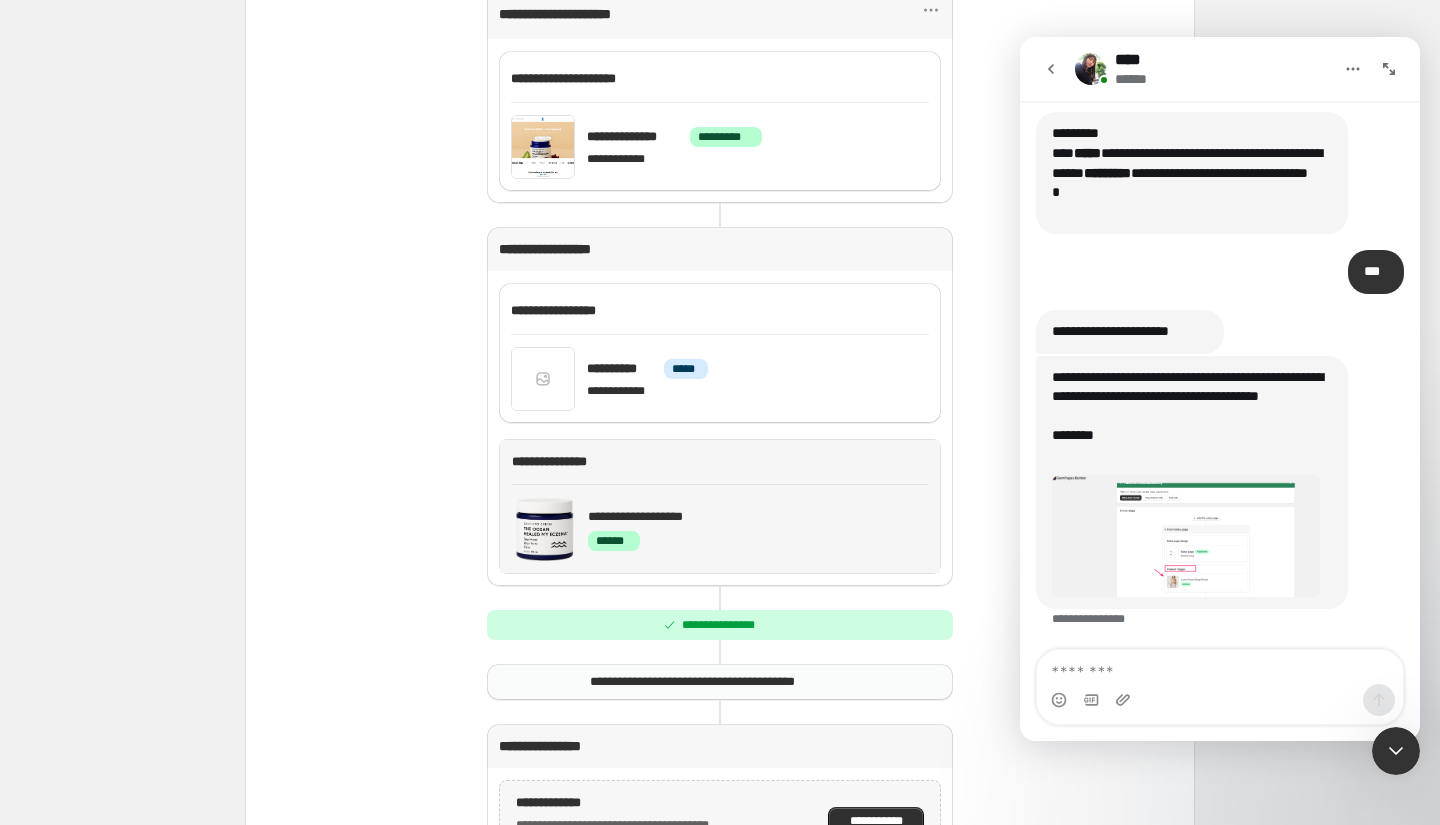 scroll, scrollTop: 208, scrollLeft: 0, axis: vertical 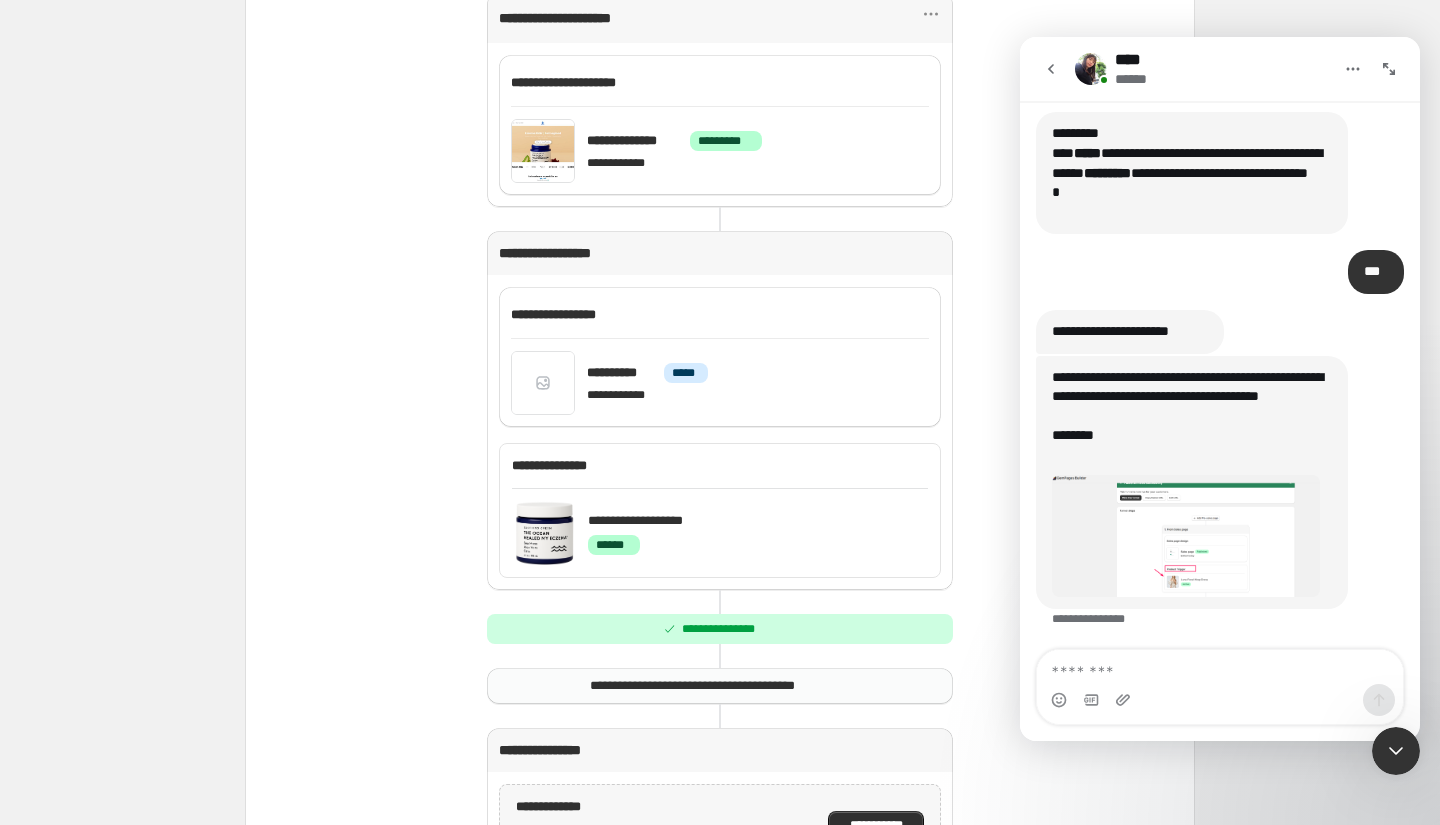 click at bounding box center [1125, 700] 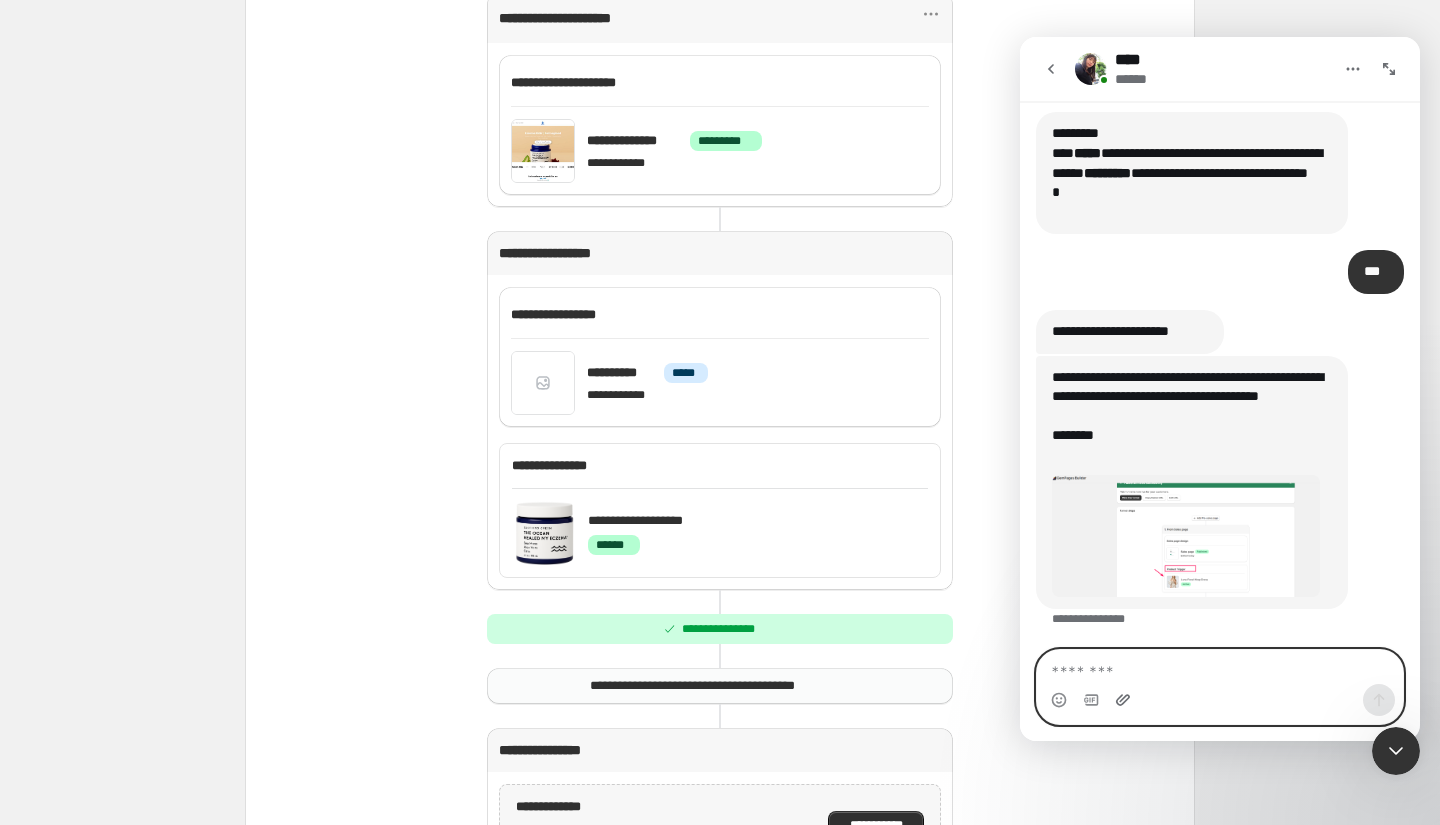 click 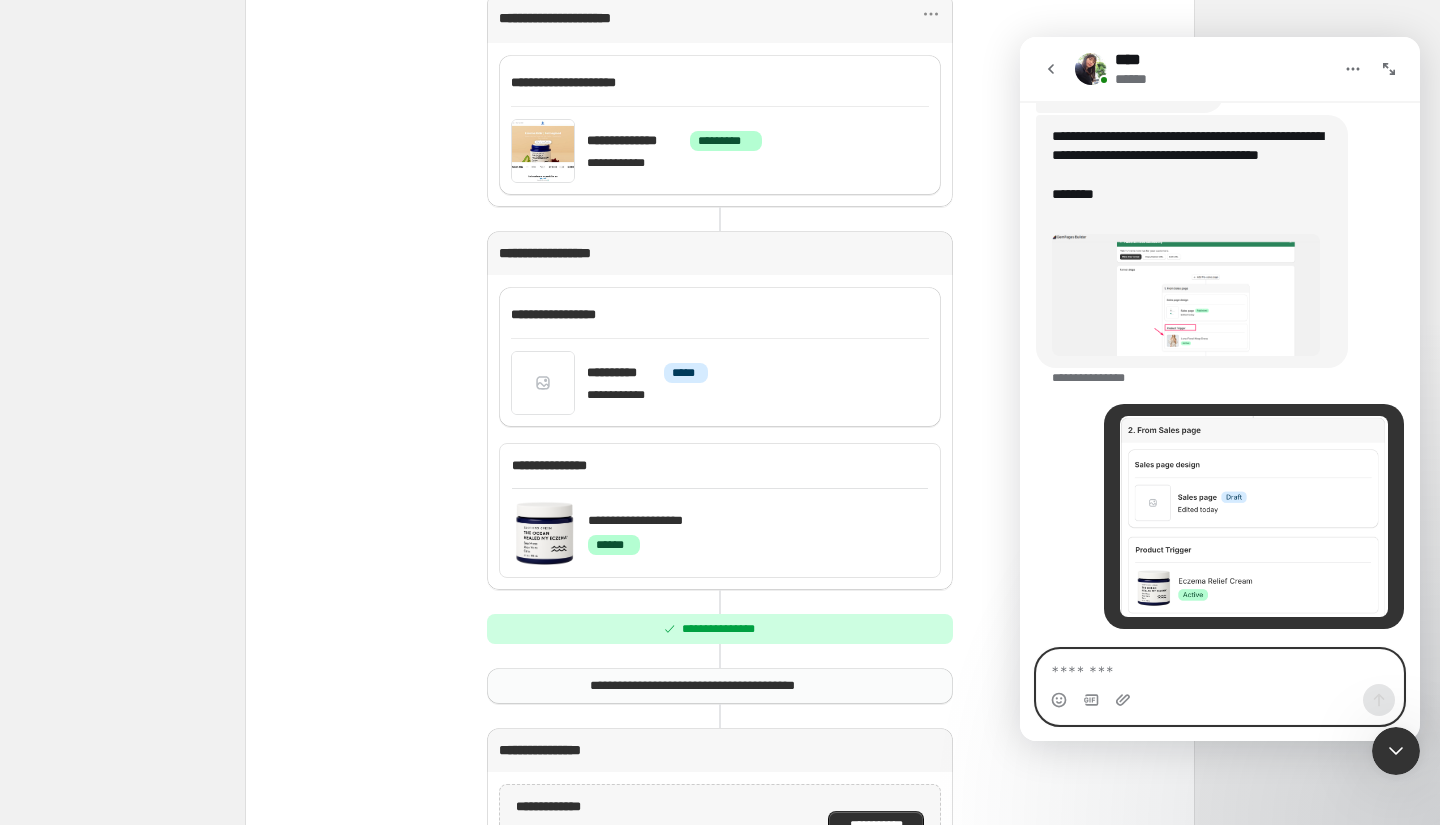 scroll, scrollTop: 745, scrollLeft: 0, axis: vertical 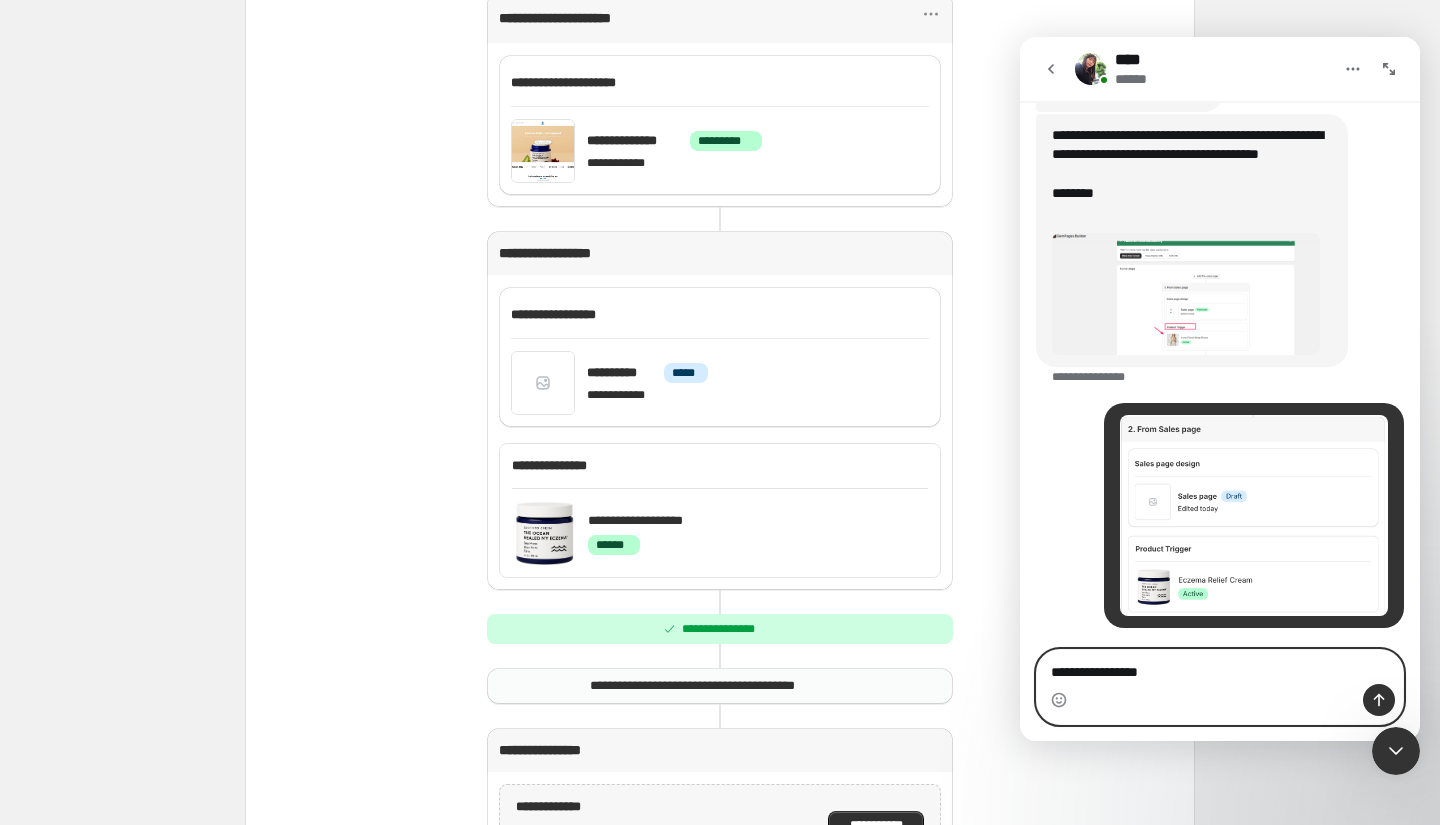 type on "**********" 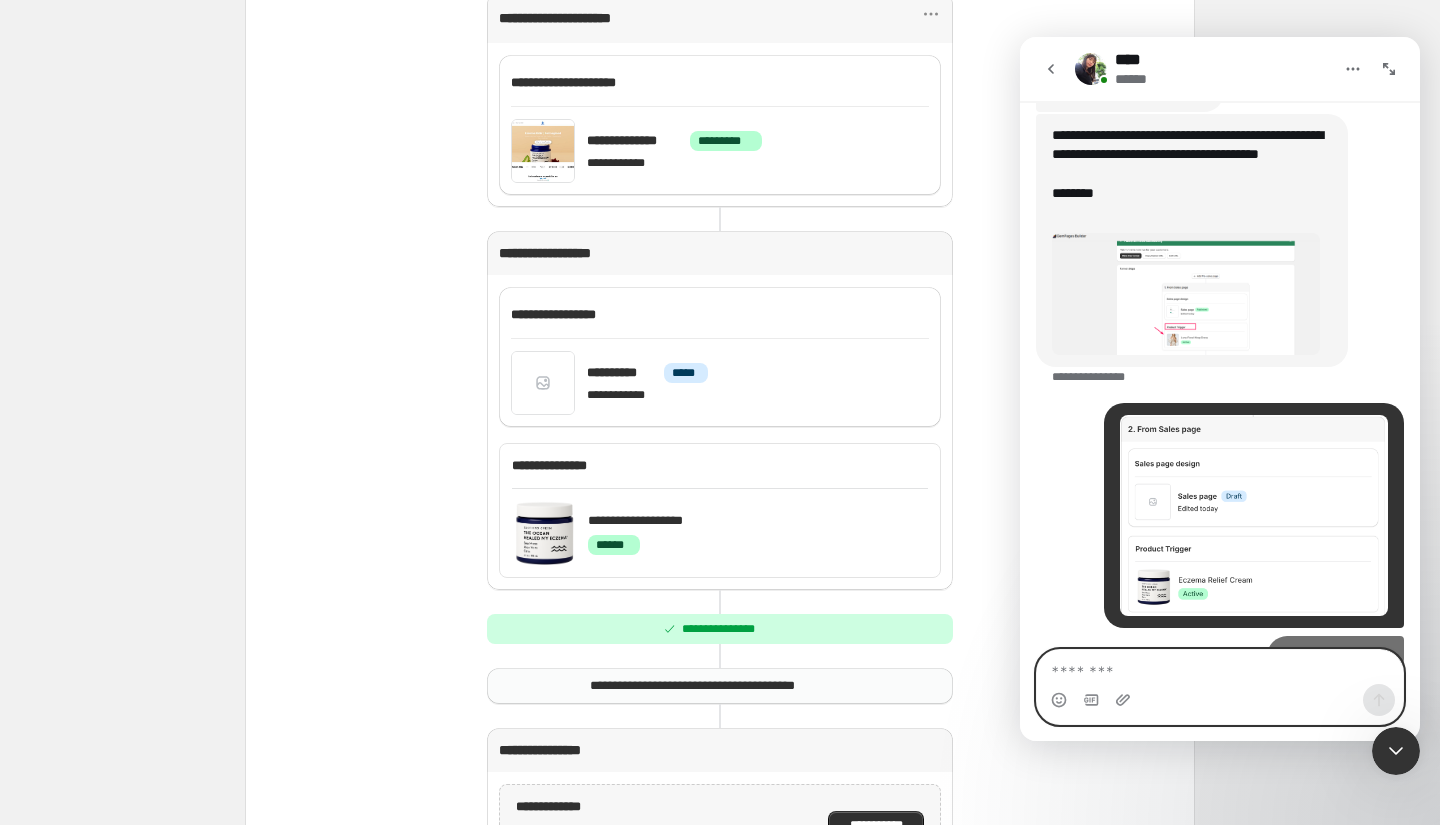 scroll, scrollTop: 790, scrollLeft: 0, axis: vertical 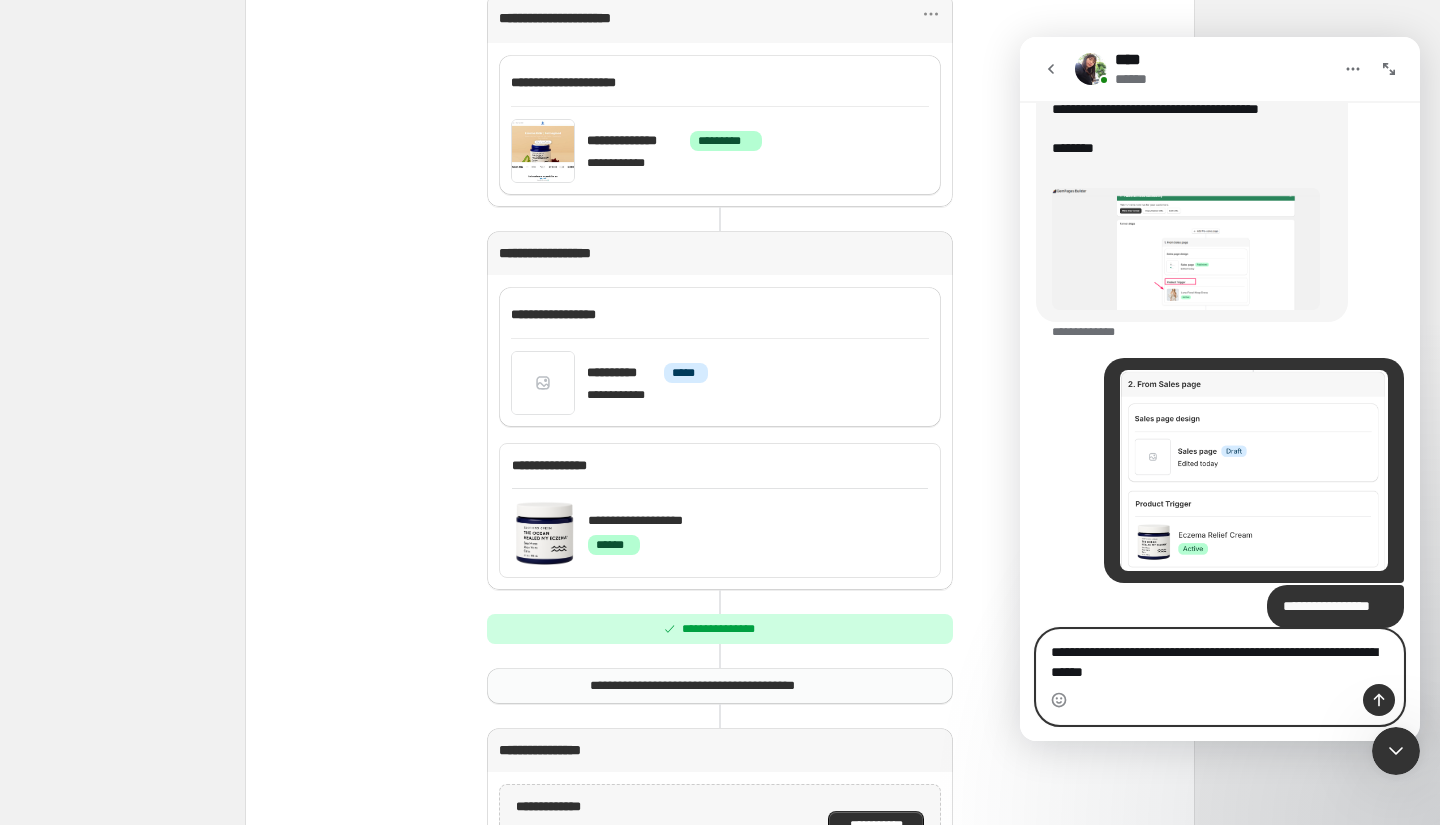 type on "**********" 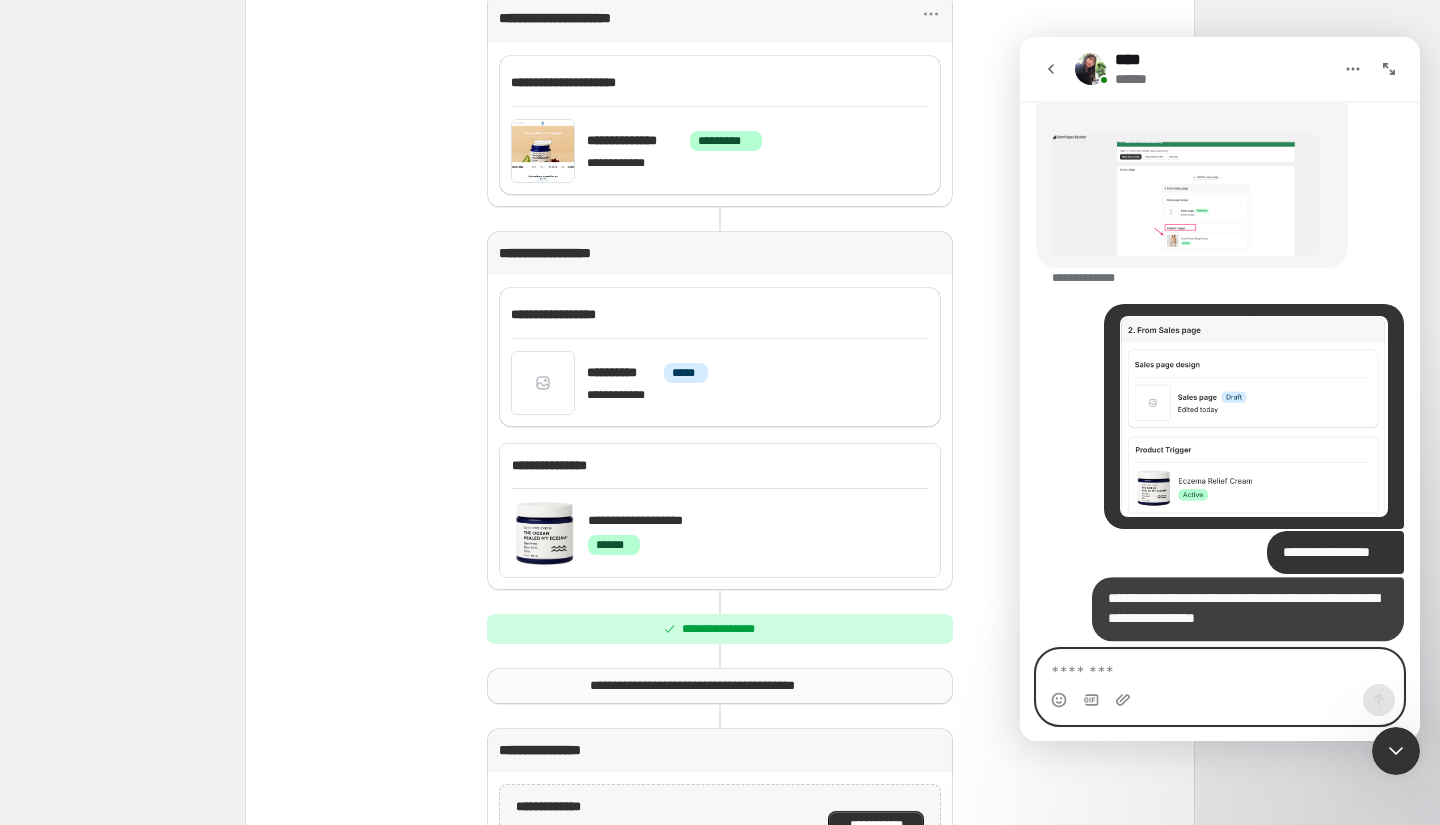 scroll, scrollTop: 855, scrollLeft: 0, axis: vertical 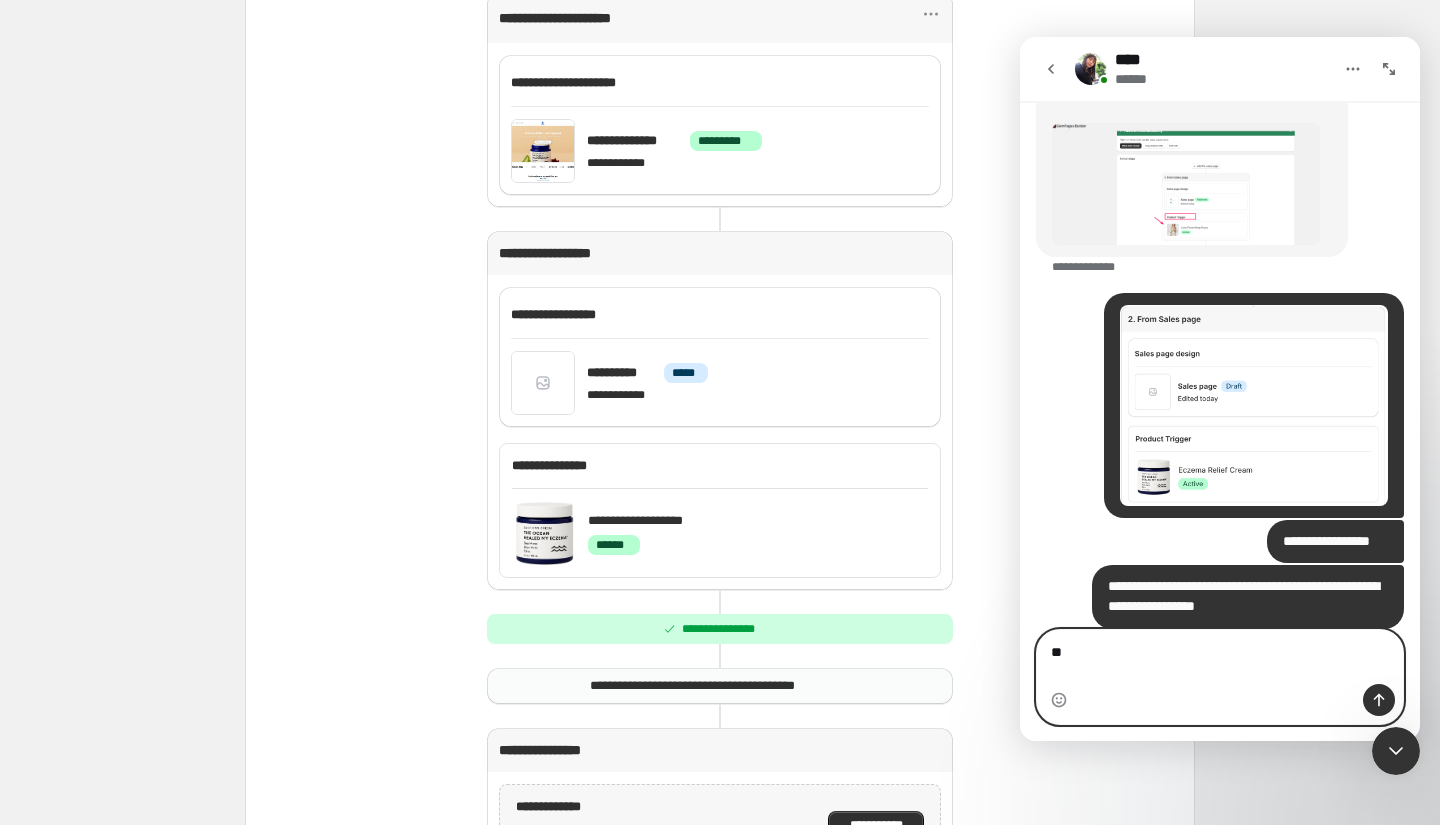 type on "*" 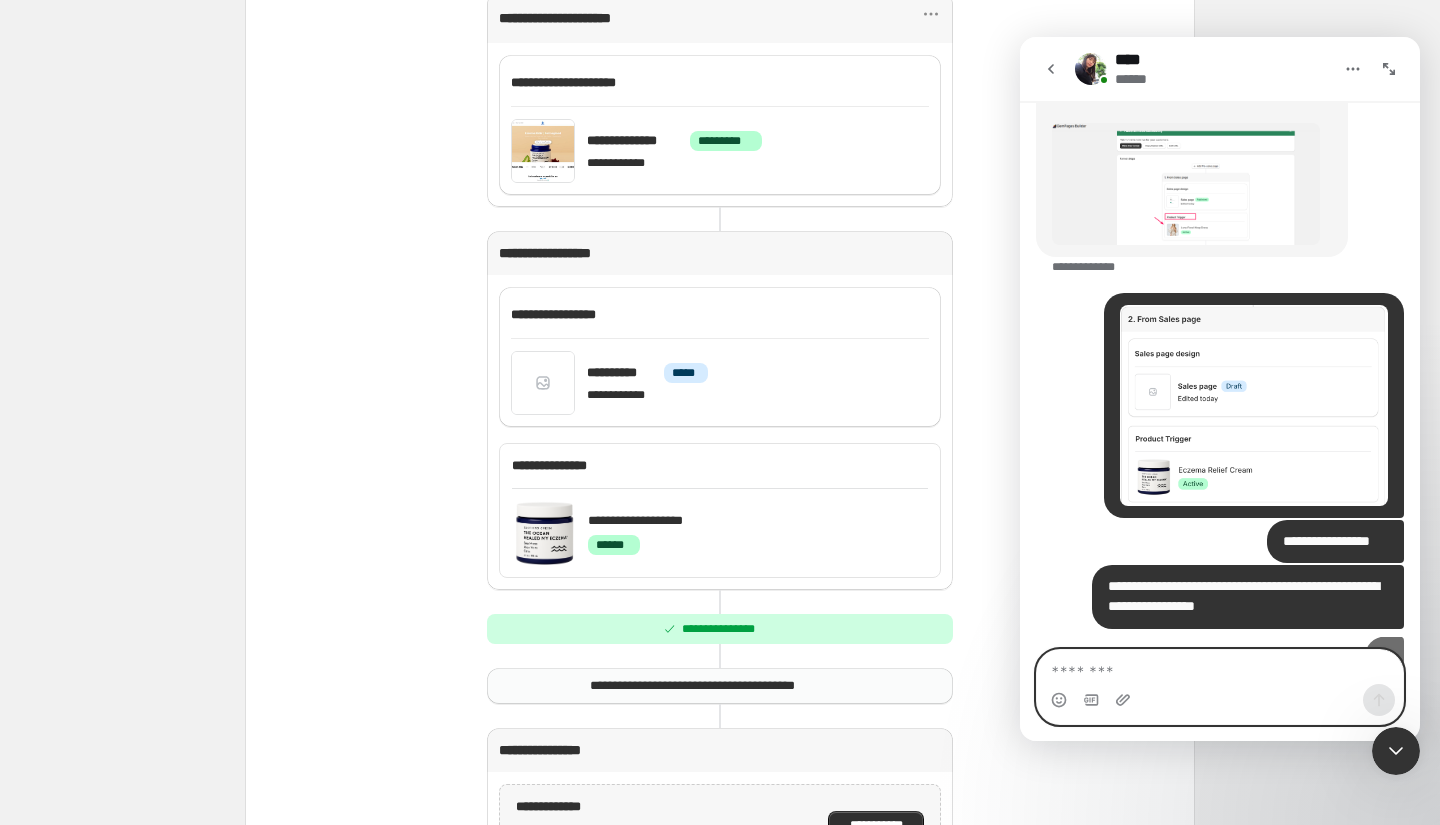scroll, scrollTop: 901, scrollLeft: 0, axis: vertical 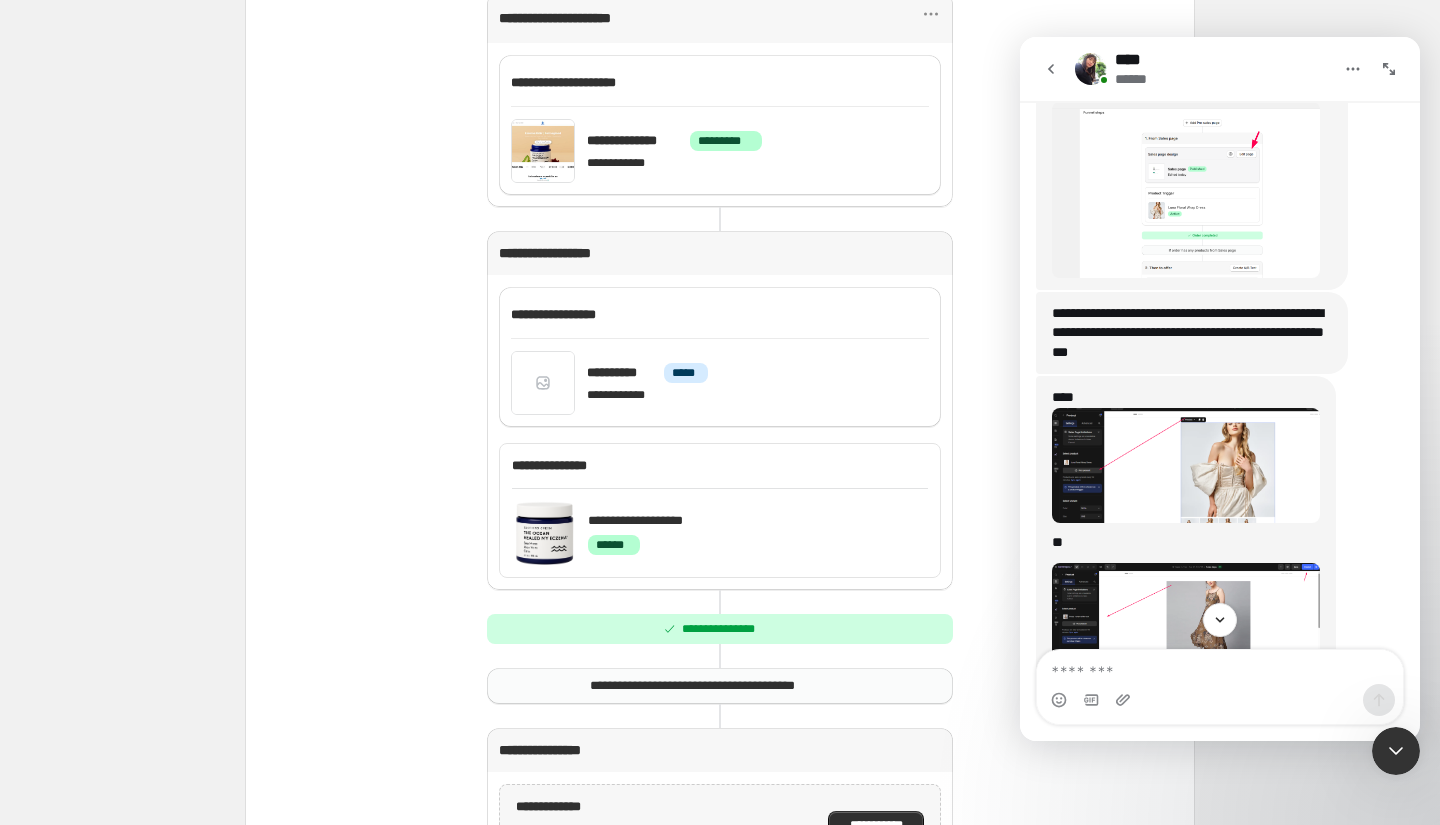 click at bounding box center [1186, 465] 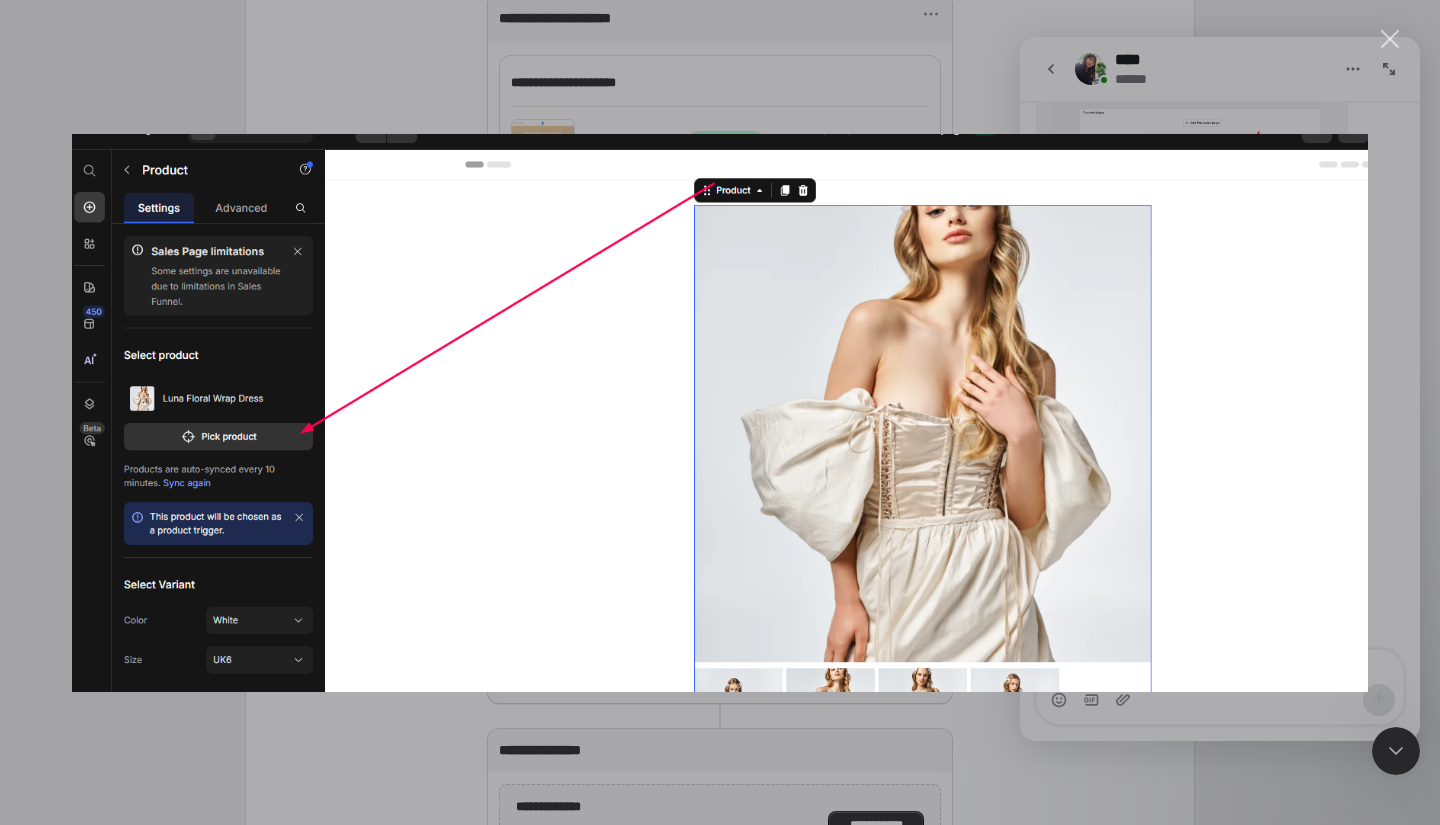 scroll, scrollTop: 0, scrollLeft: 0, axis: both 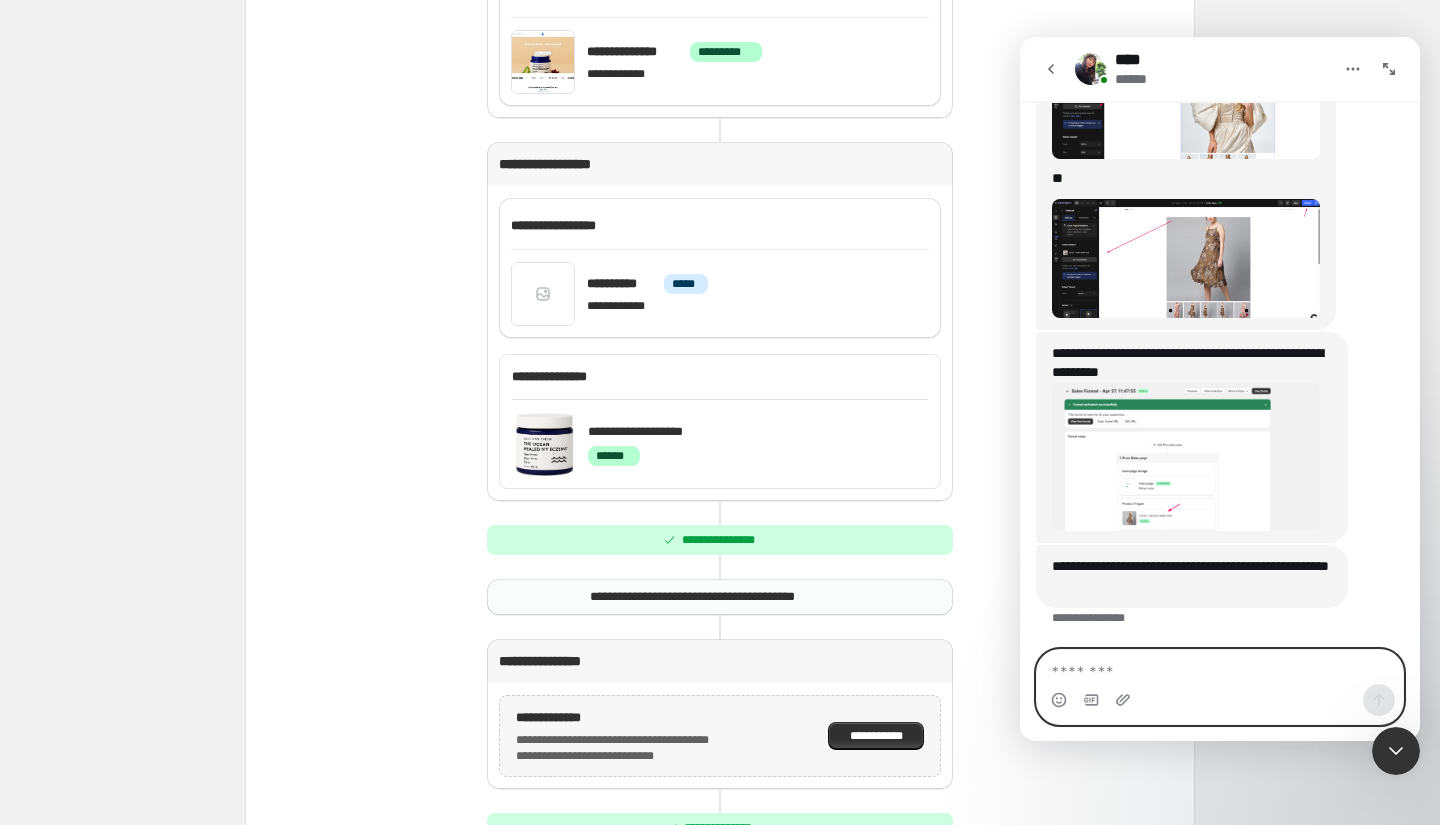 click at bounding box center [1220, 667] 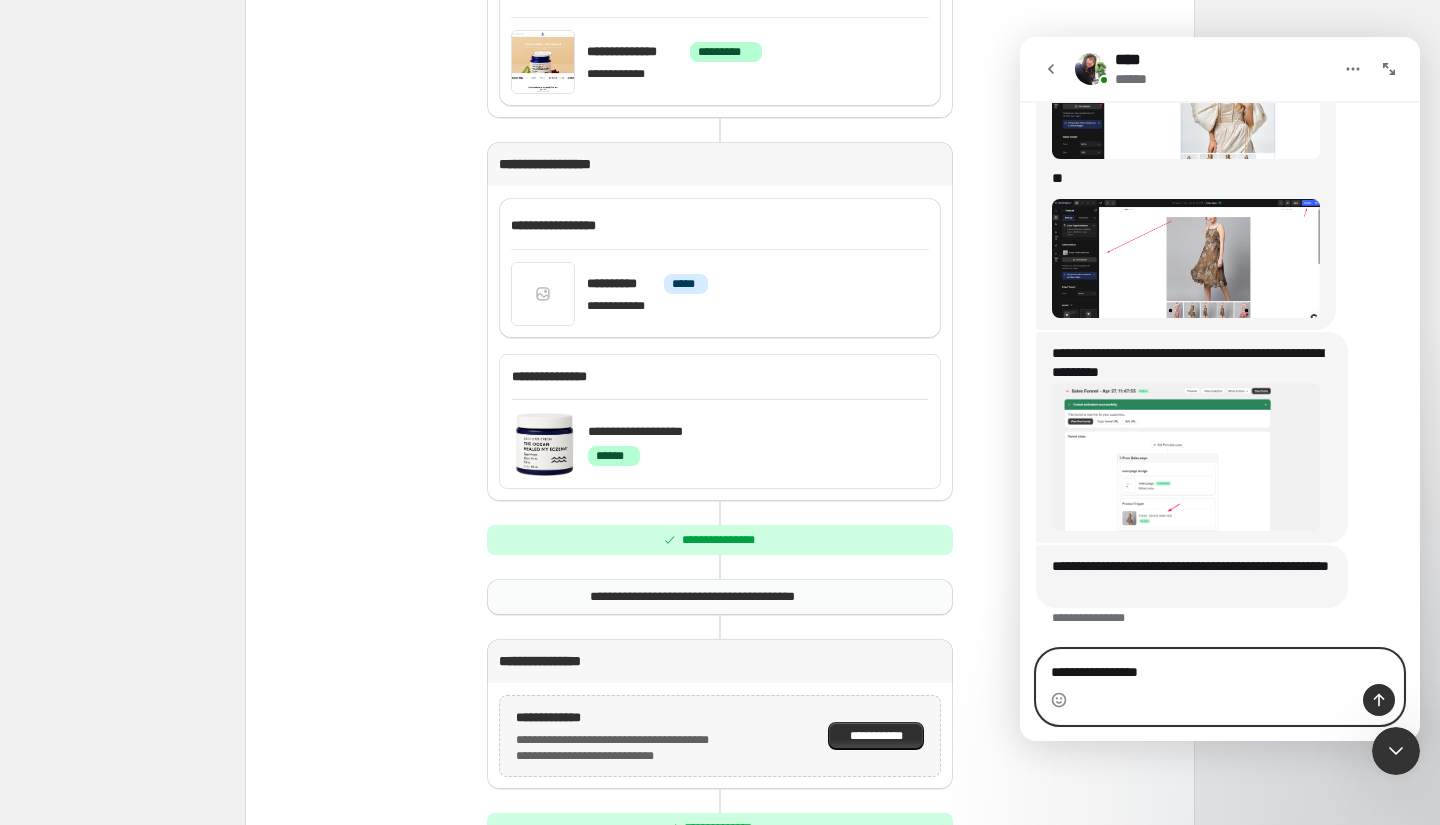type on "**********" 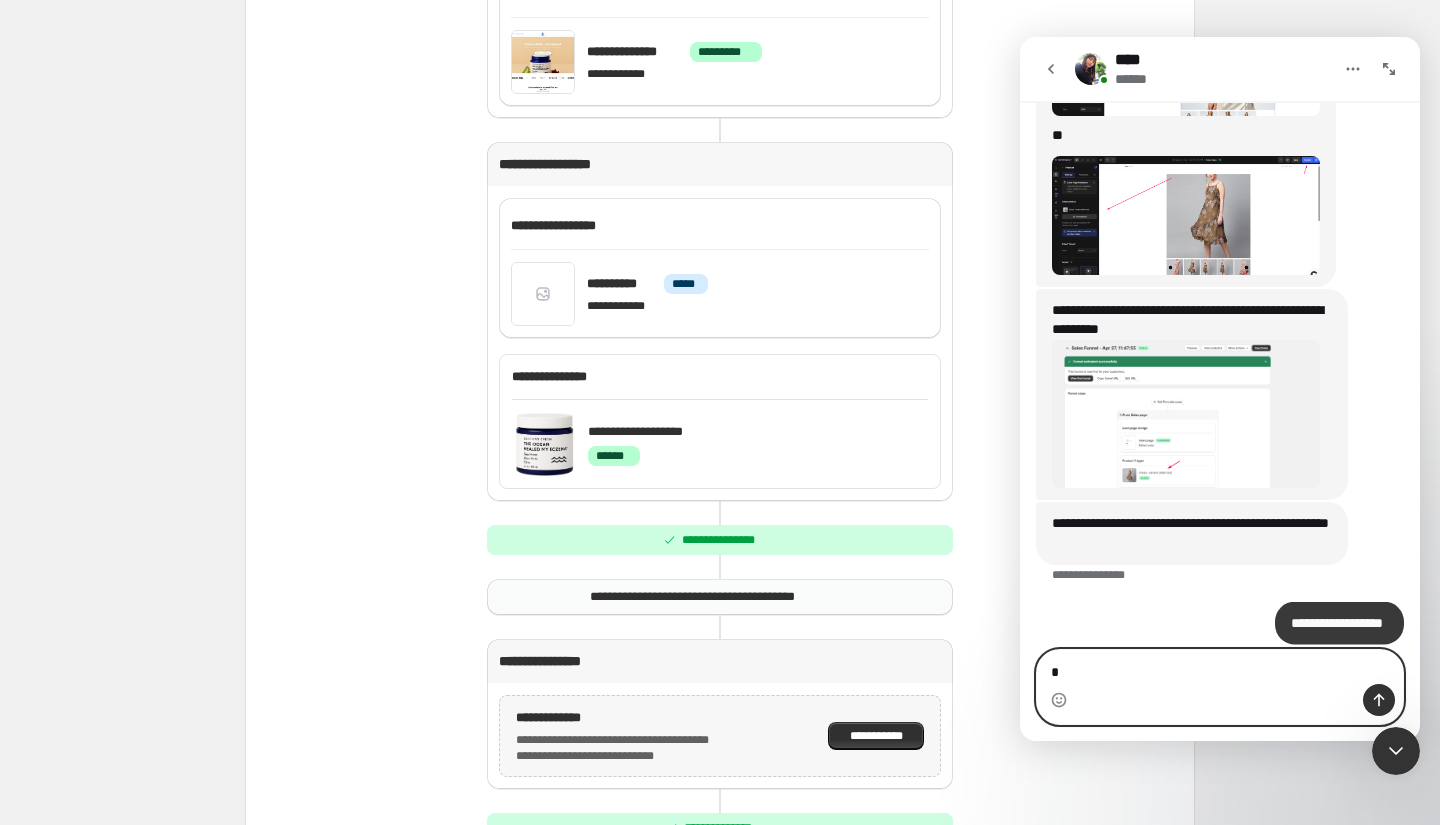 scroll, scrollTop: 1917, scrollLeft: 0, axis: vertical 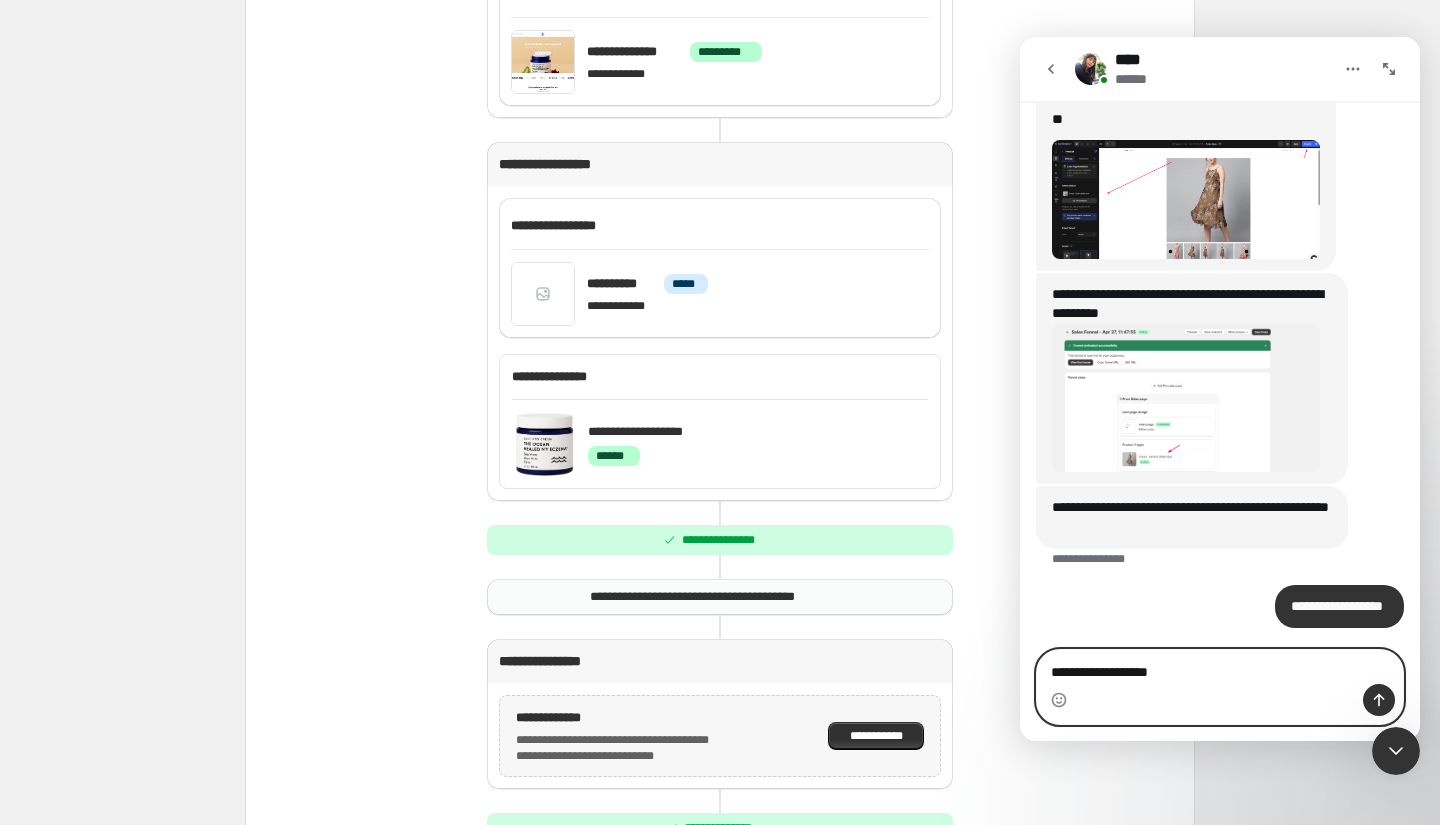 type on "**********" 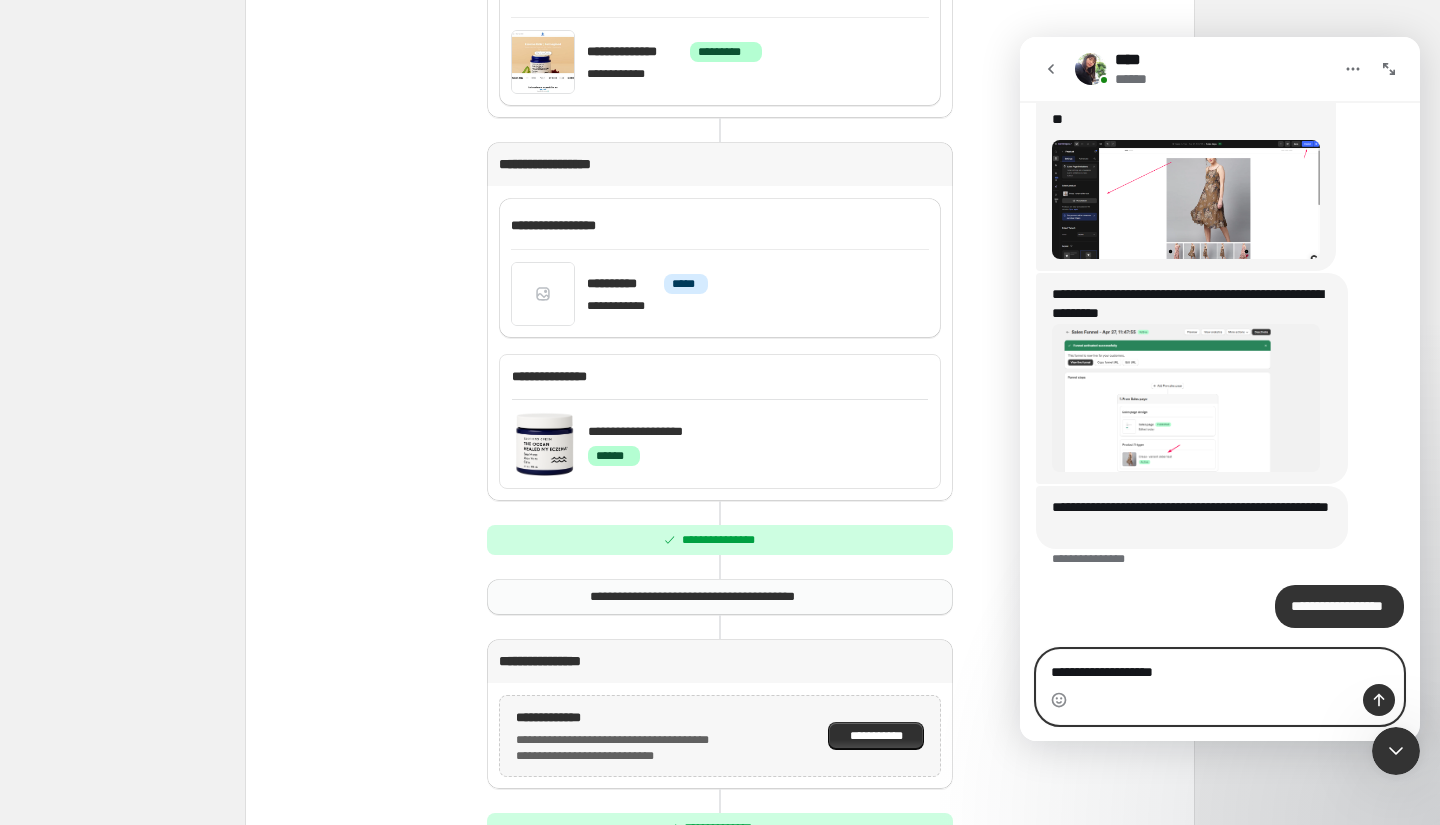 type 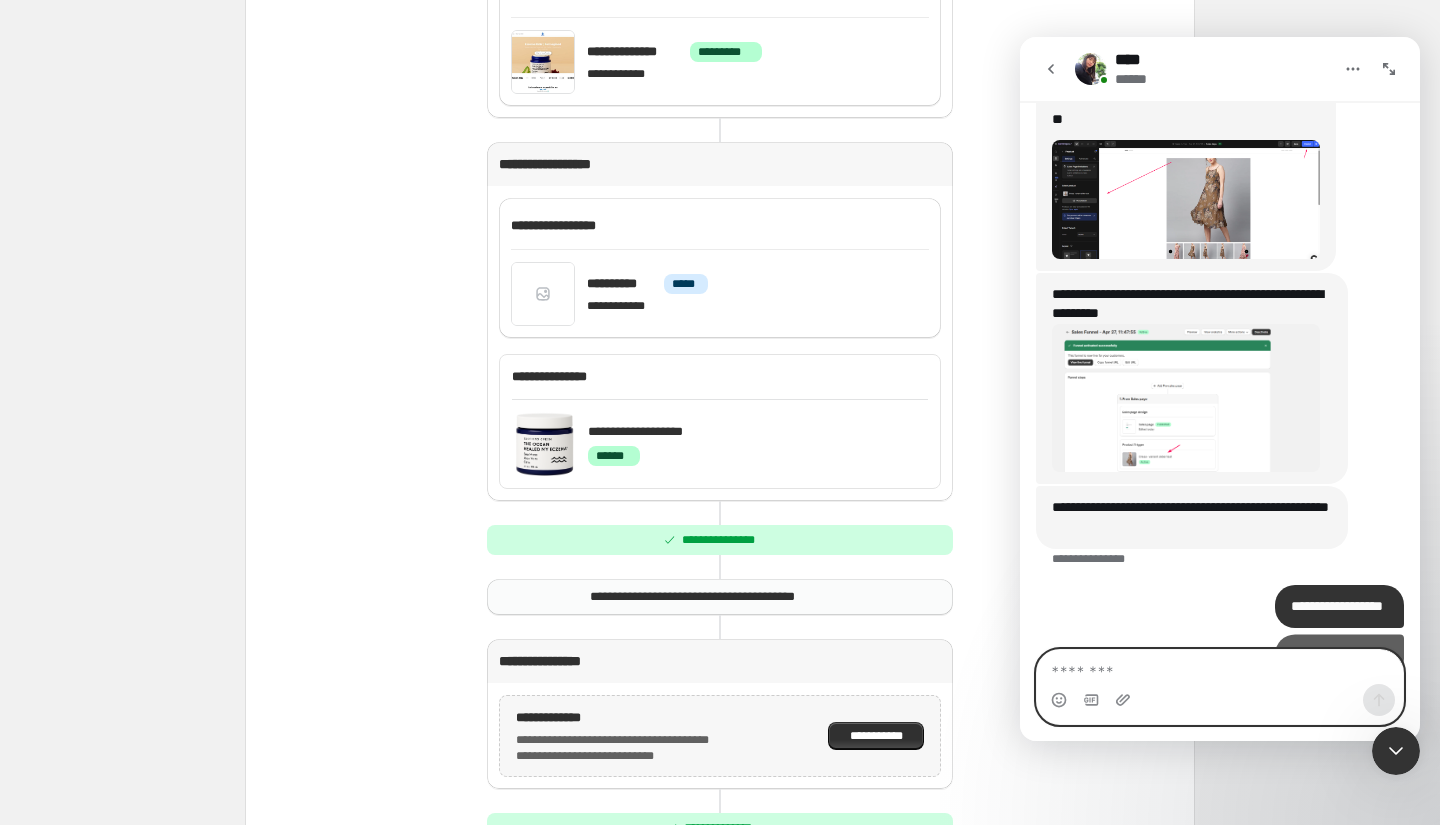 scroll, scrollTop: 1963, scrollLeft: 0, axis: vertical 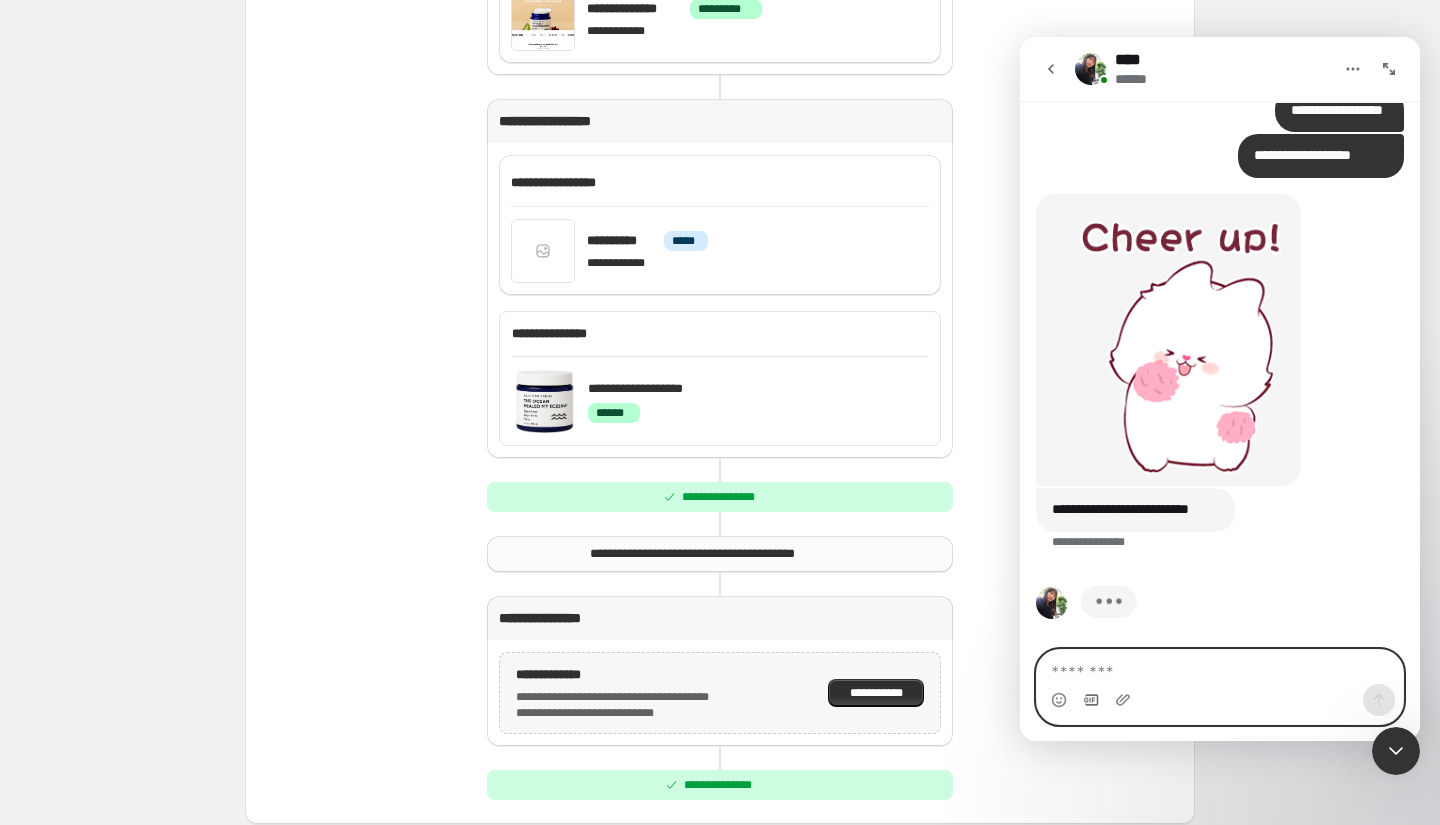 click 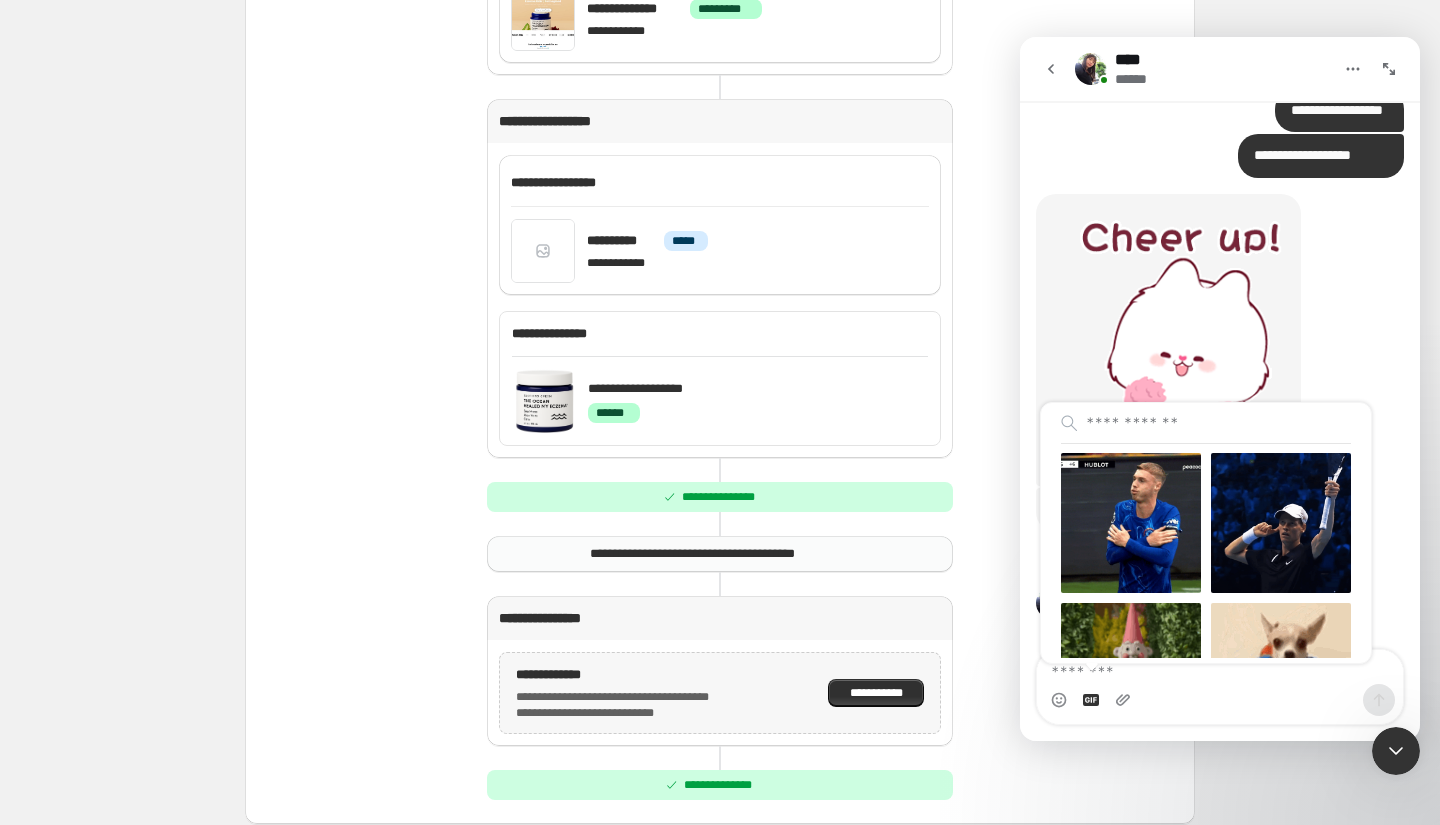 click on "****   *   ********" at bounding box center (1220, 341) 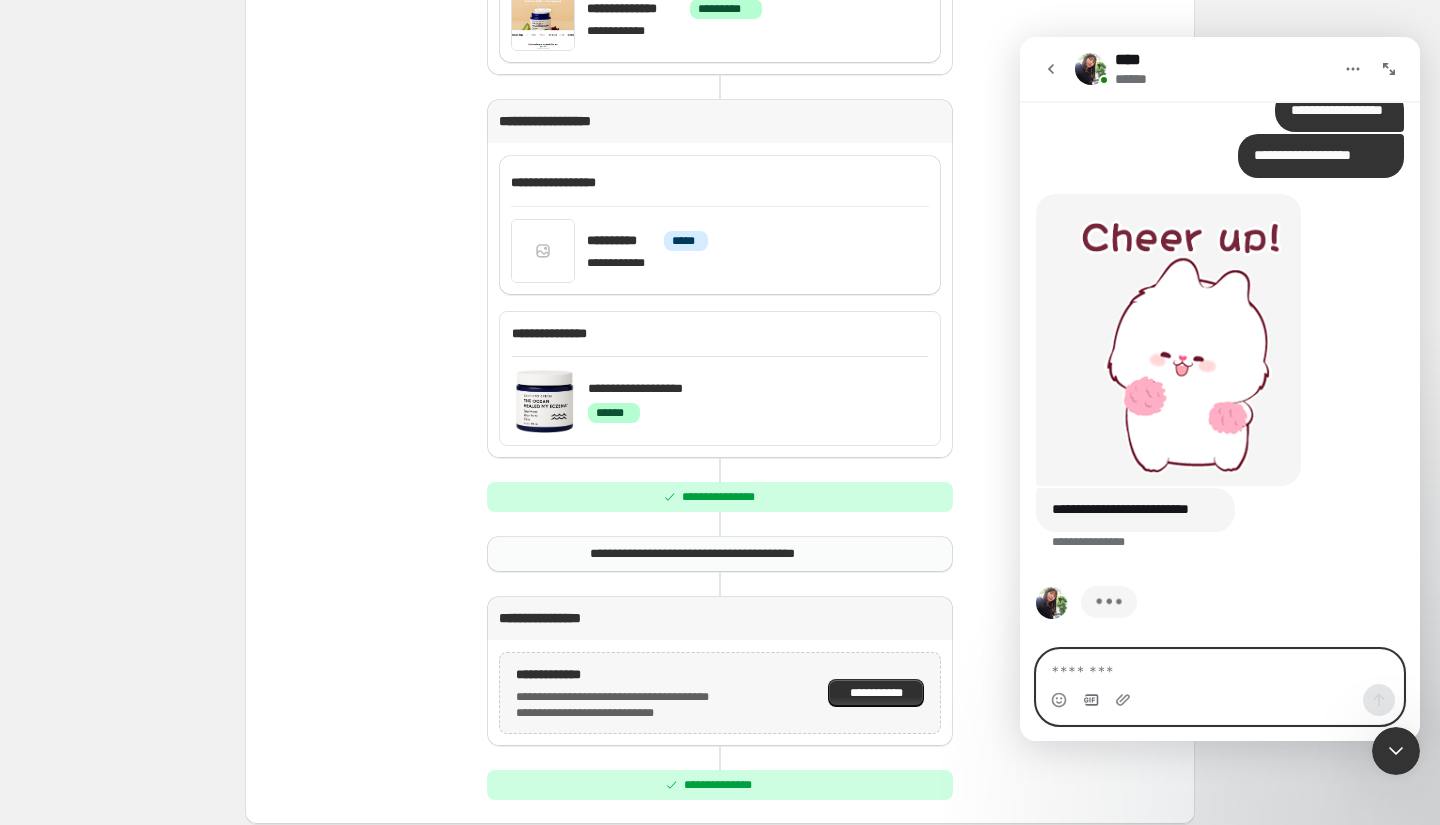 click 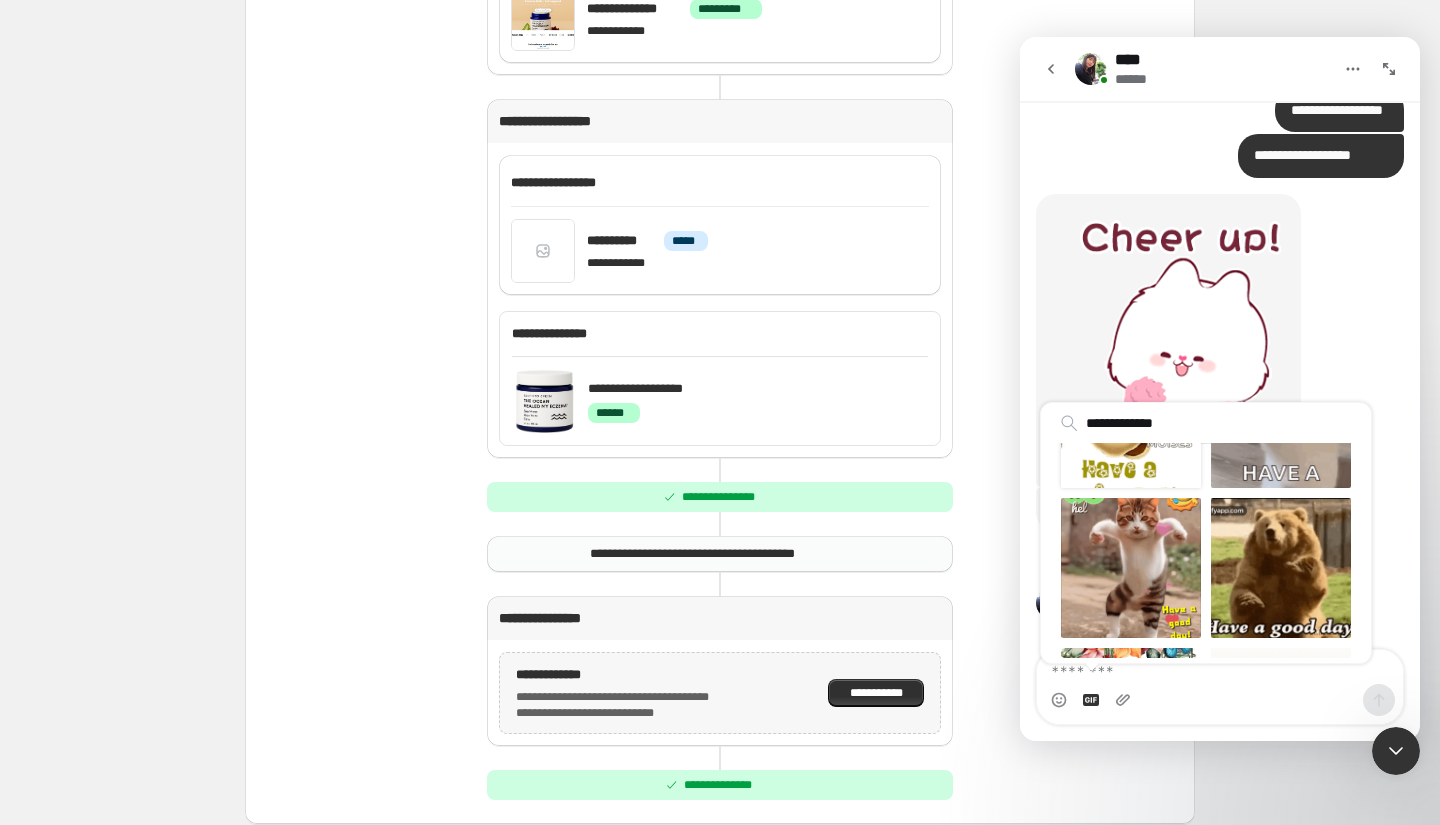 scroll, scrollTop: 185, scrollLeft: 0, axis: vertical 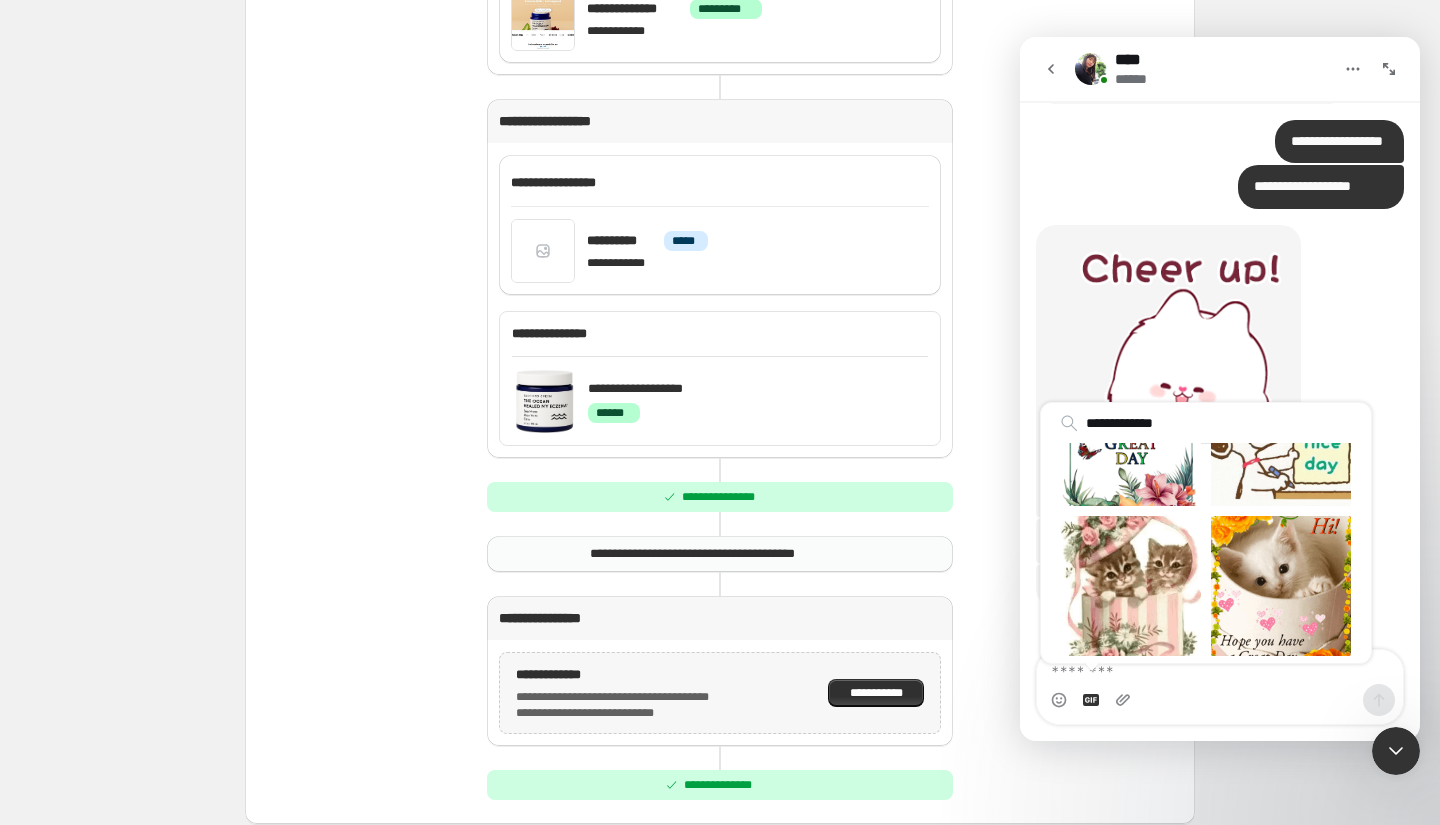 type on "**********" 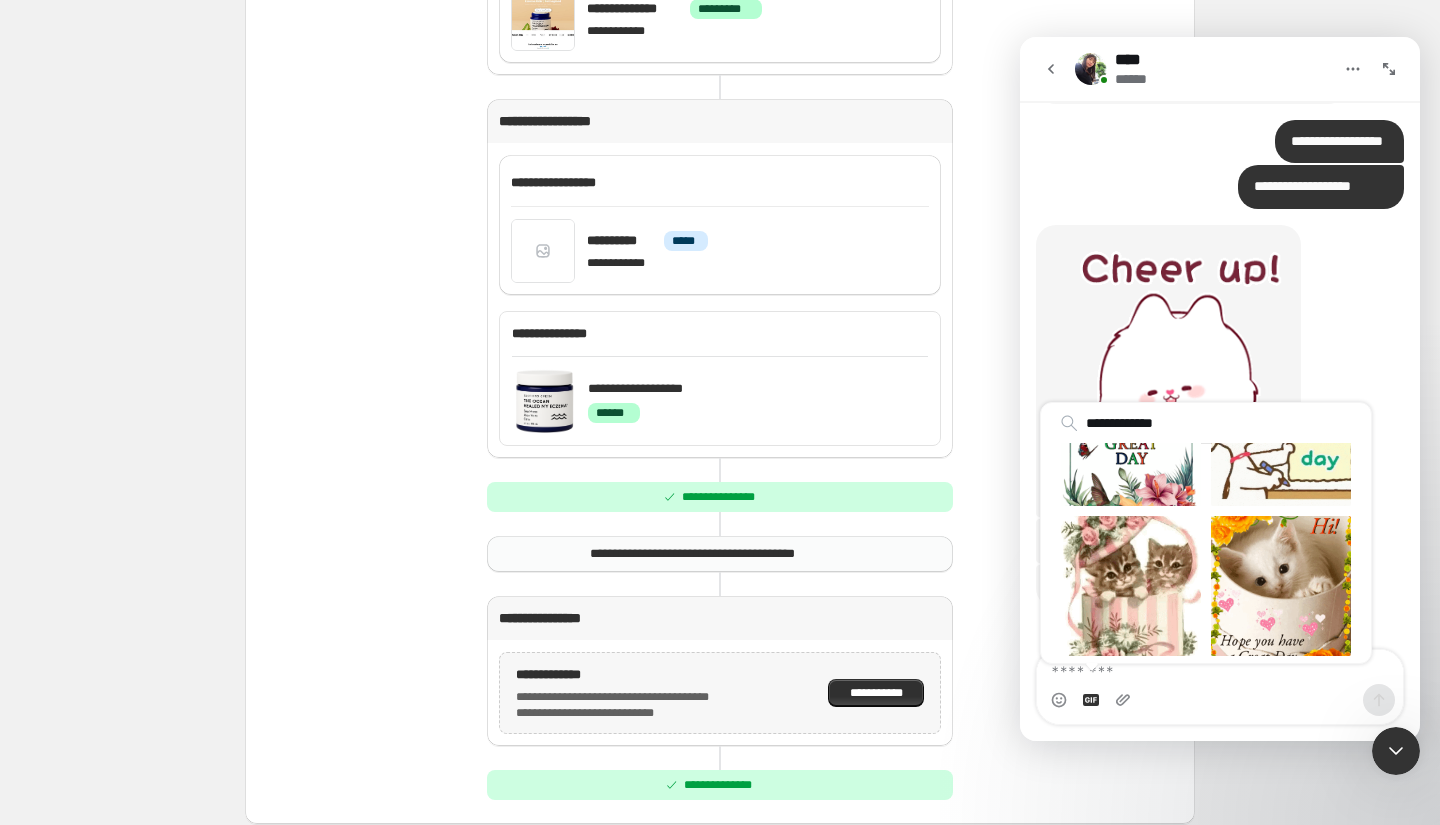 click on "****   *   ********" at bounding box center (1220, 372) 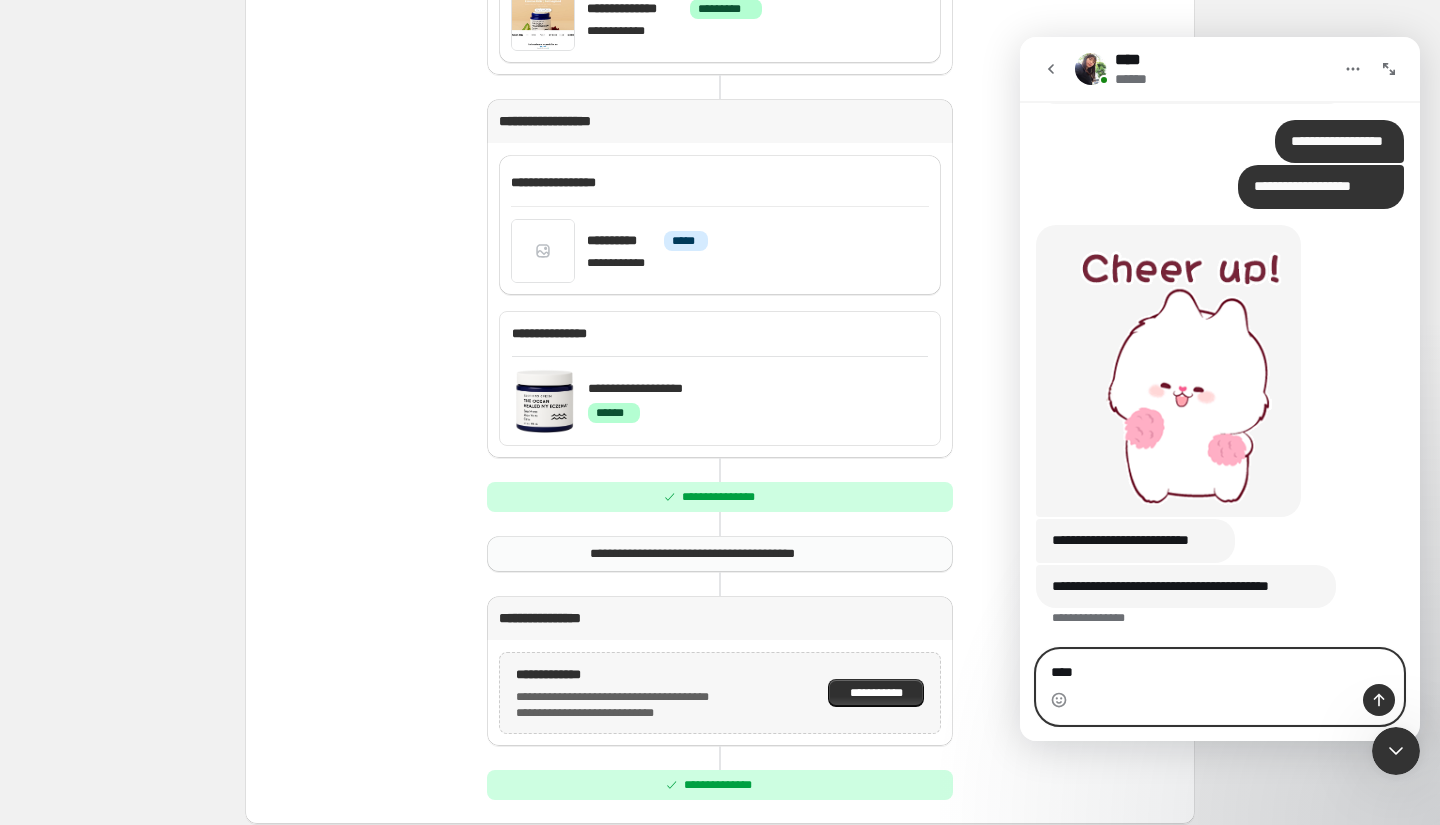 type on "****" 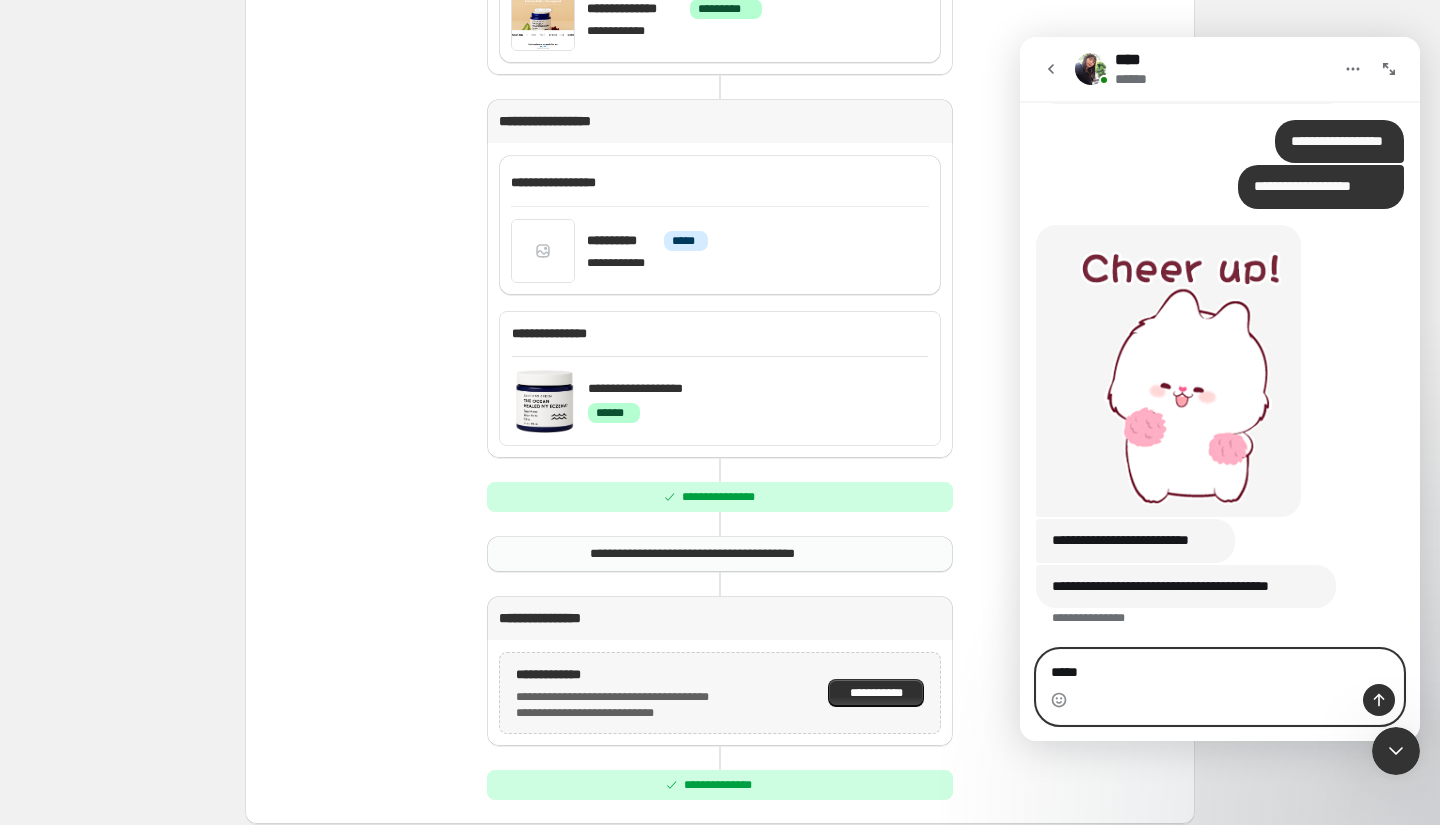 type 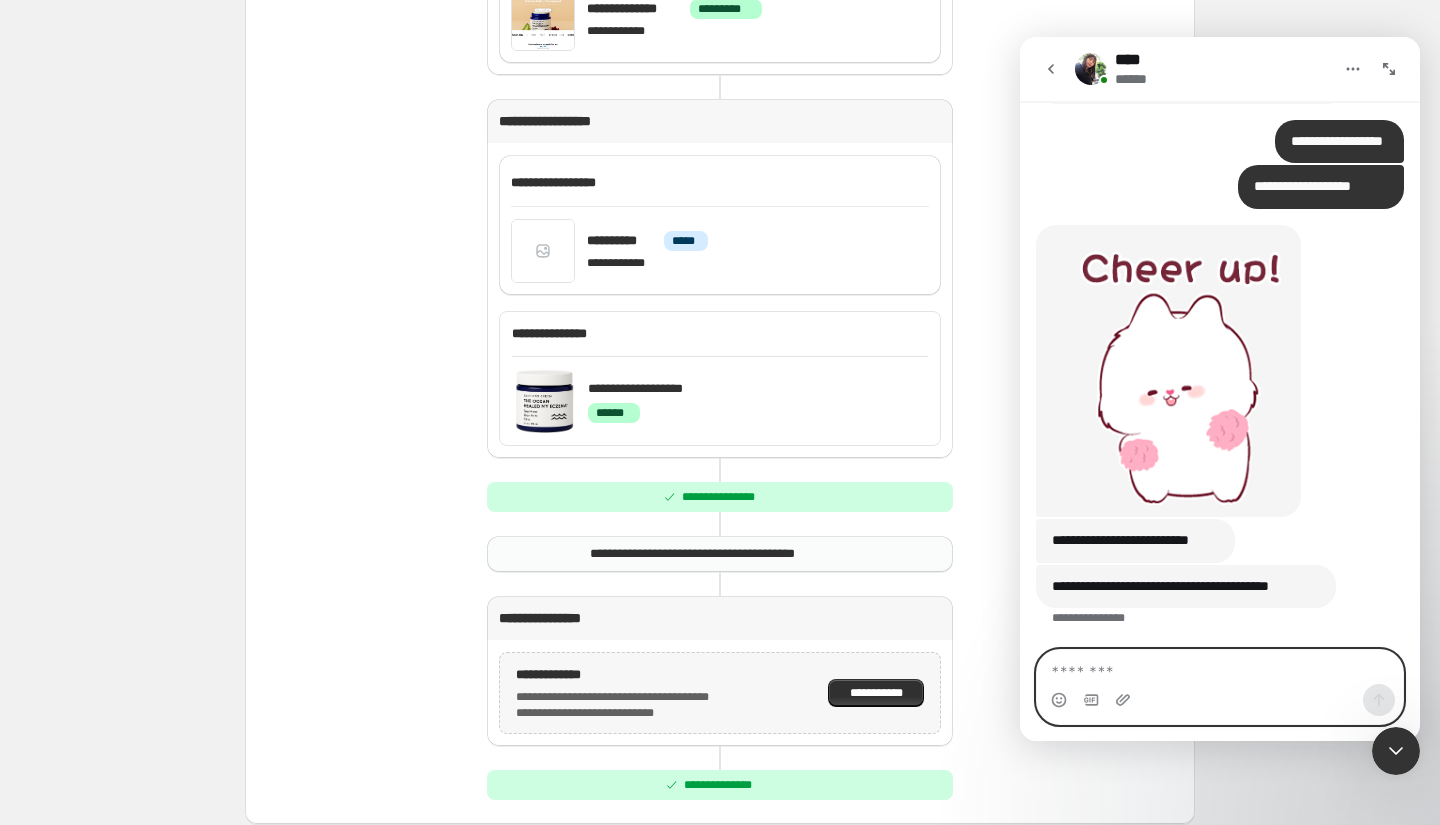 scroll, scrollTop: 2422, scrollLeft: 0, axis: vertical 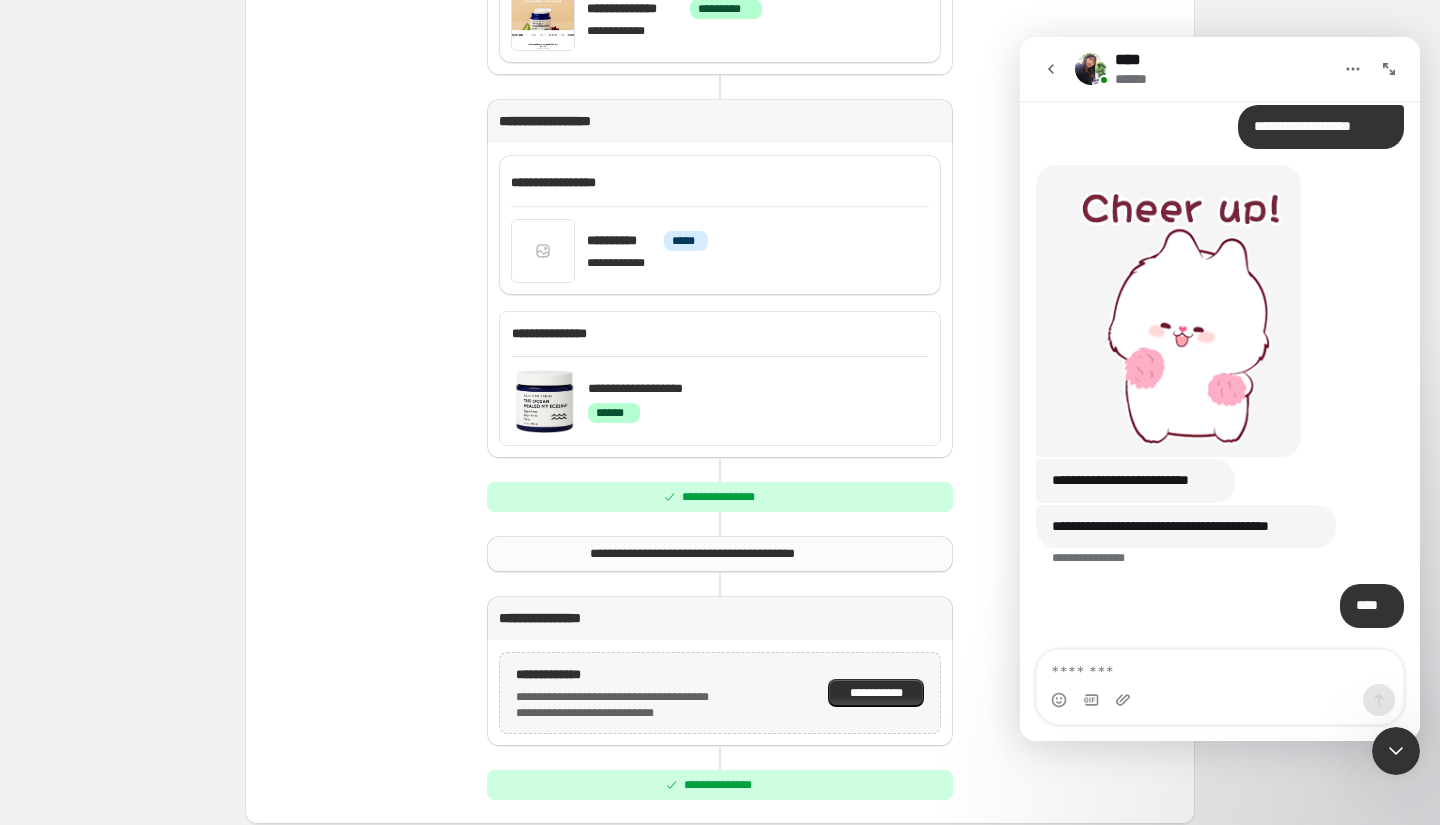 click at bounding box center [1220, 700] 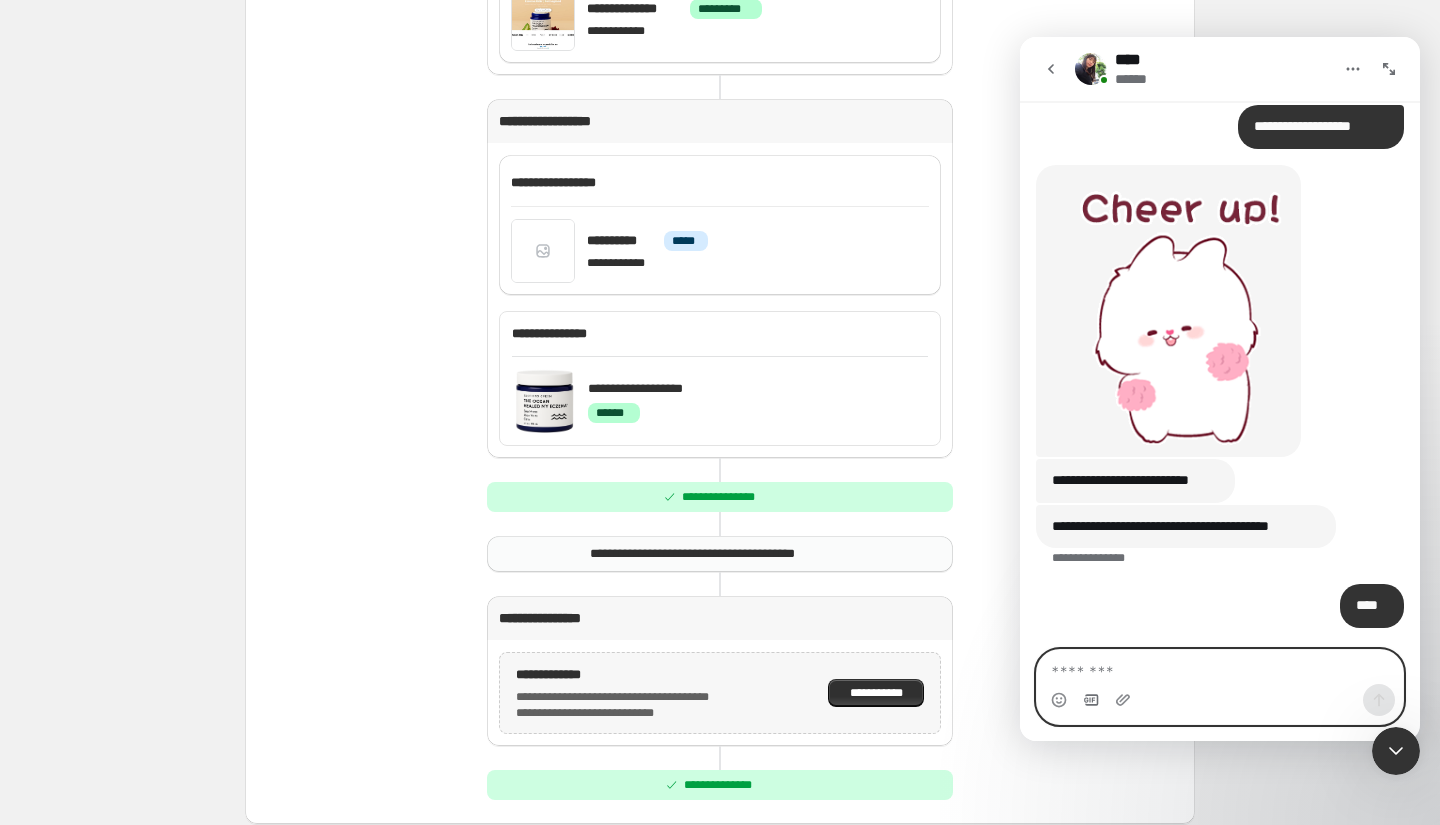 click 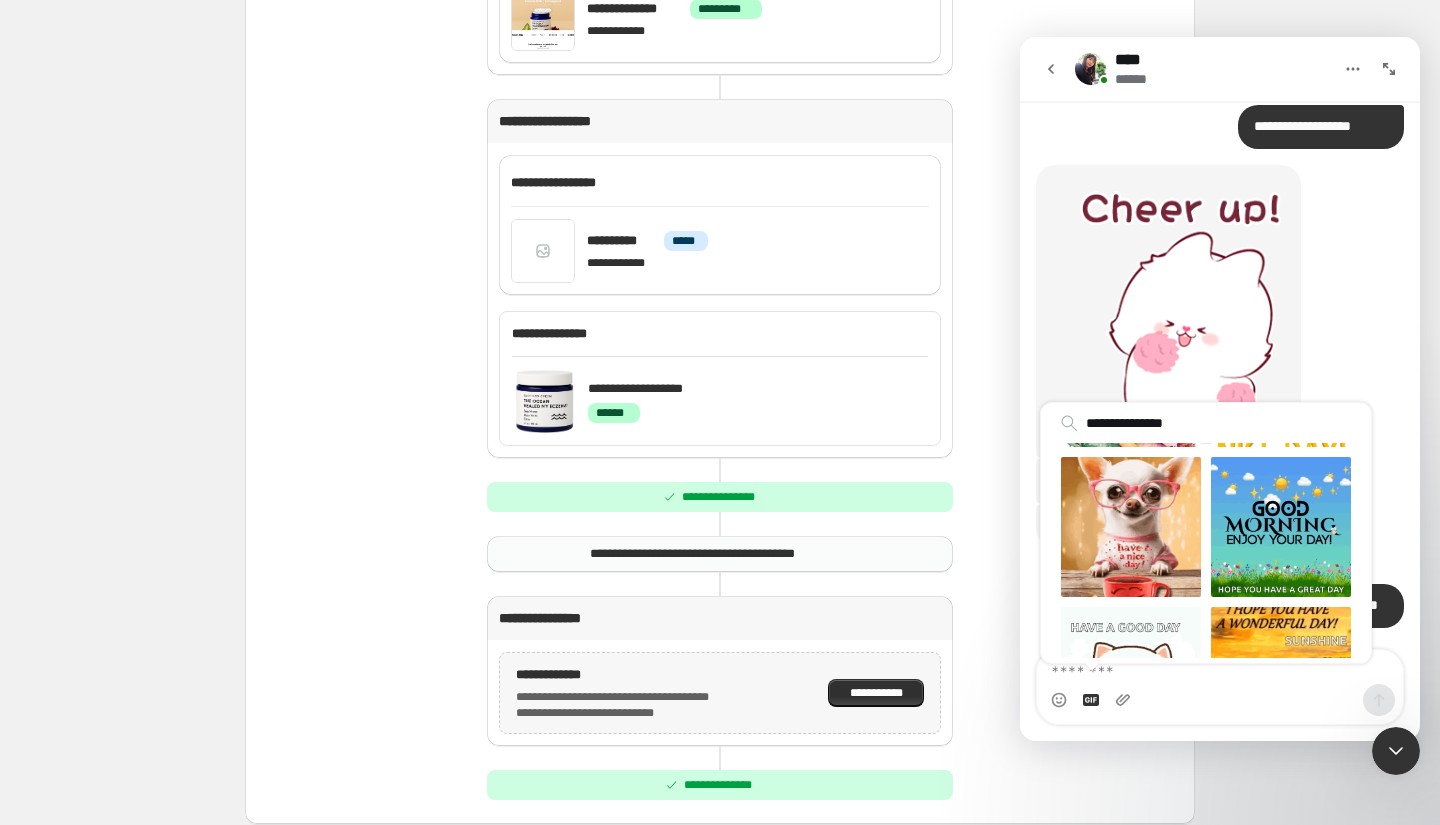 scroll, scrollTop: 1295, scrollLeft: 0, axis: vertical 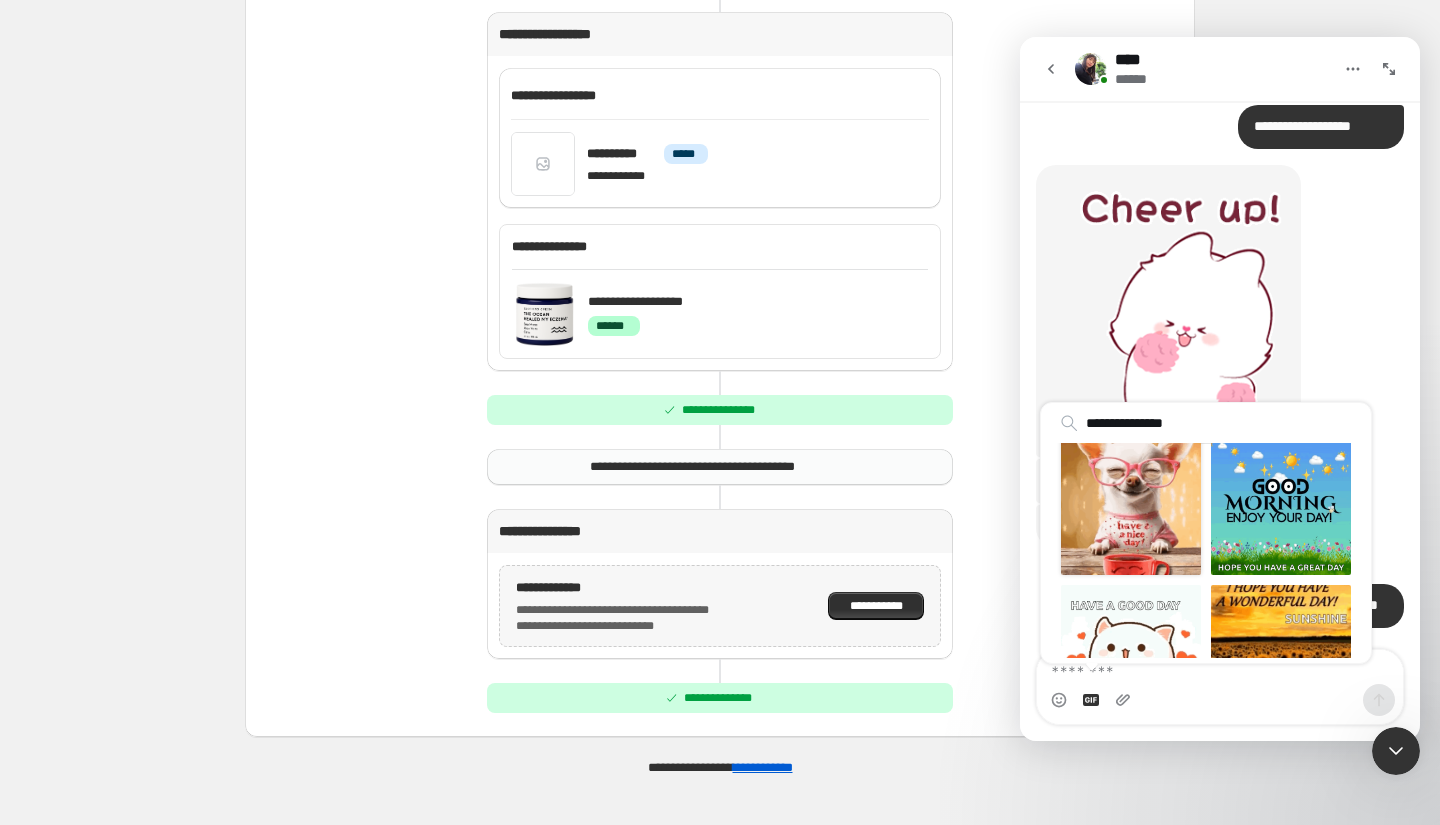 type on "**********" 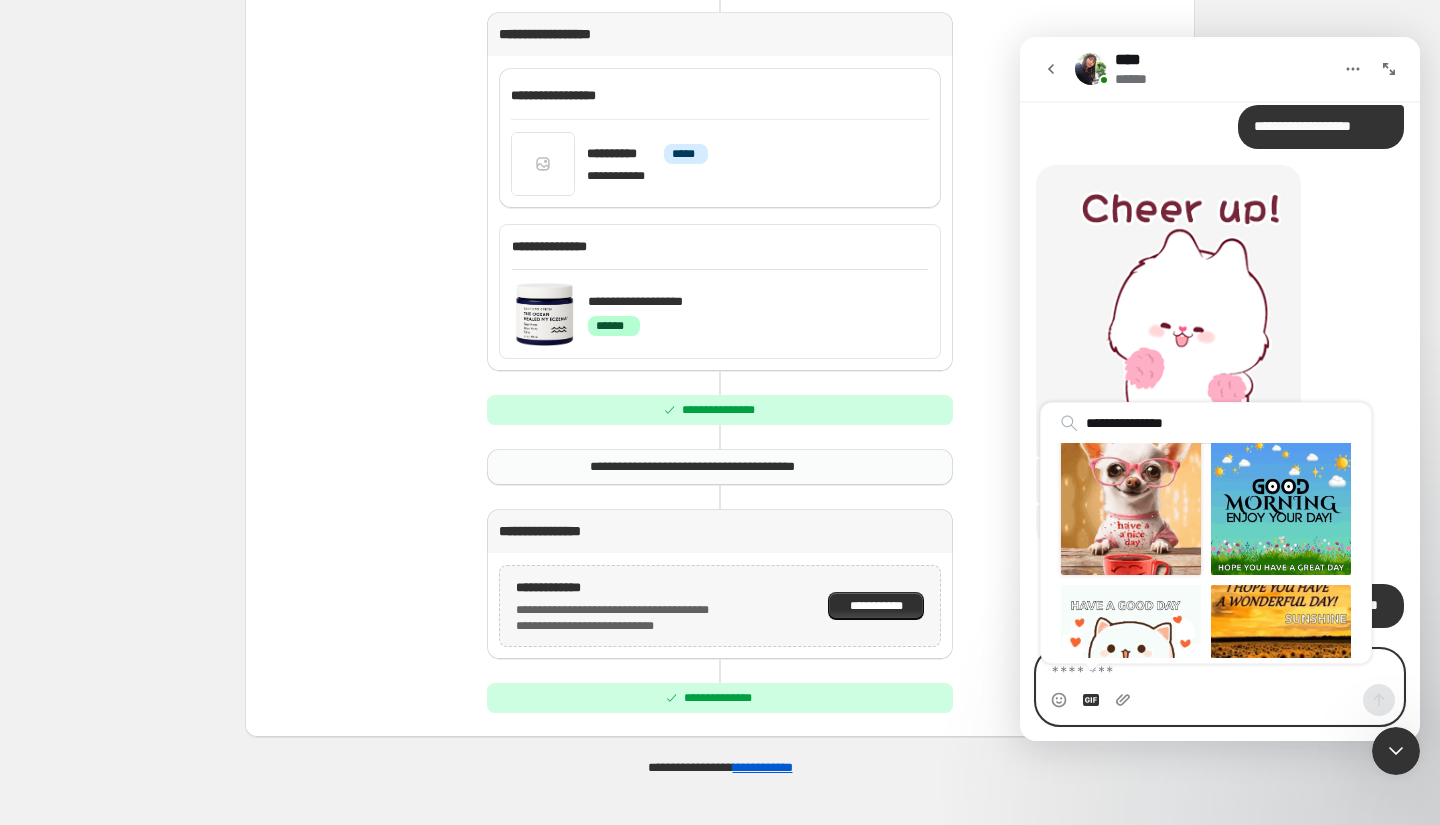click at bounding box center (1131, 505) 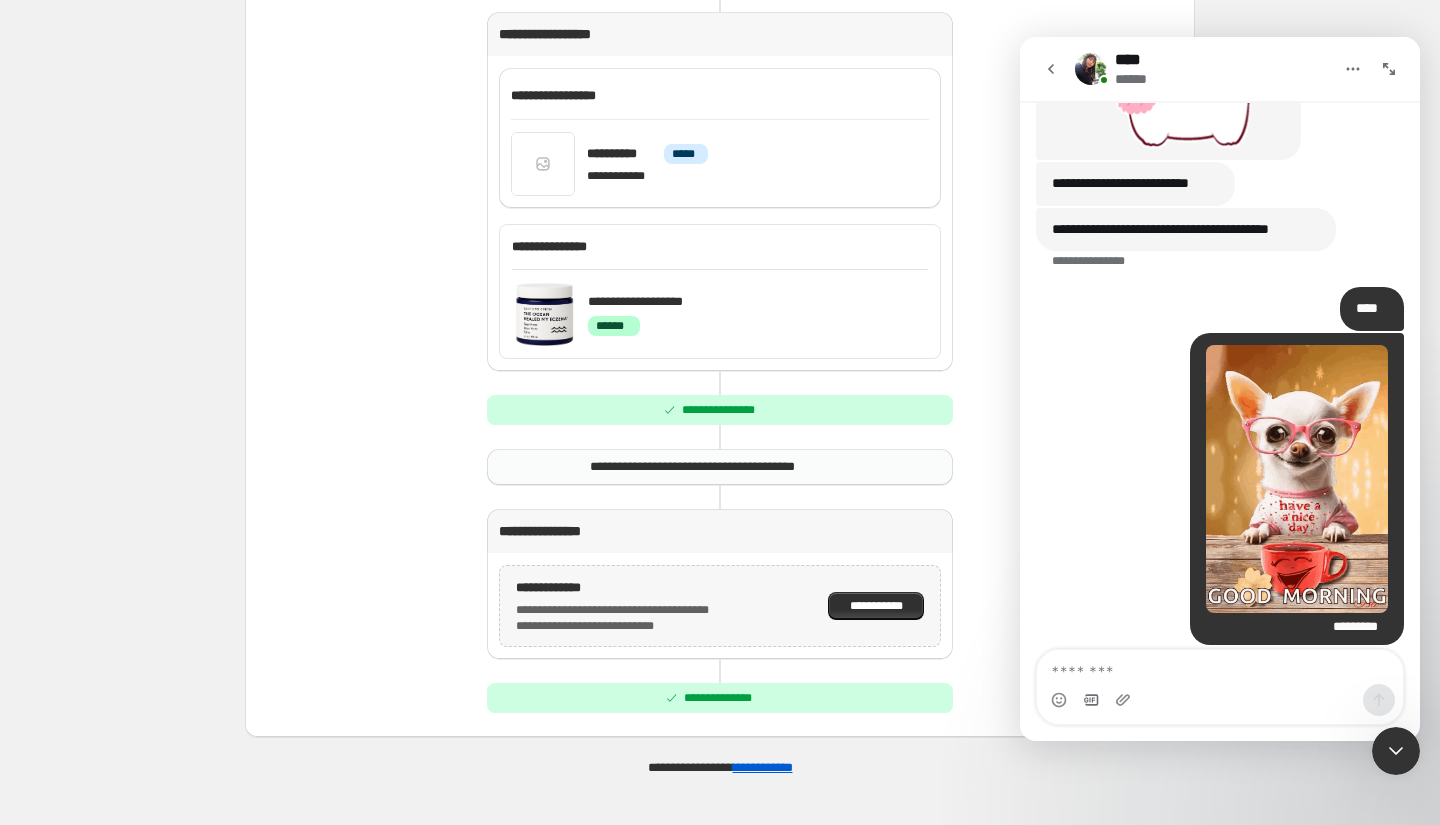 scroll, scrollTop: 2736, scrollLeft: 0, axis: vertical 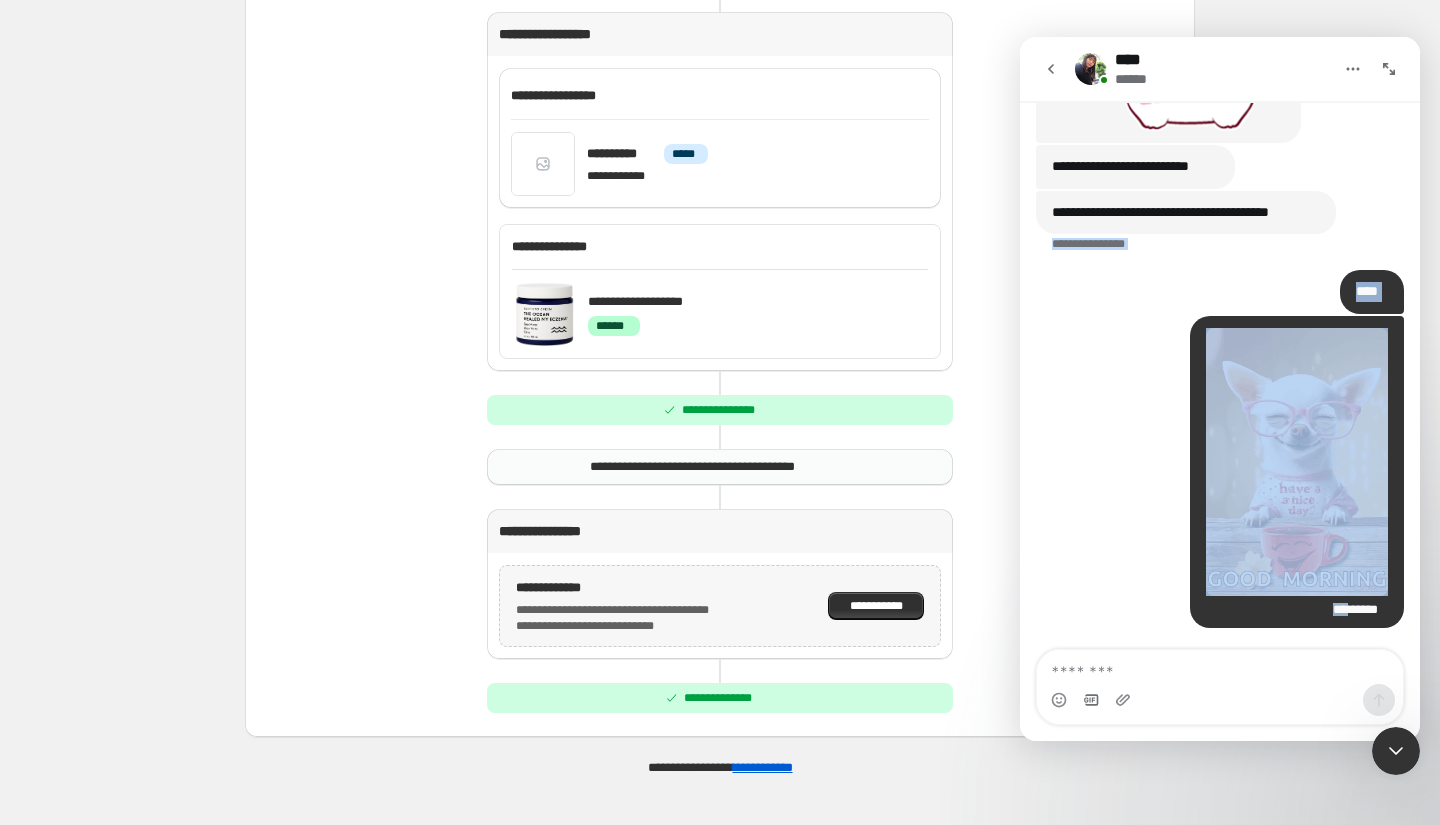 click on "**********" at bounding box center (1220, -898) 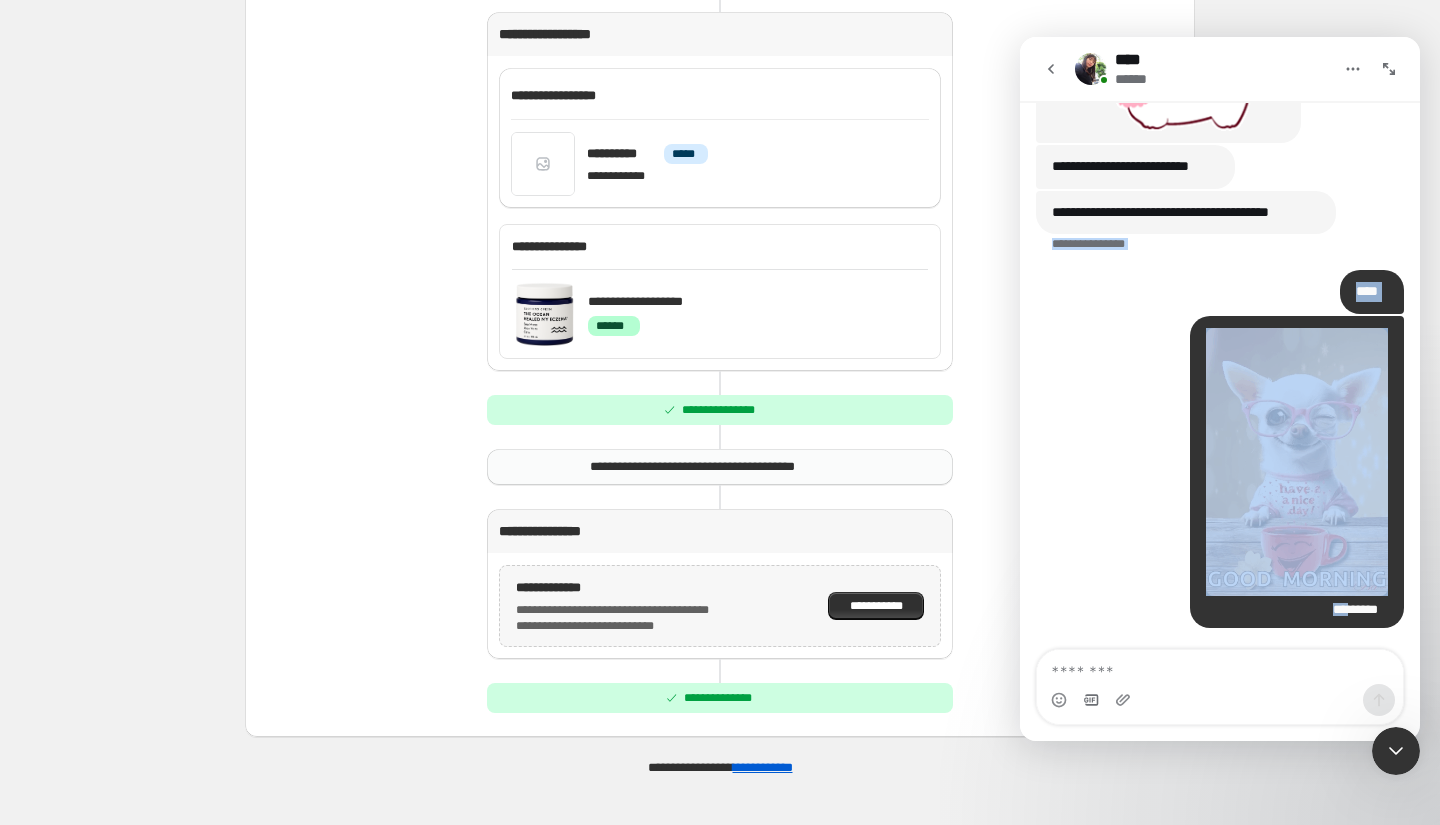 click on "*********   *   ********" at bounding box center (1220, 484) 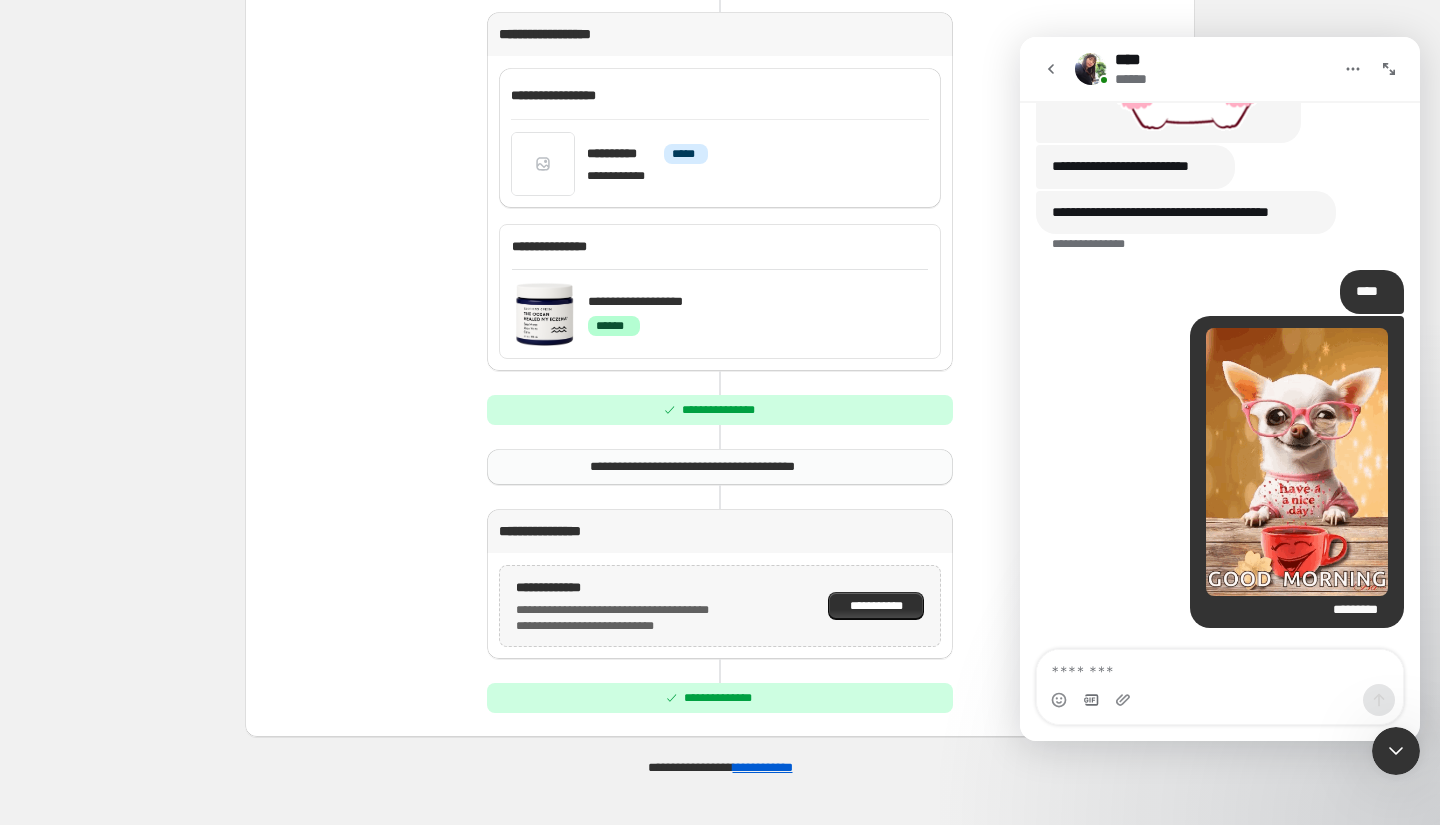 click 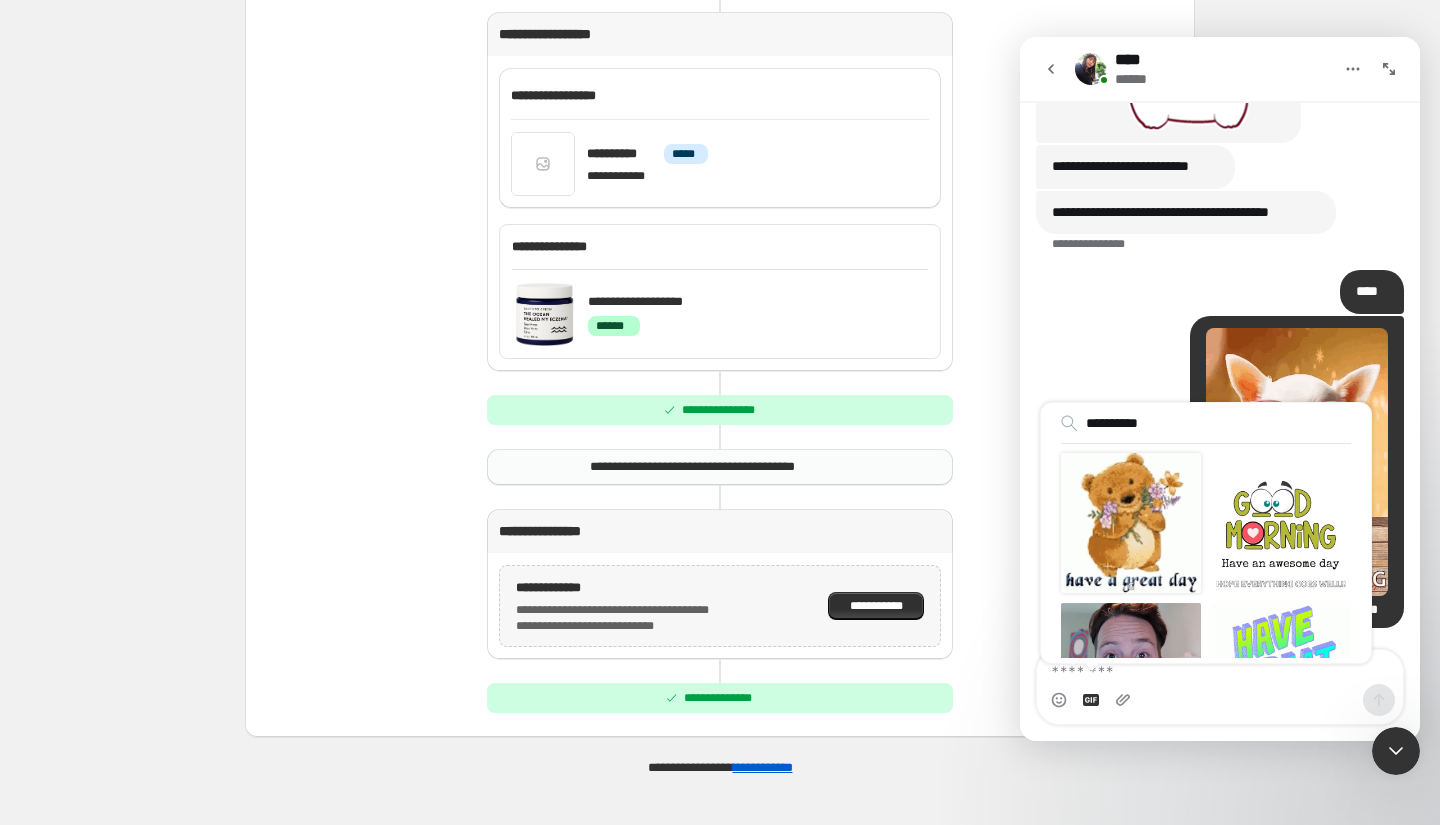 type on "**********" 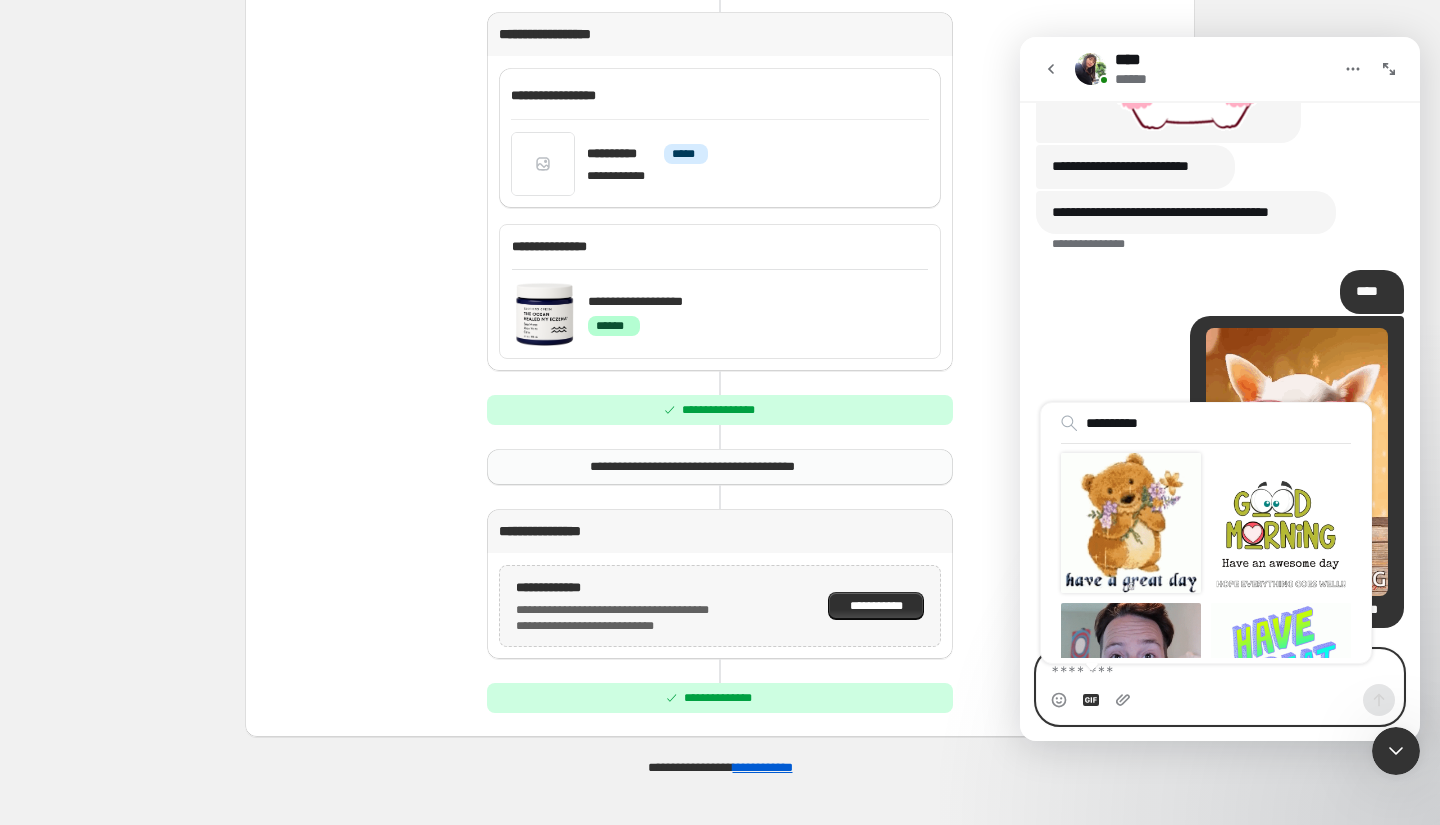 click at bounding box center (1131, 523) 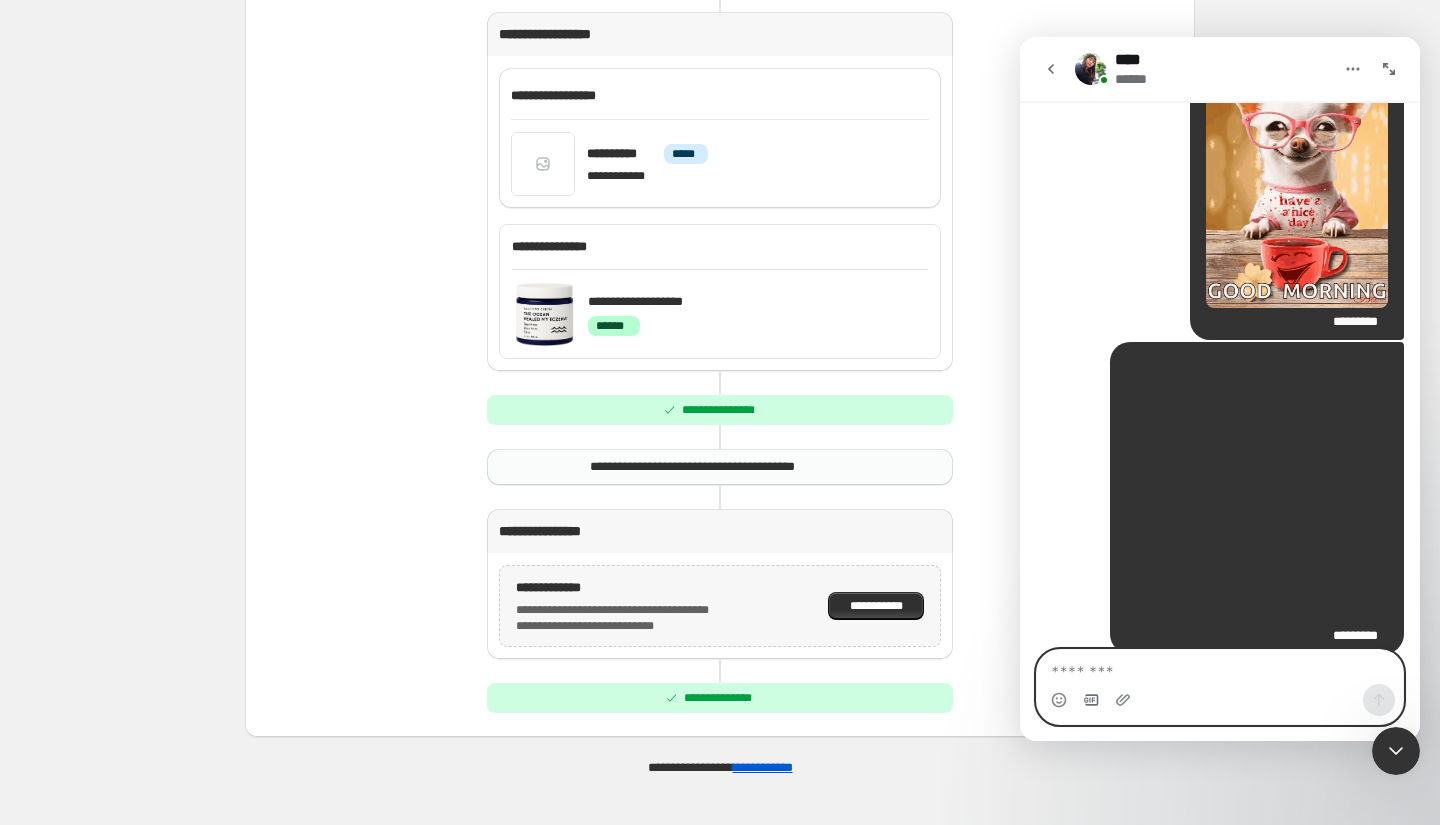 scroll, scrollTop: 3050, scrollLeft: 0, axis: vertical 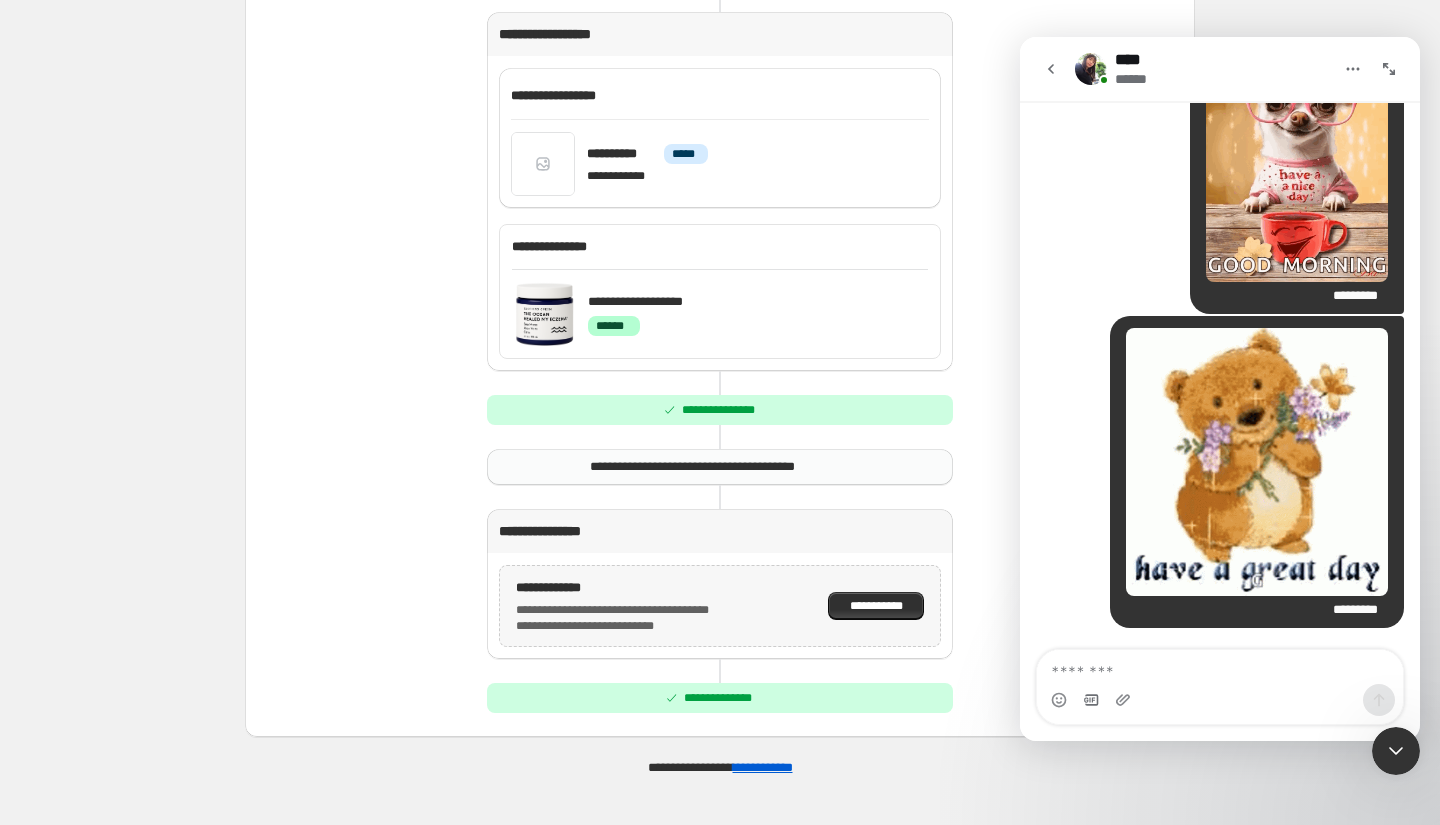click 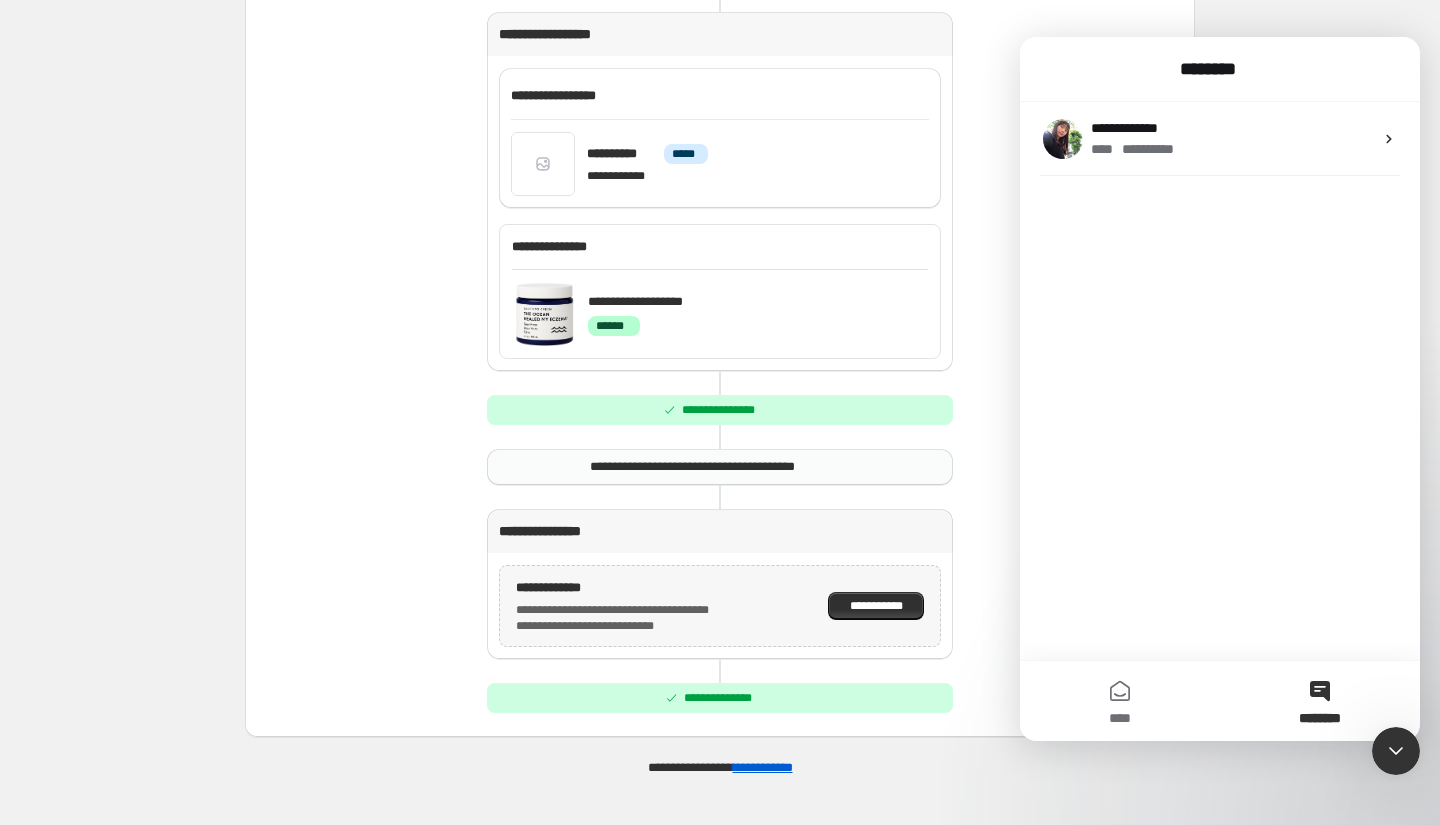 scroll, scrollTop: 0, scrollLeft: 0, axis: both 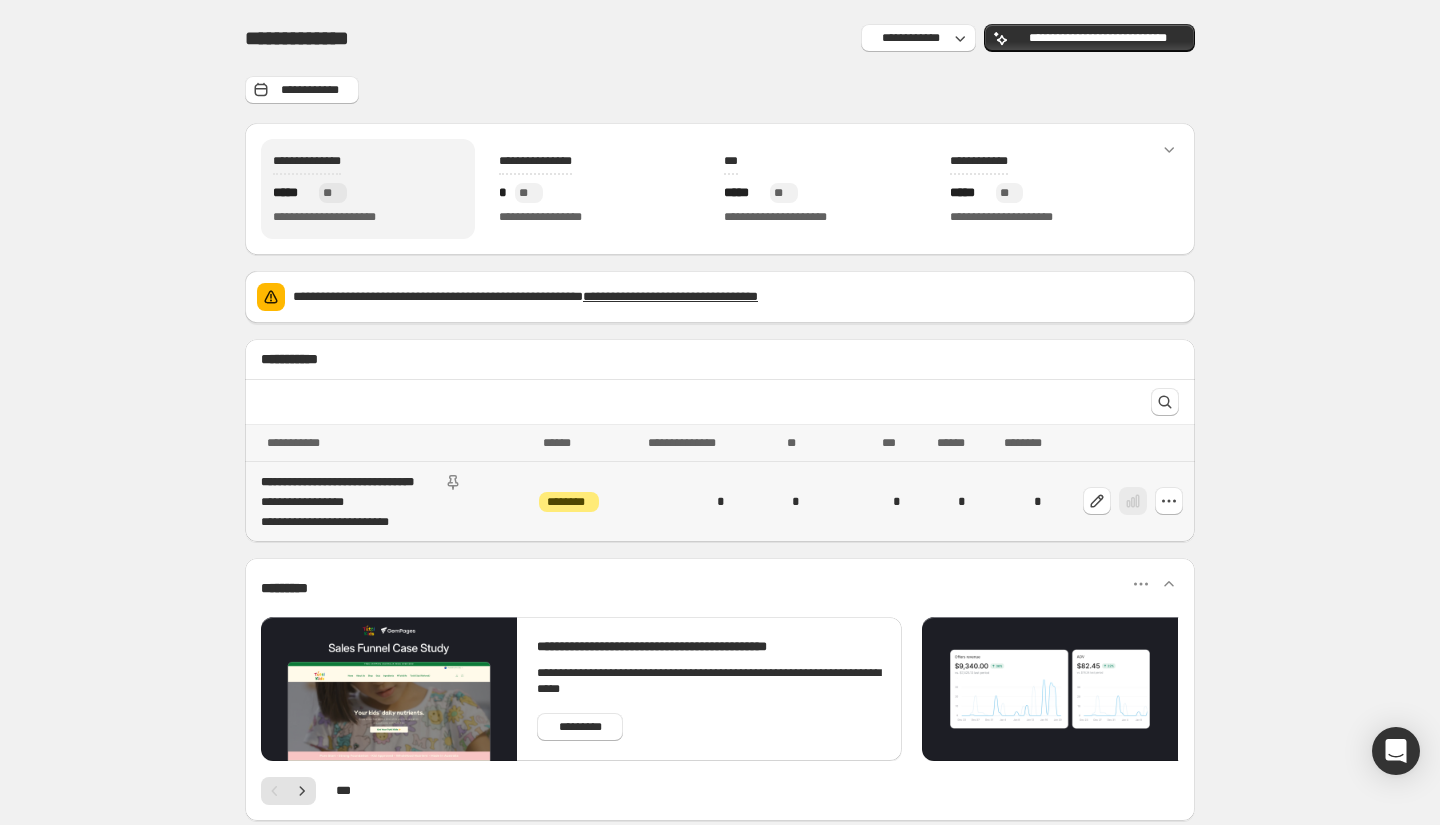 click on "*" at bounding box center [857, 502] 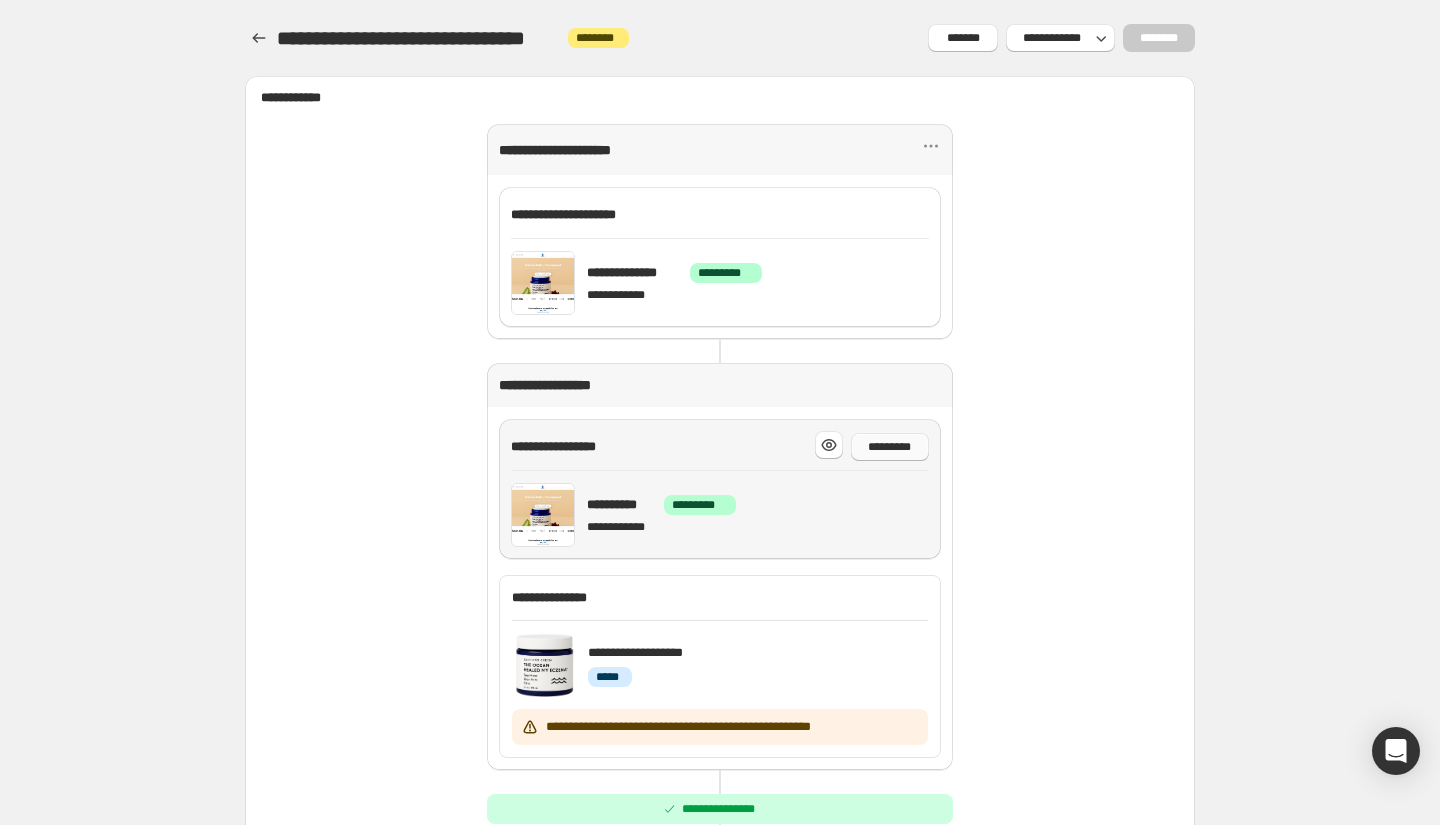 click on "*********" at bounding box center [890, 447] 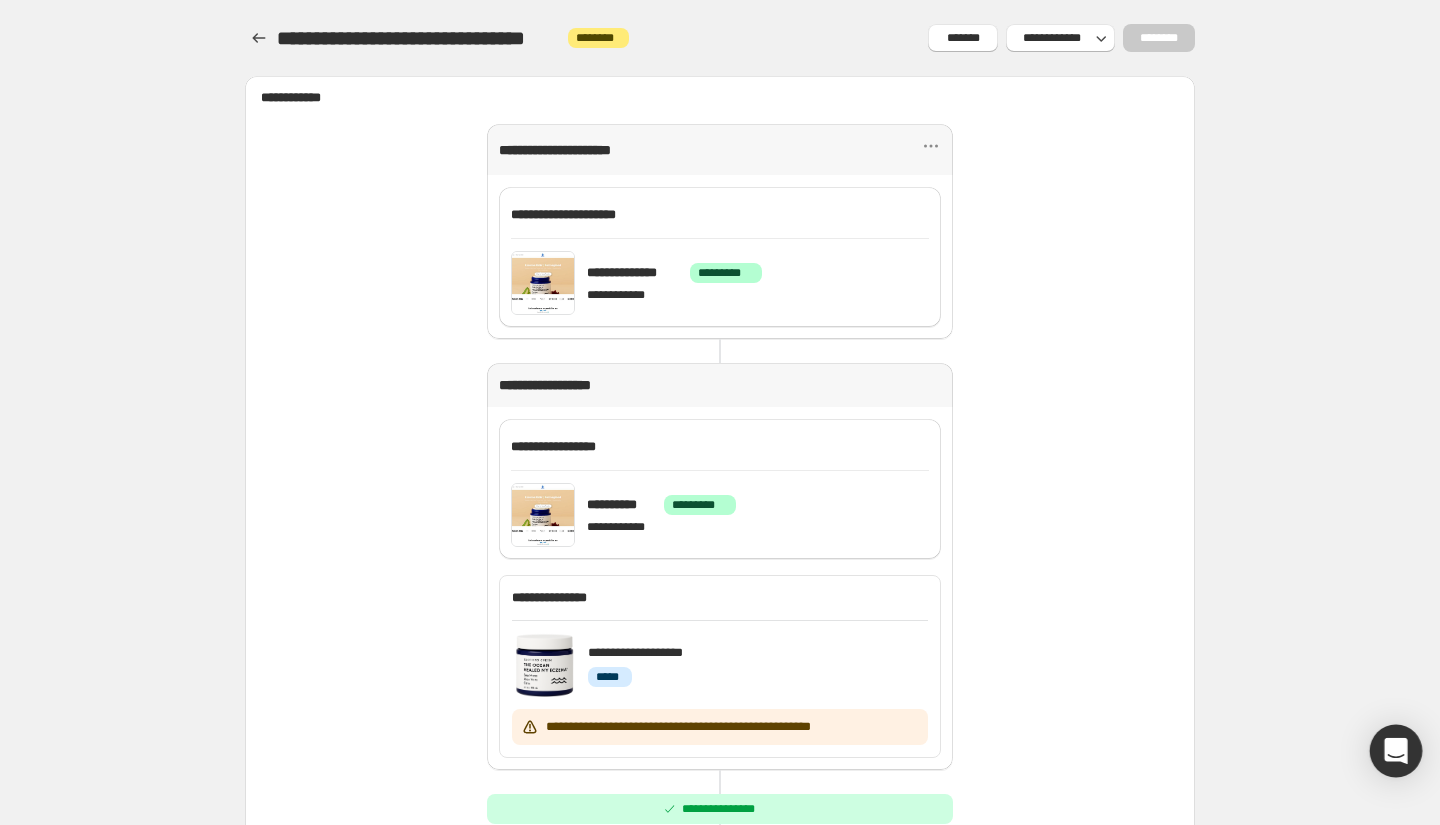 click at bounding box center (1396, 751) 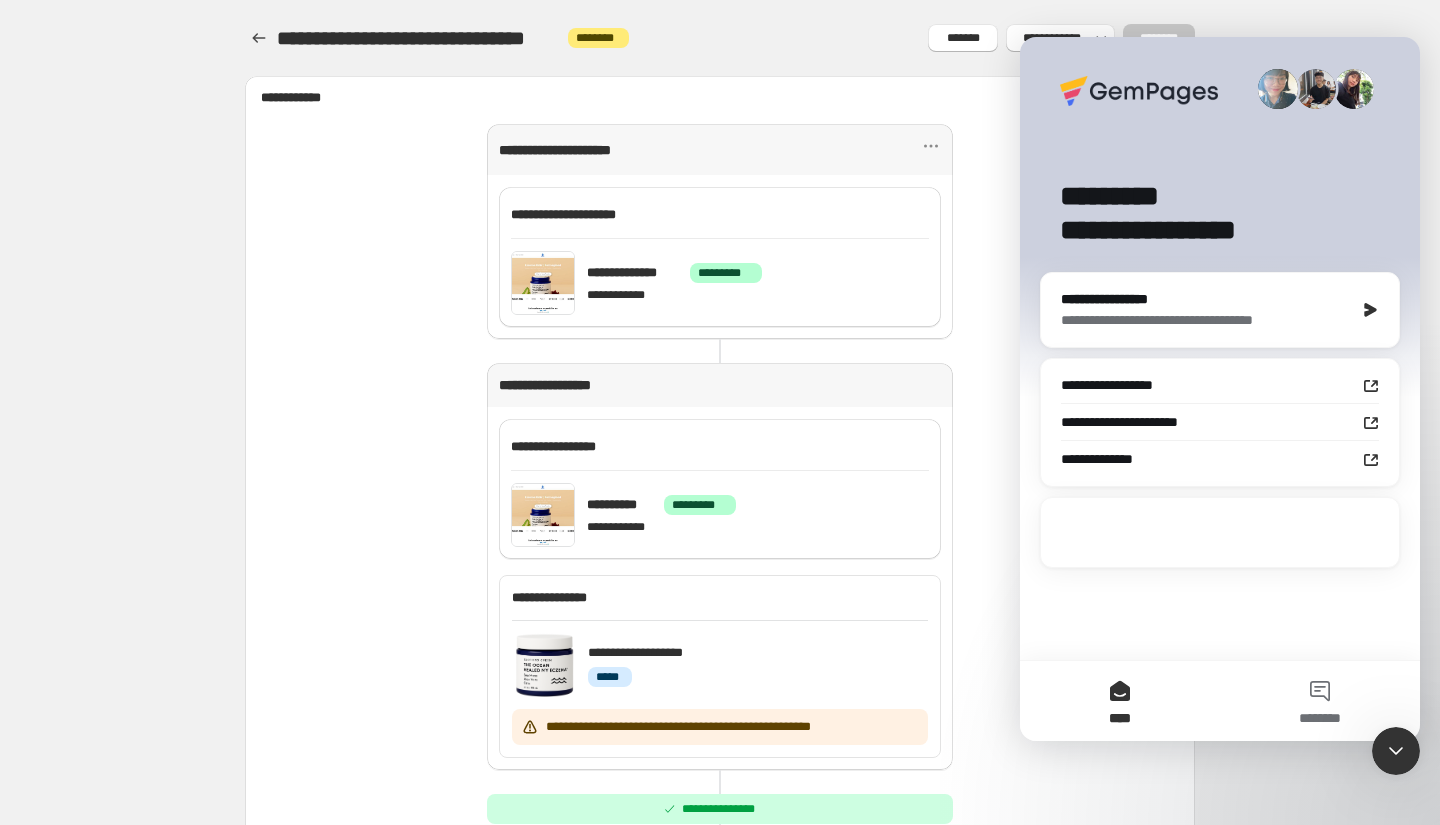 scroll, scrollTop: 0, scrollLeft: 0, axis: both 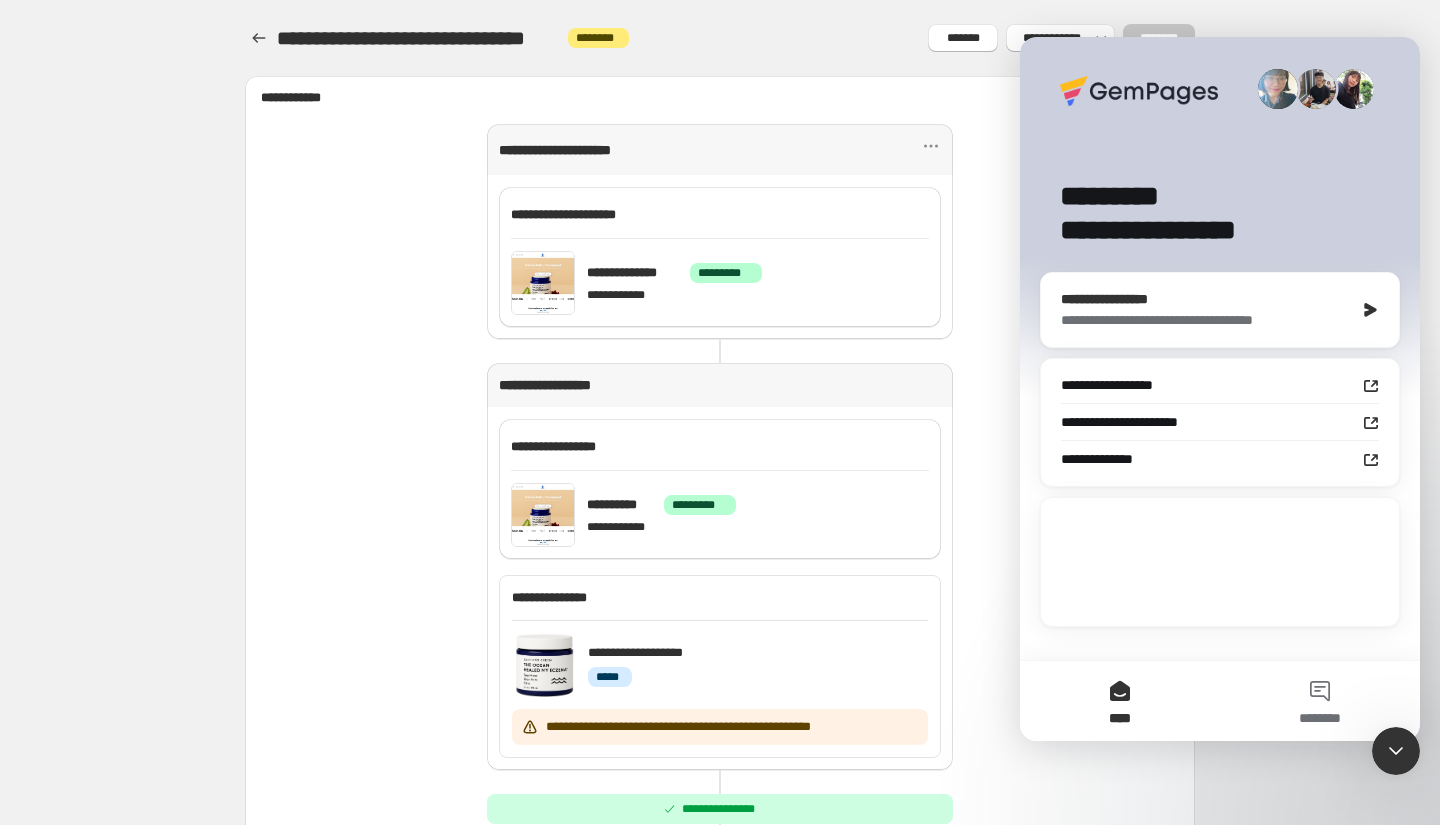 click on "**********" at bounding box center (1207, 299) 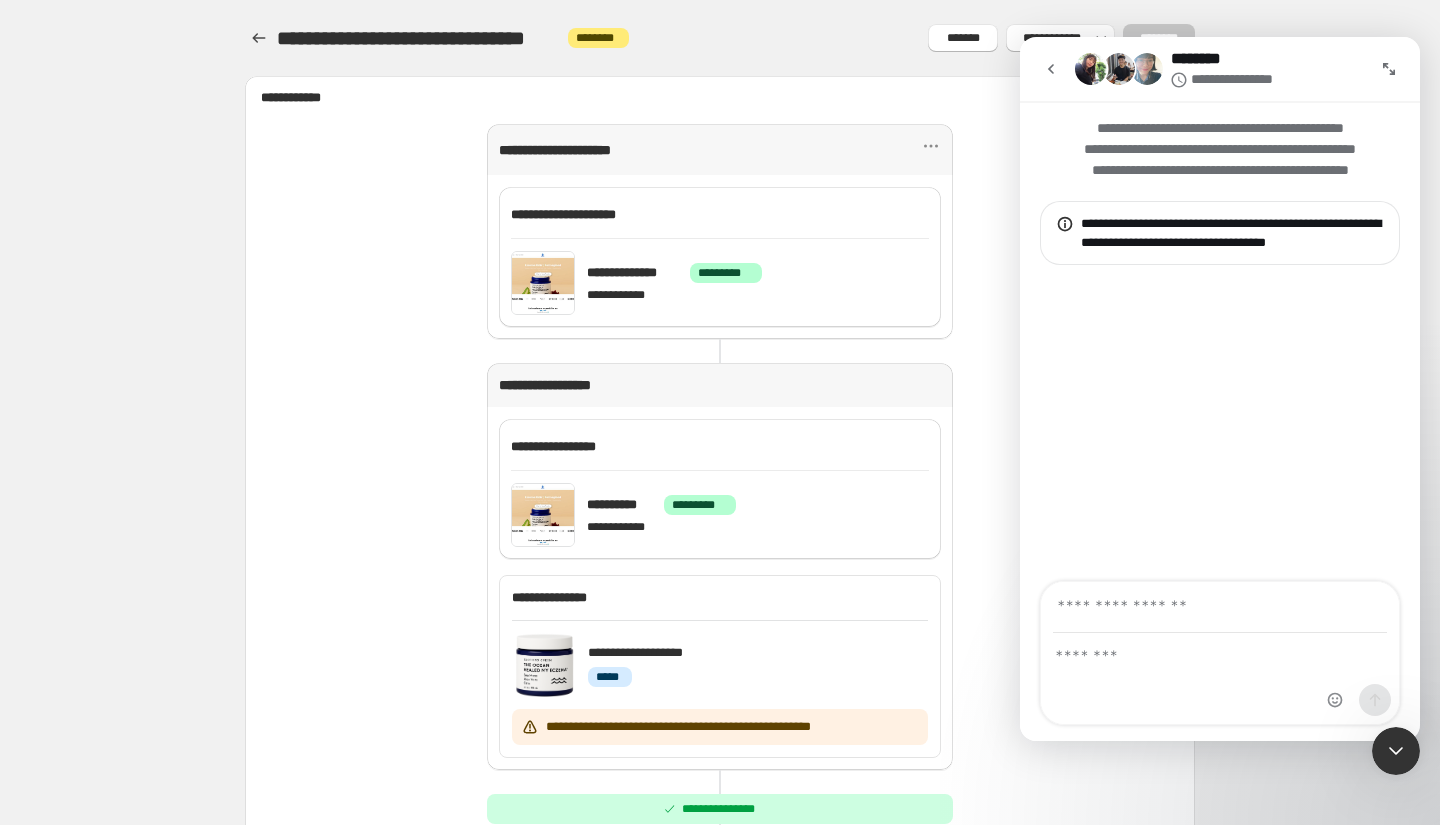 click at bounding box center (1051, 69) 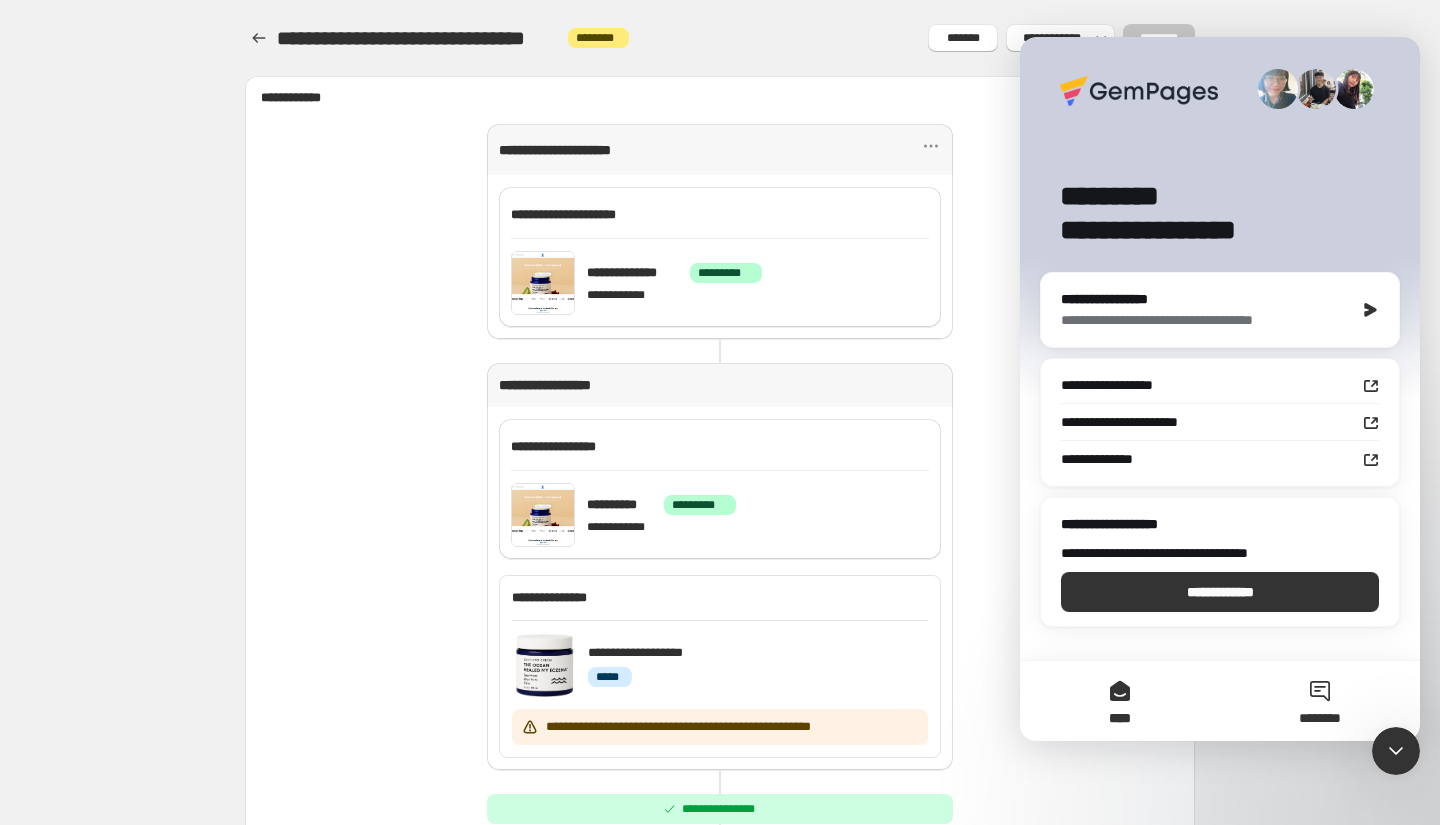 click on "********" at bounding box center [1320, 701] 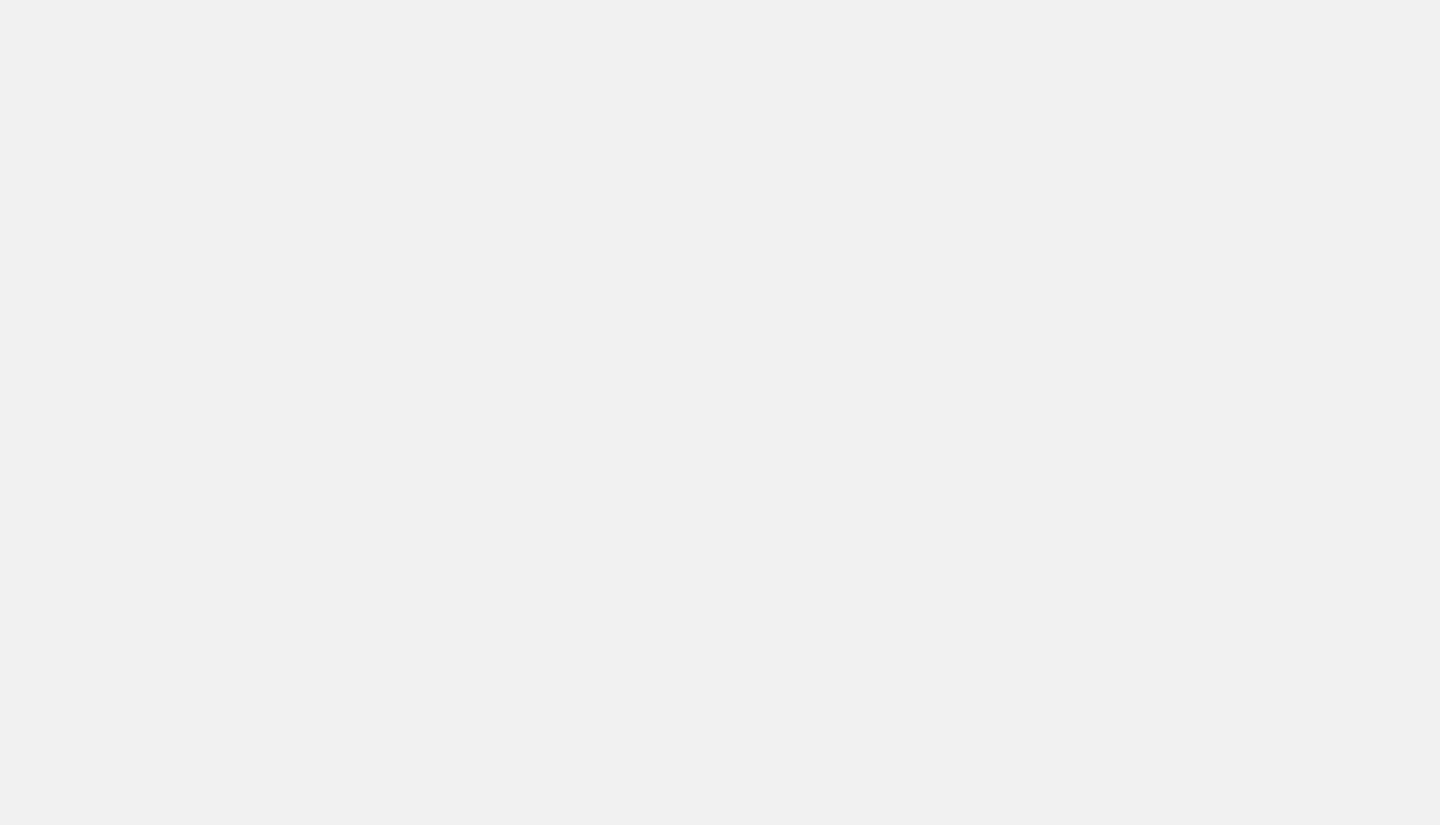 scroll, scrollTop: 0, scrollLeft: 0, axis: both 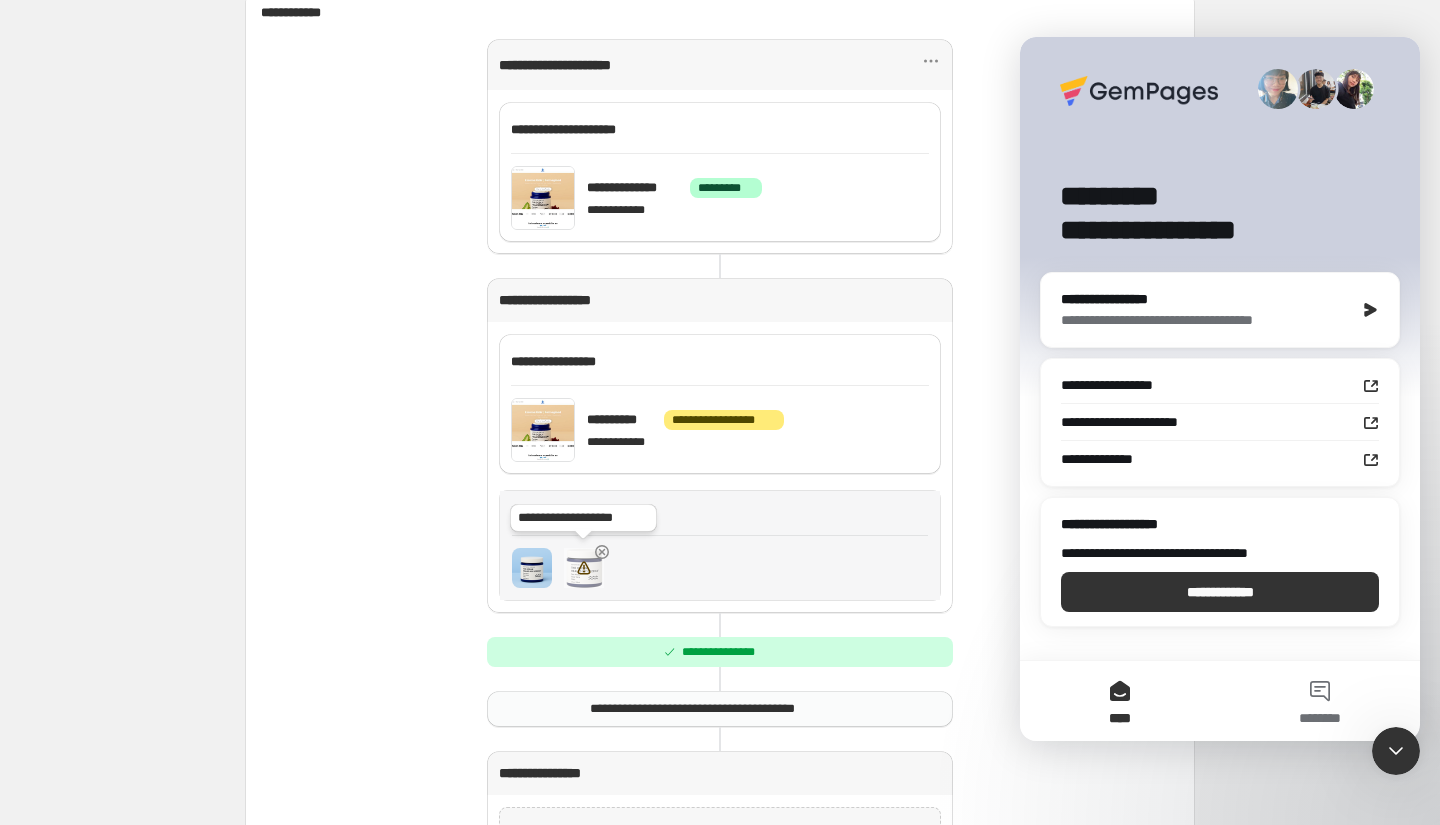 click 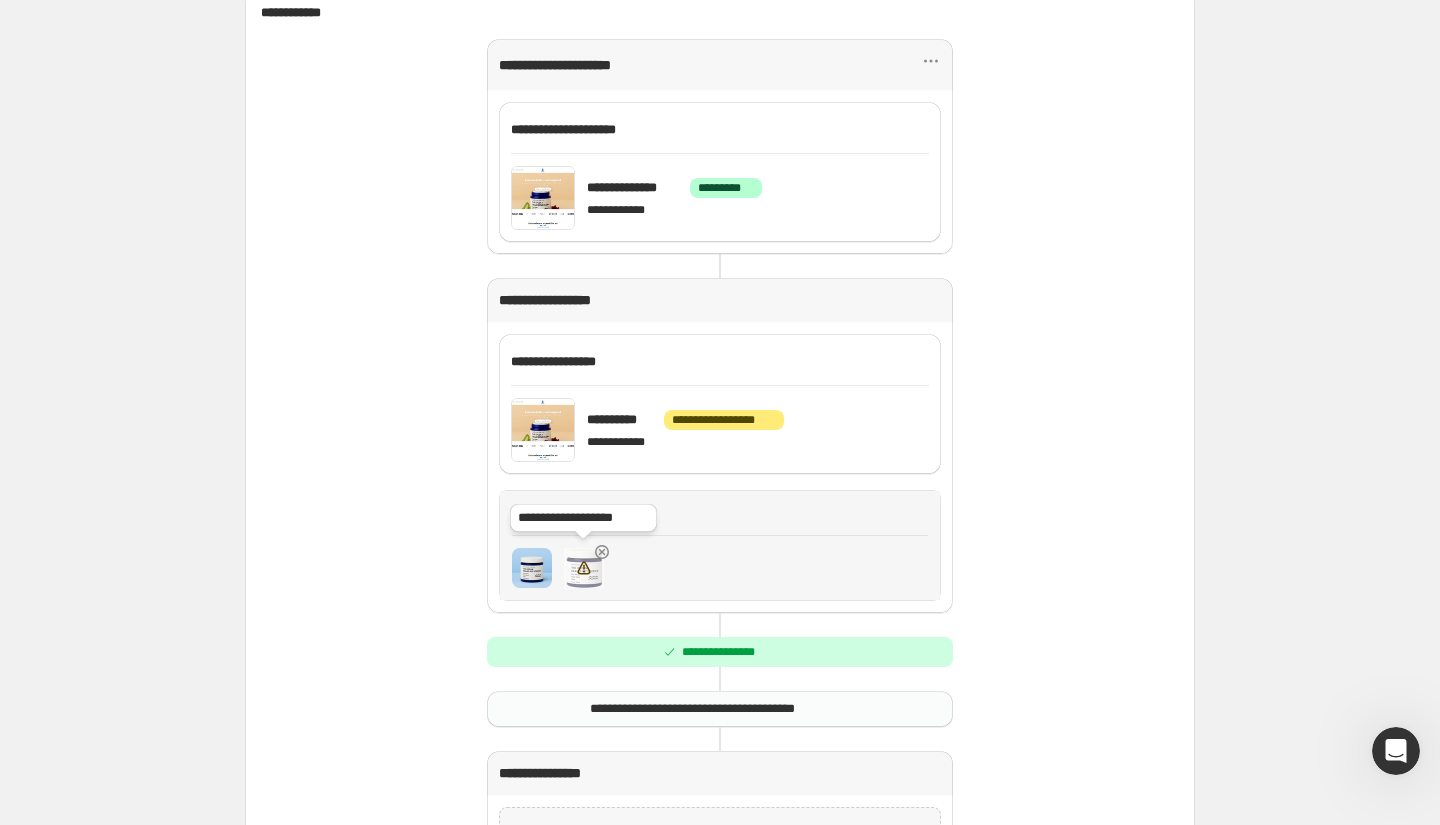 click 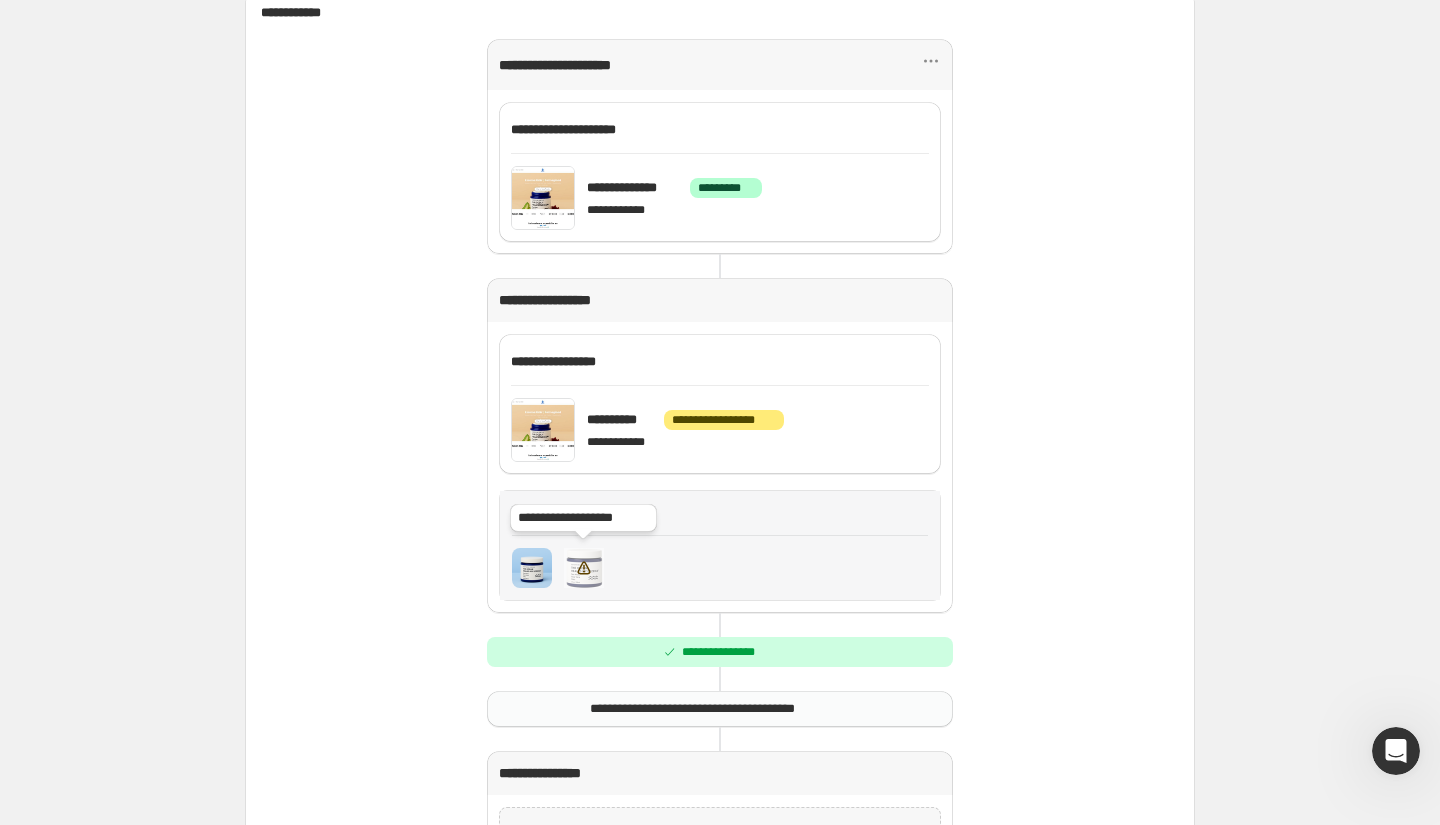 click 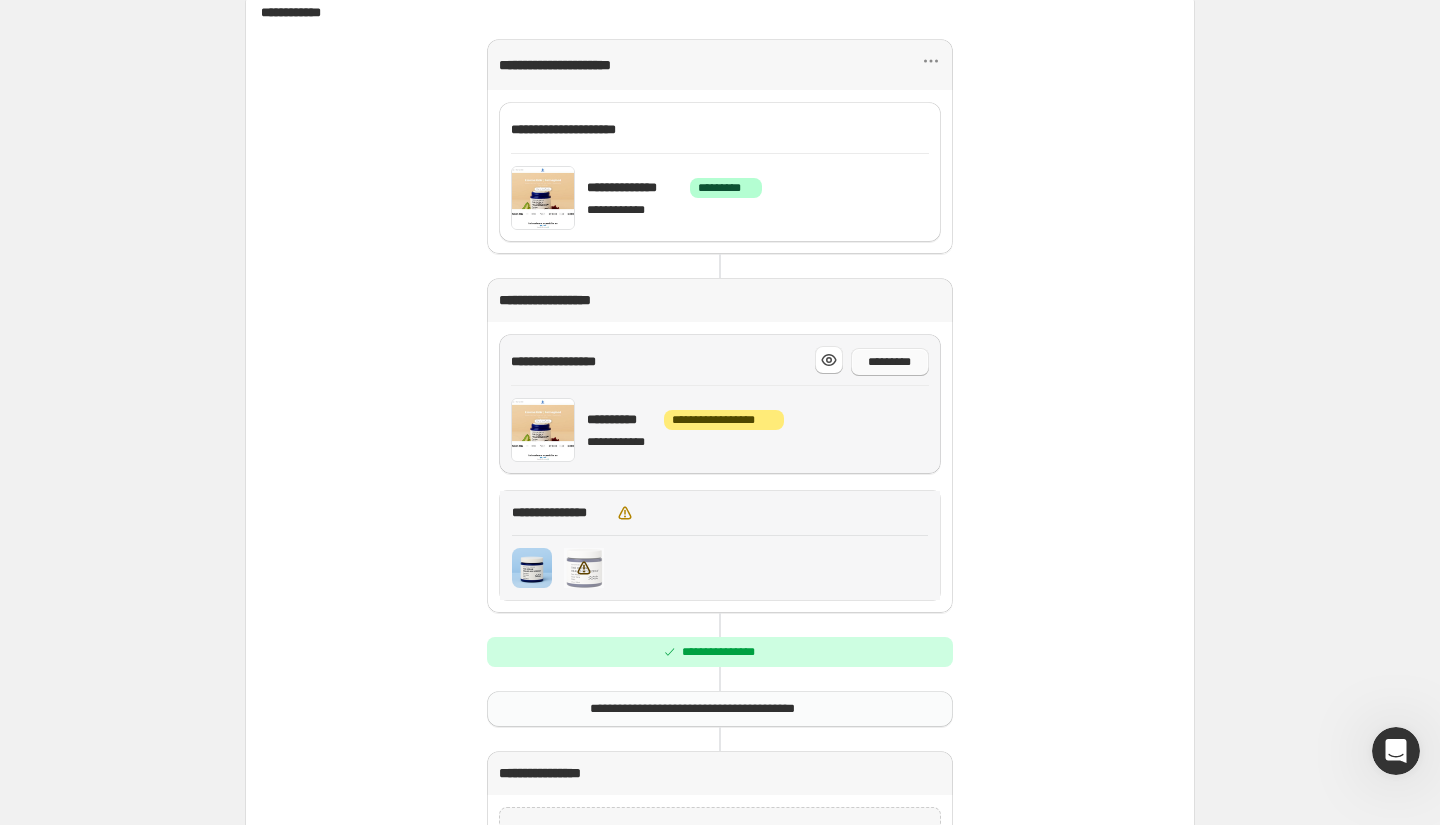 click on "*********" at bounding box center (890, 362) 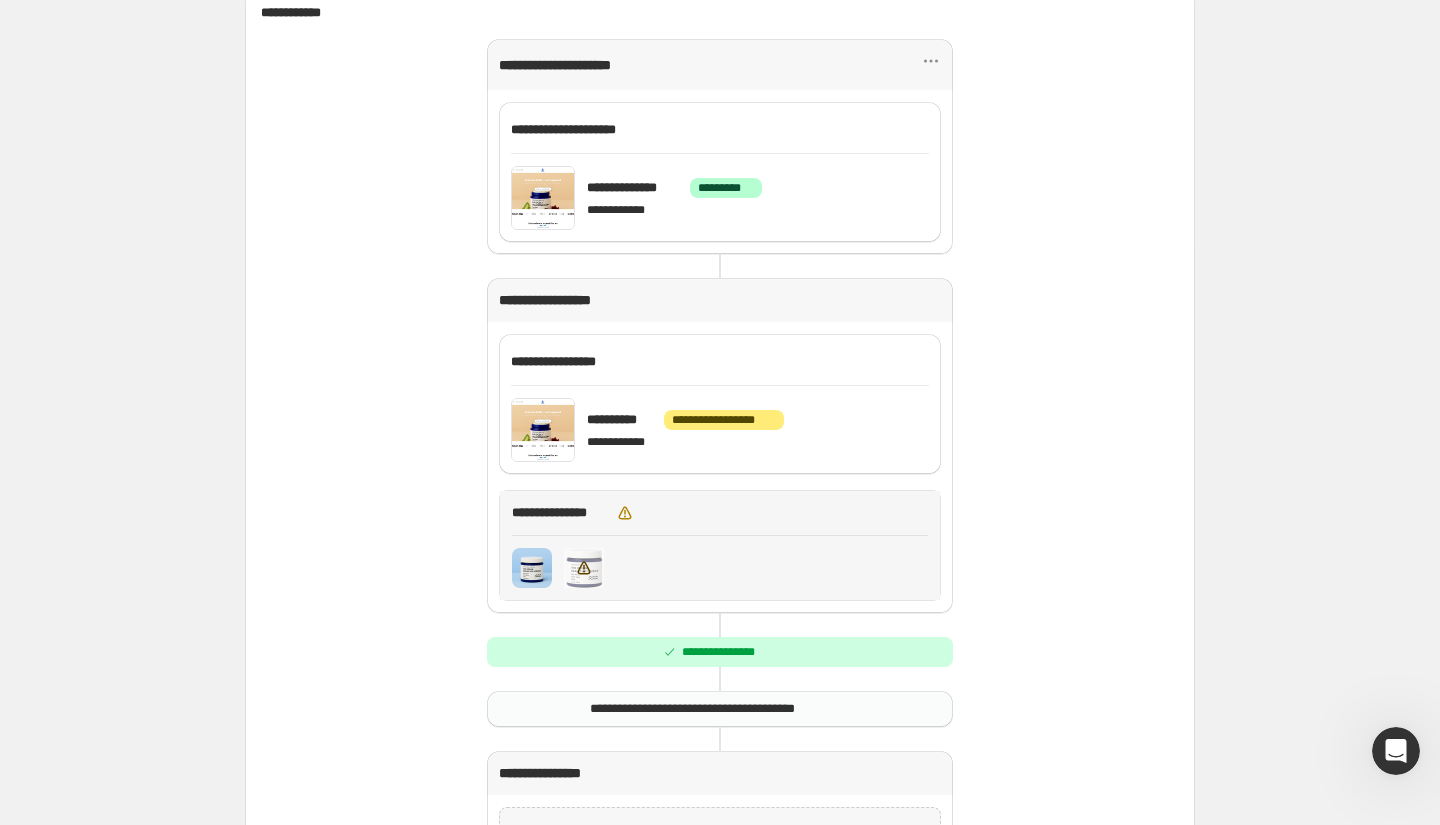drag, startPoint x: 1918, startPoint y: 917, endPoint x: 1389, endPoint y: 745, distance: 556.2598 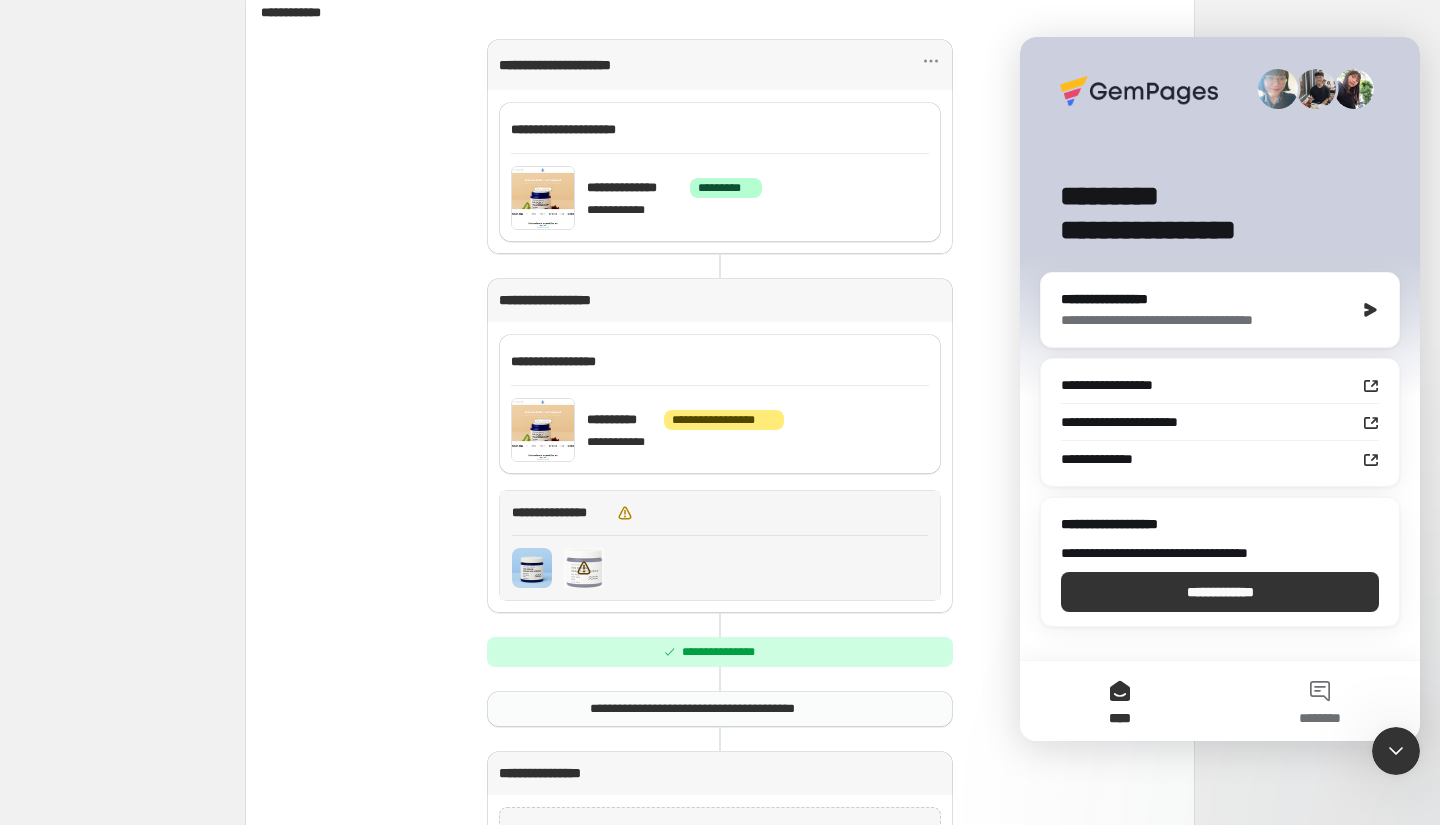 scroll, scrollTop: 0, scrollLeft: 0, axis: both 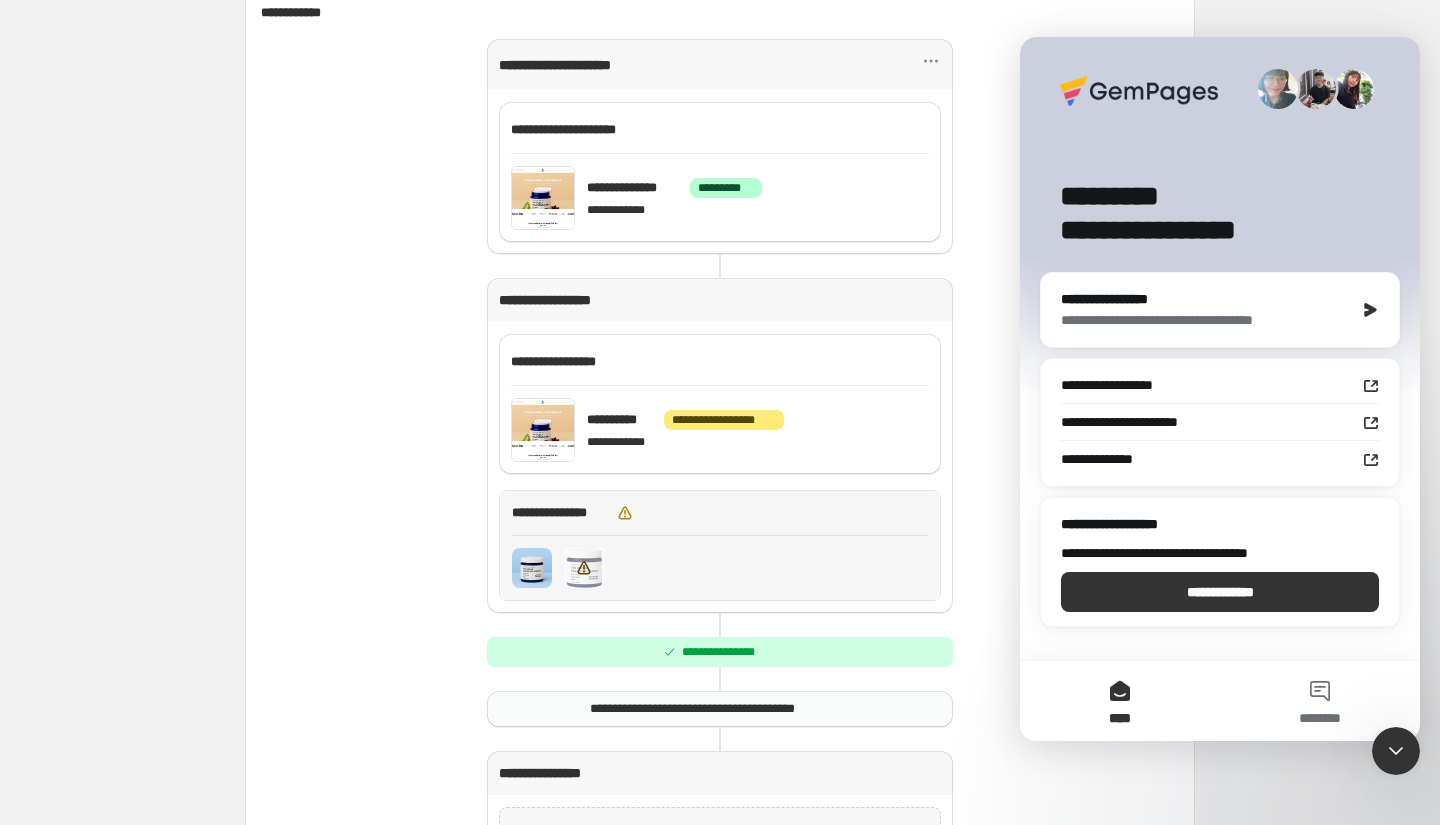 click 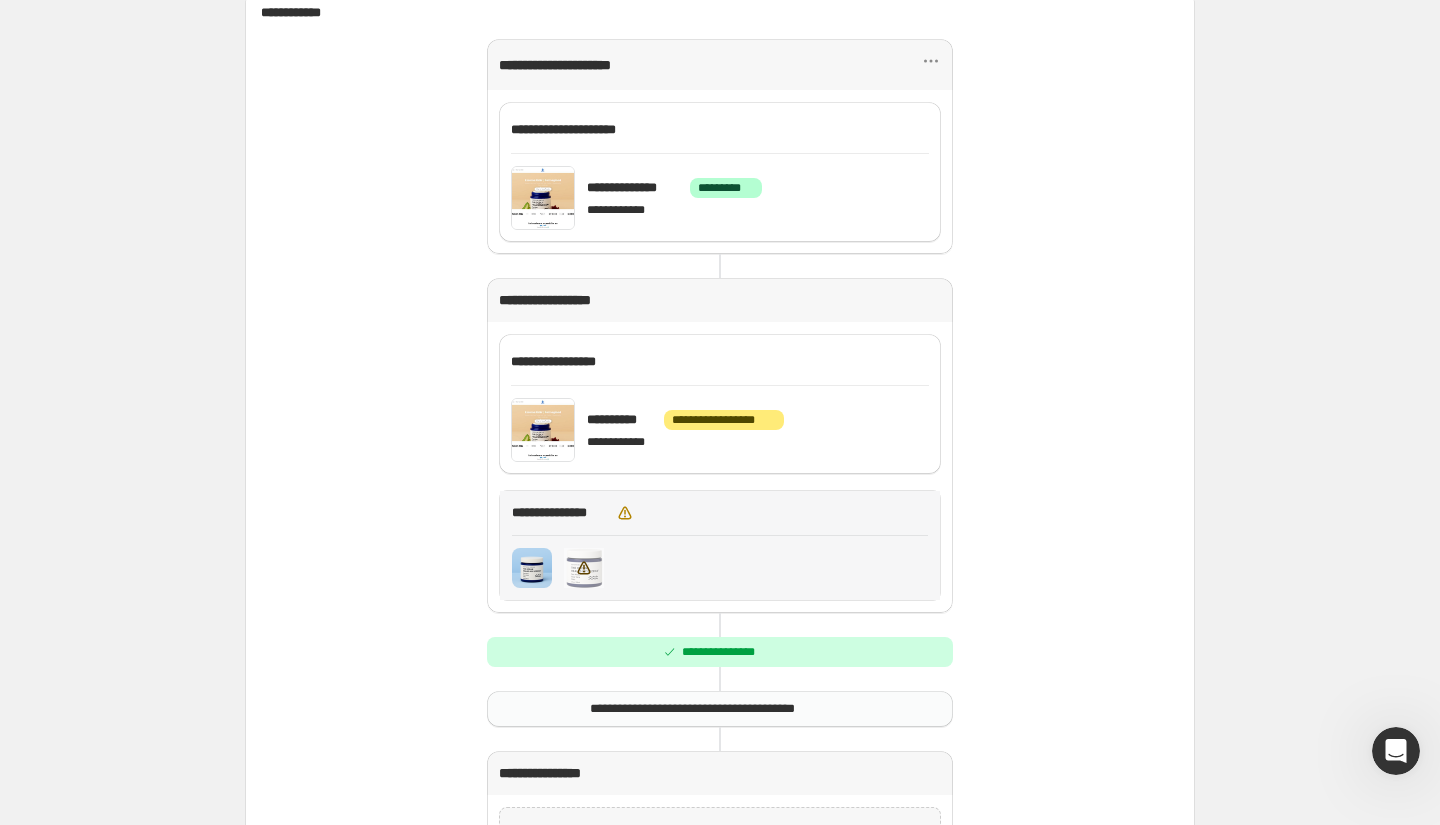 click 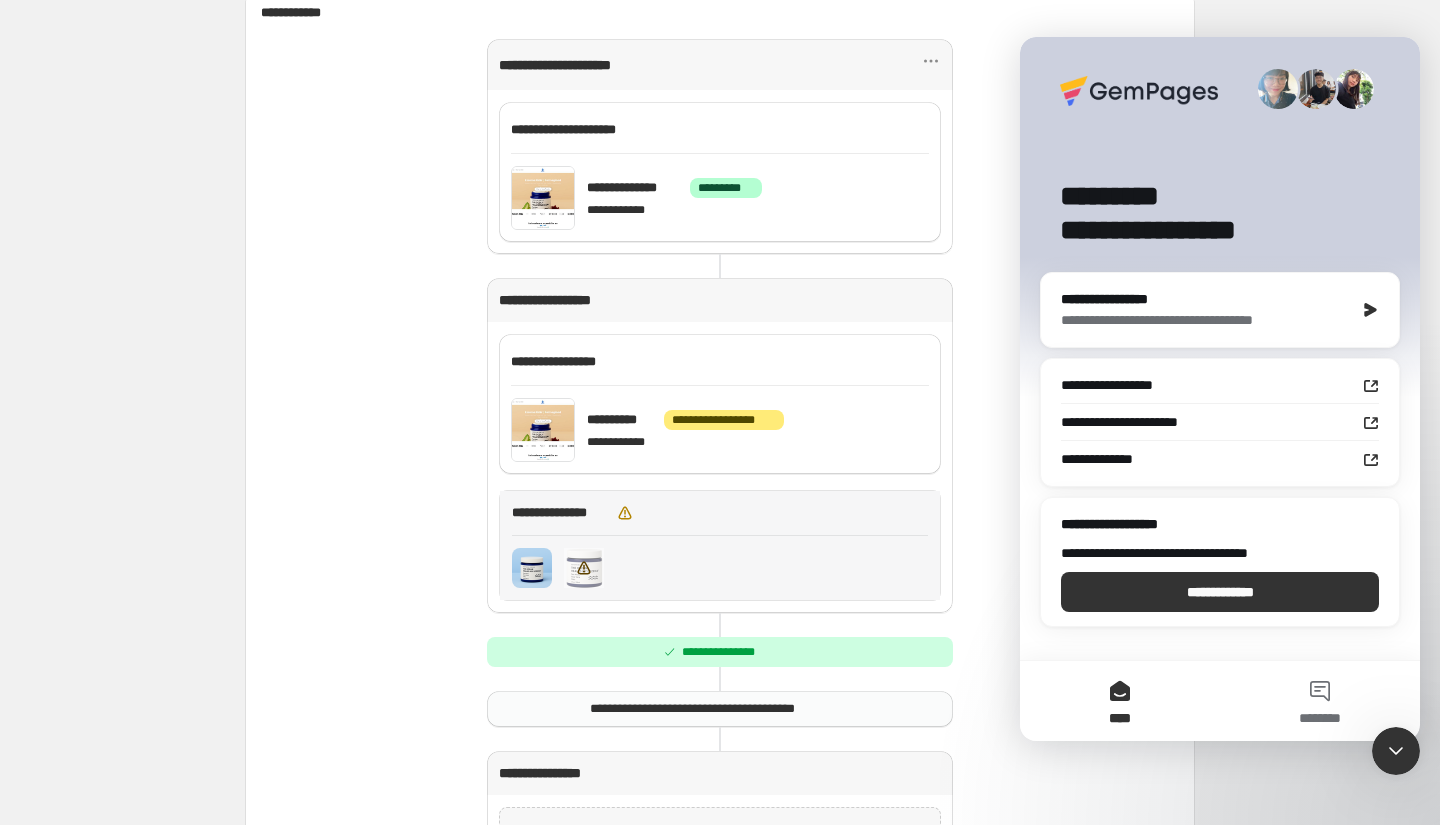 click 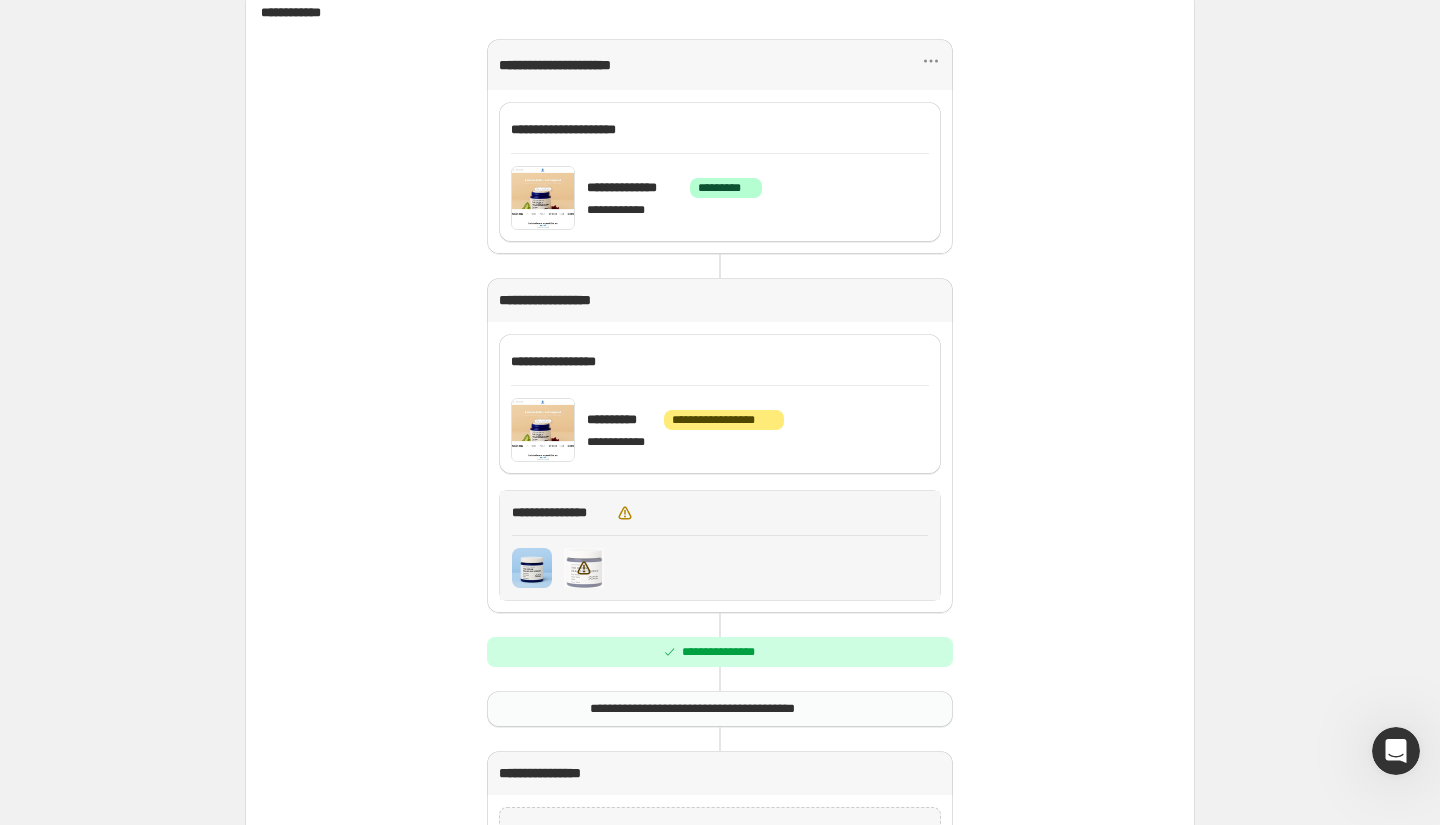 click on "**********" at bounding box center [720, 493] 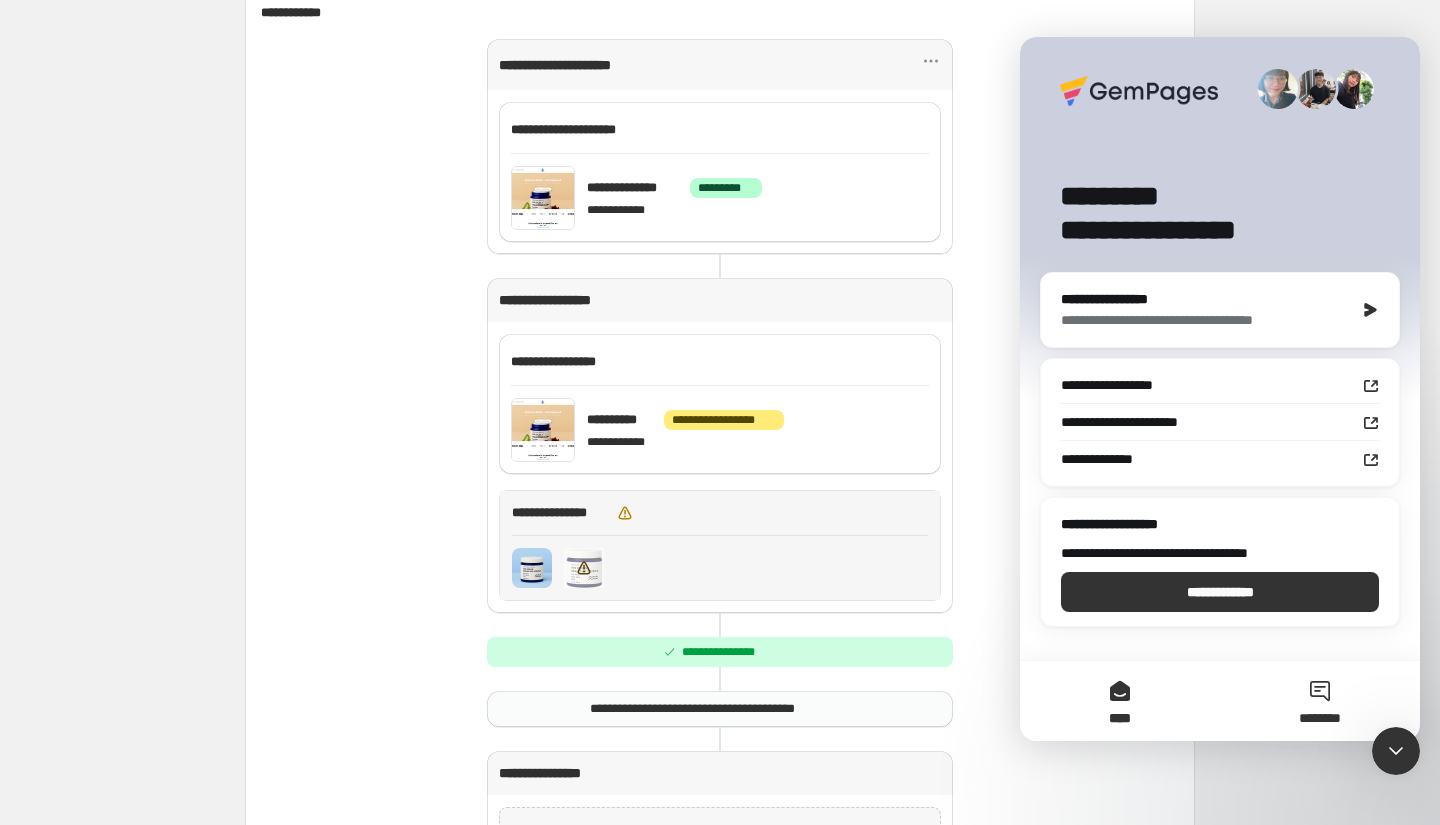 click on "********" at bounding box center [1320, 701] 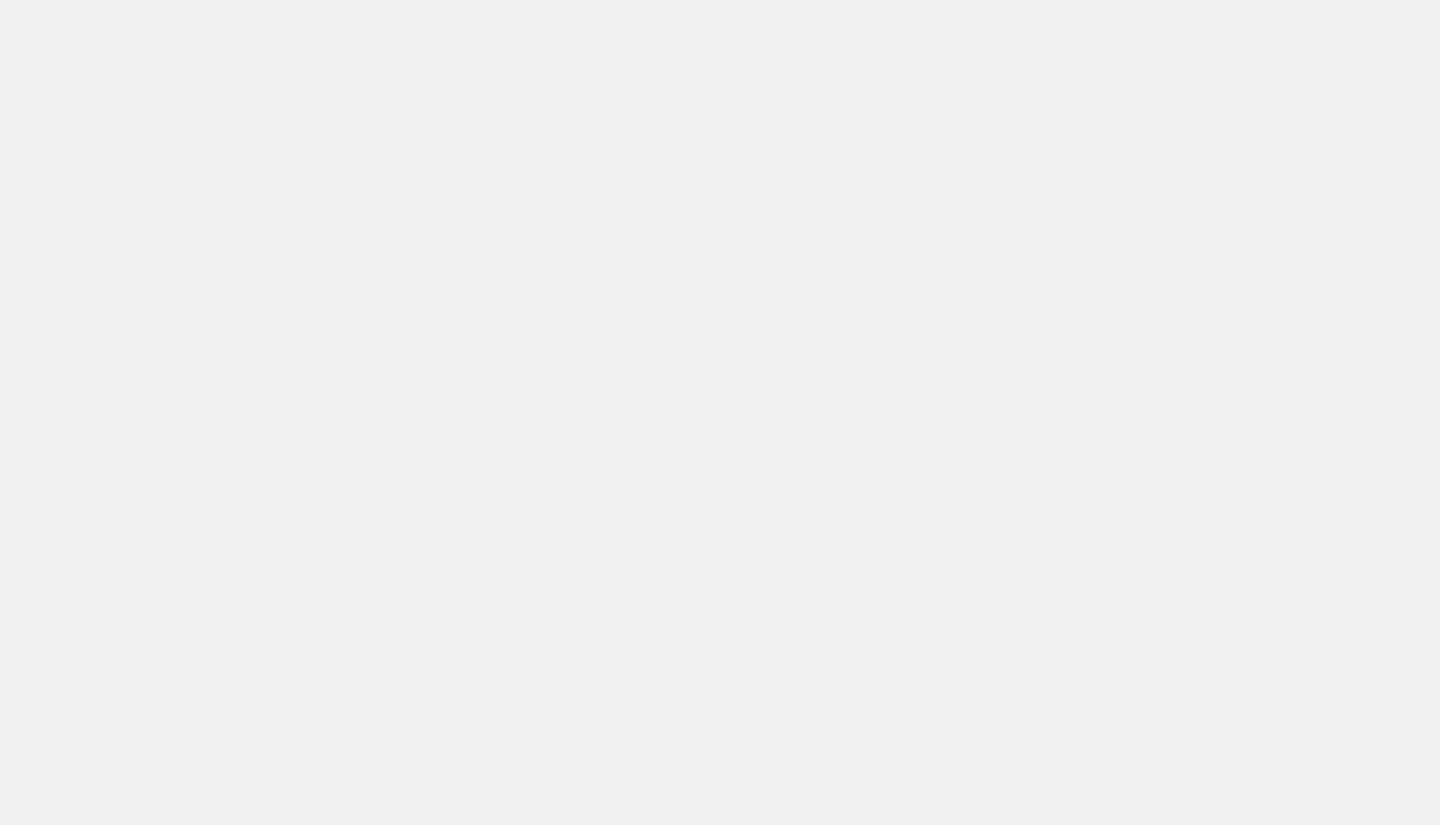 scroll, scrollTop: 0, scrollLeft: 0, axis: both 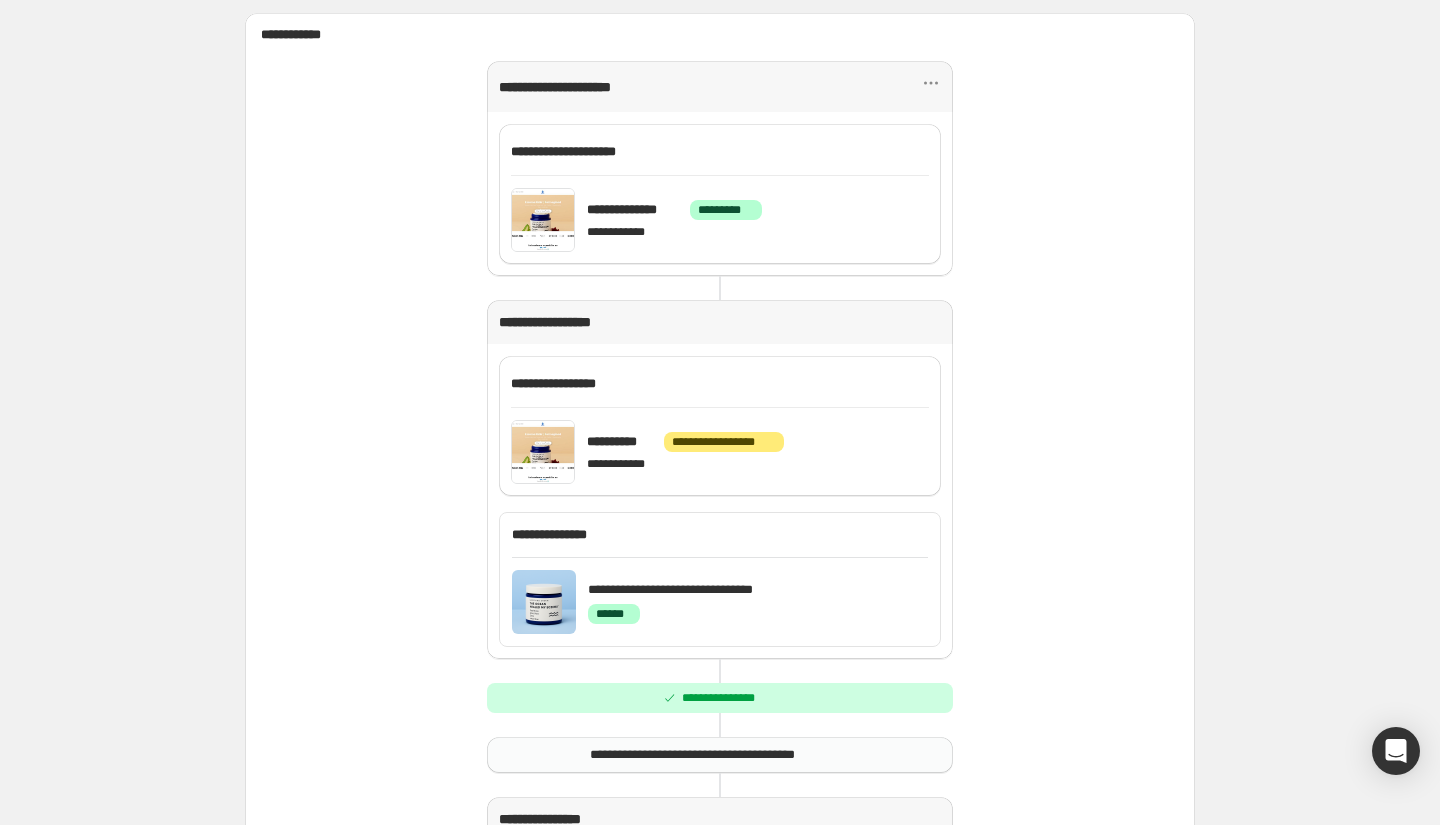 click on "**********" at bounding box center [720, 527] 